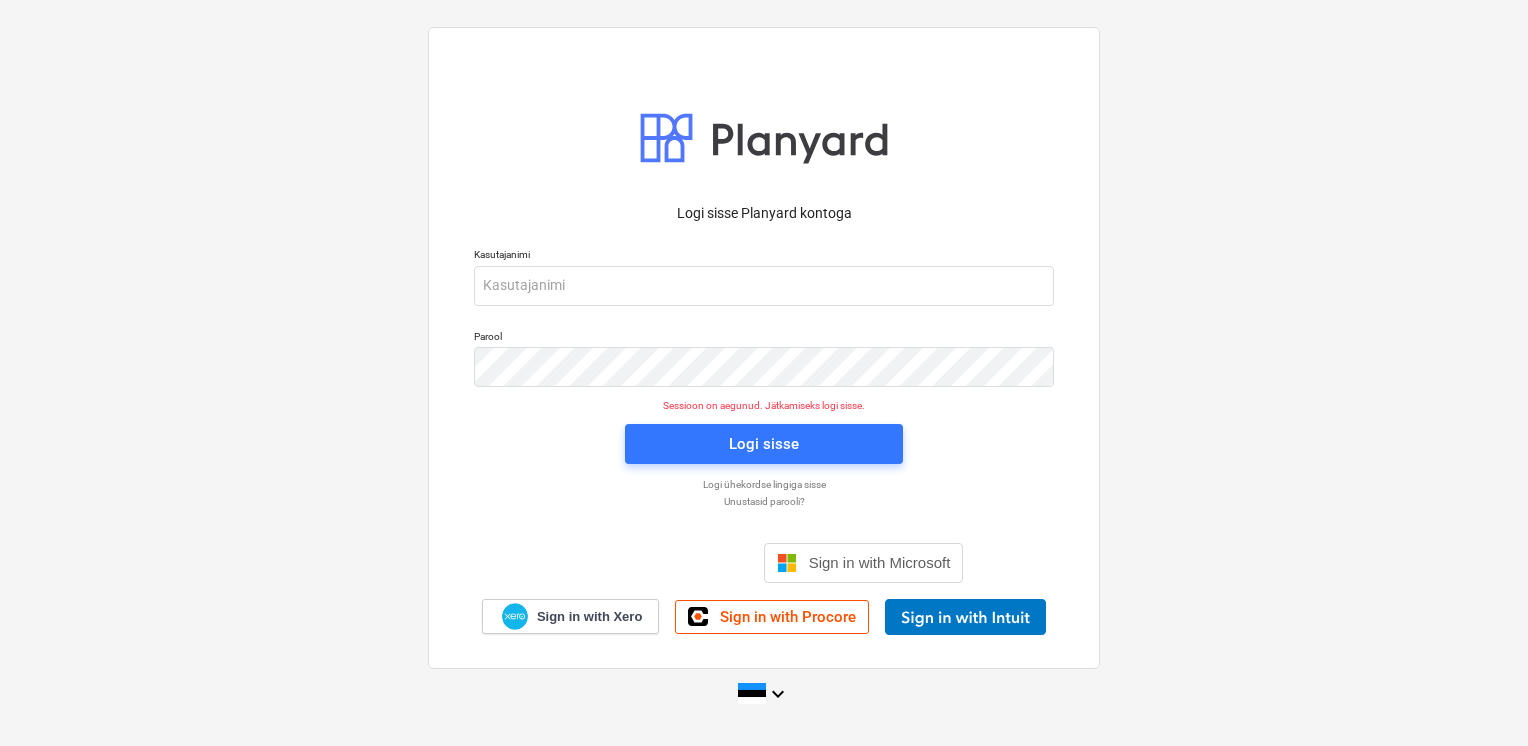 scroll, scrollTop: 0, scrollLeft: 0, axis: both 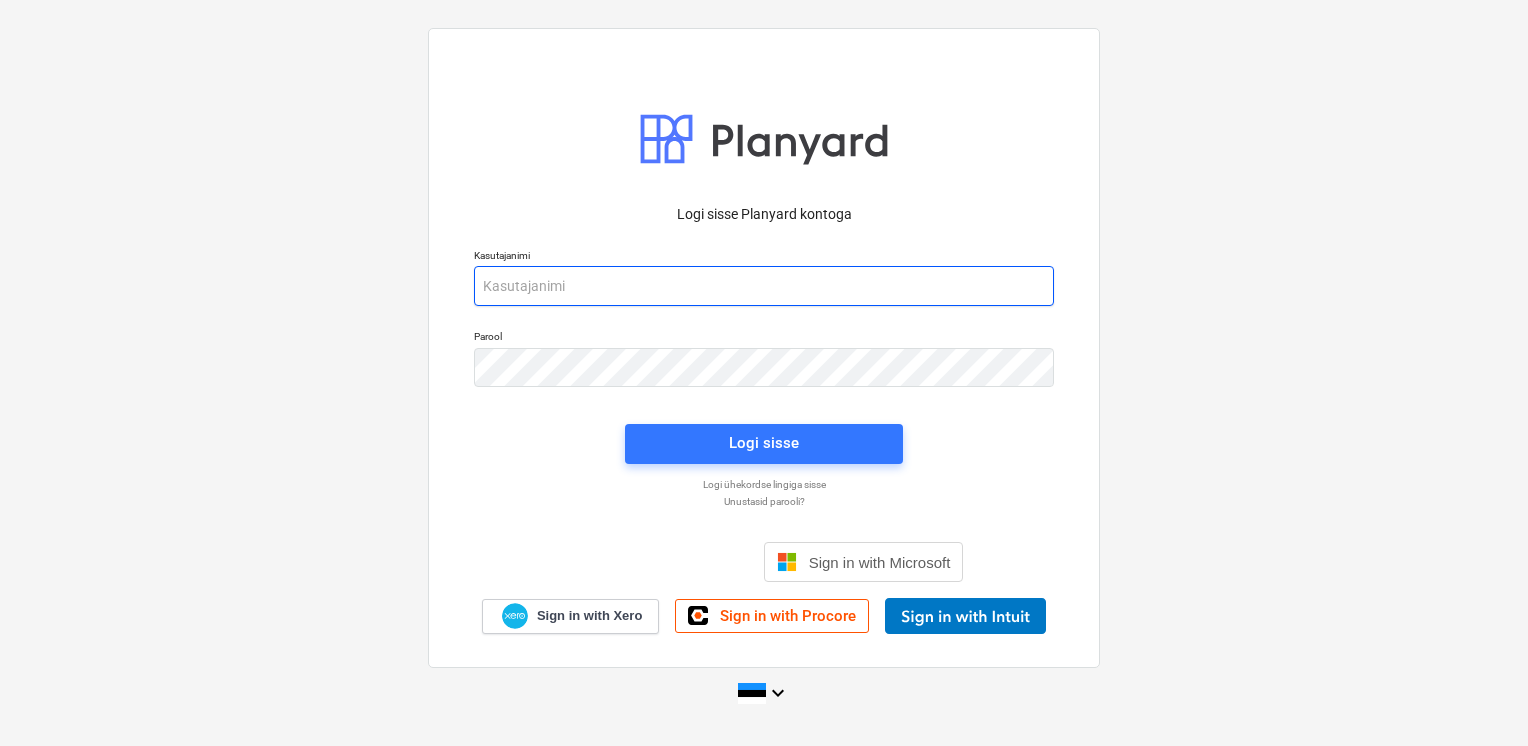 click at bounding box center [764, 286] 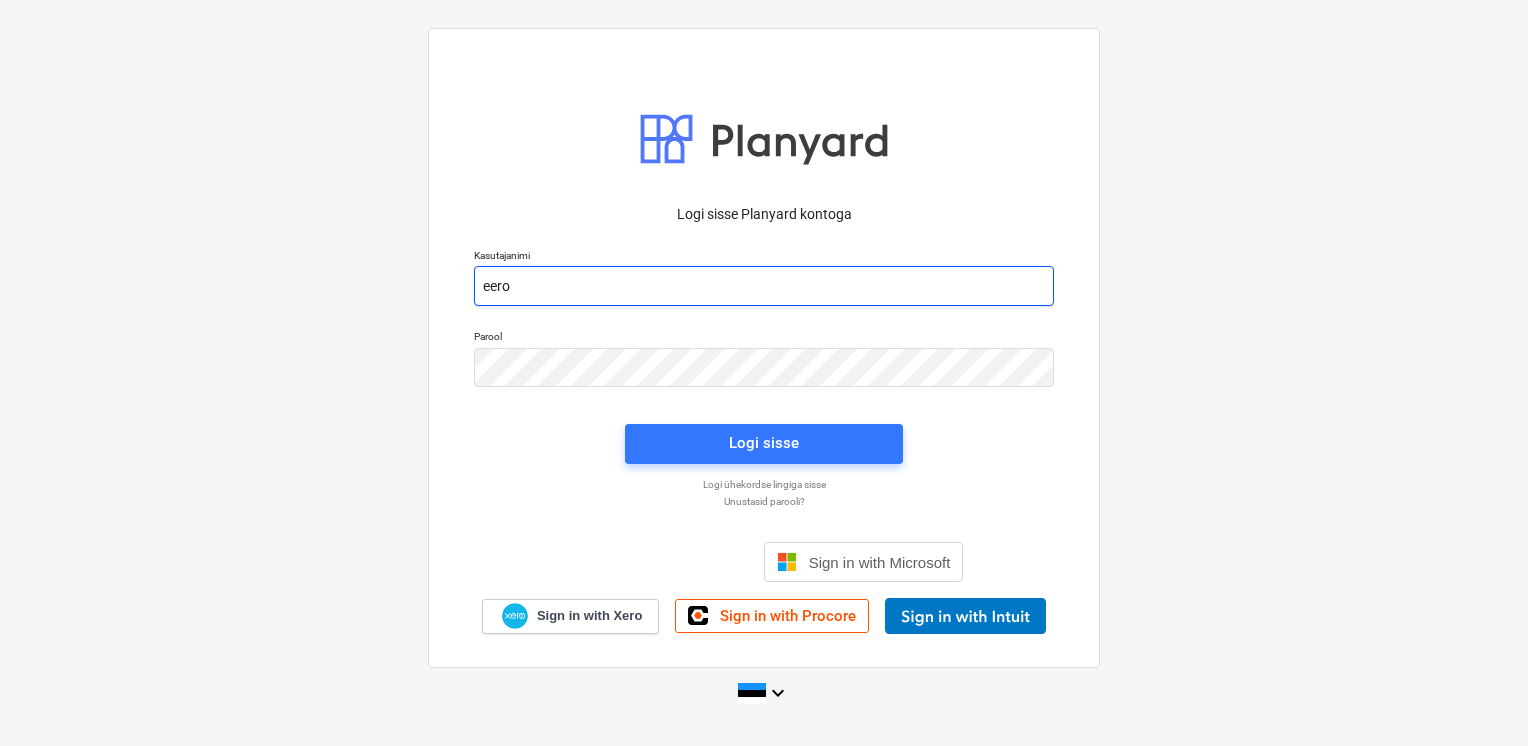 type on "eero@hausers.ee" 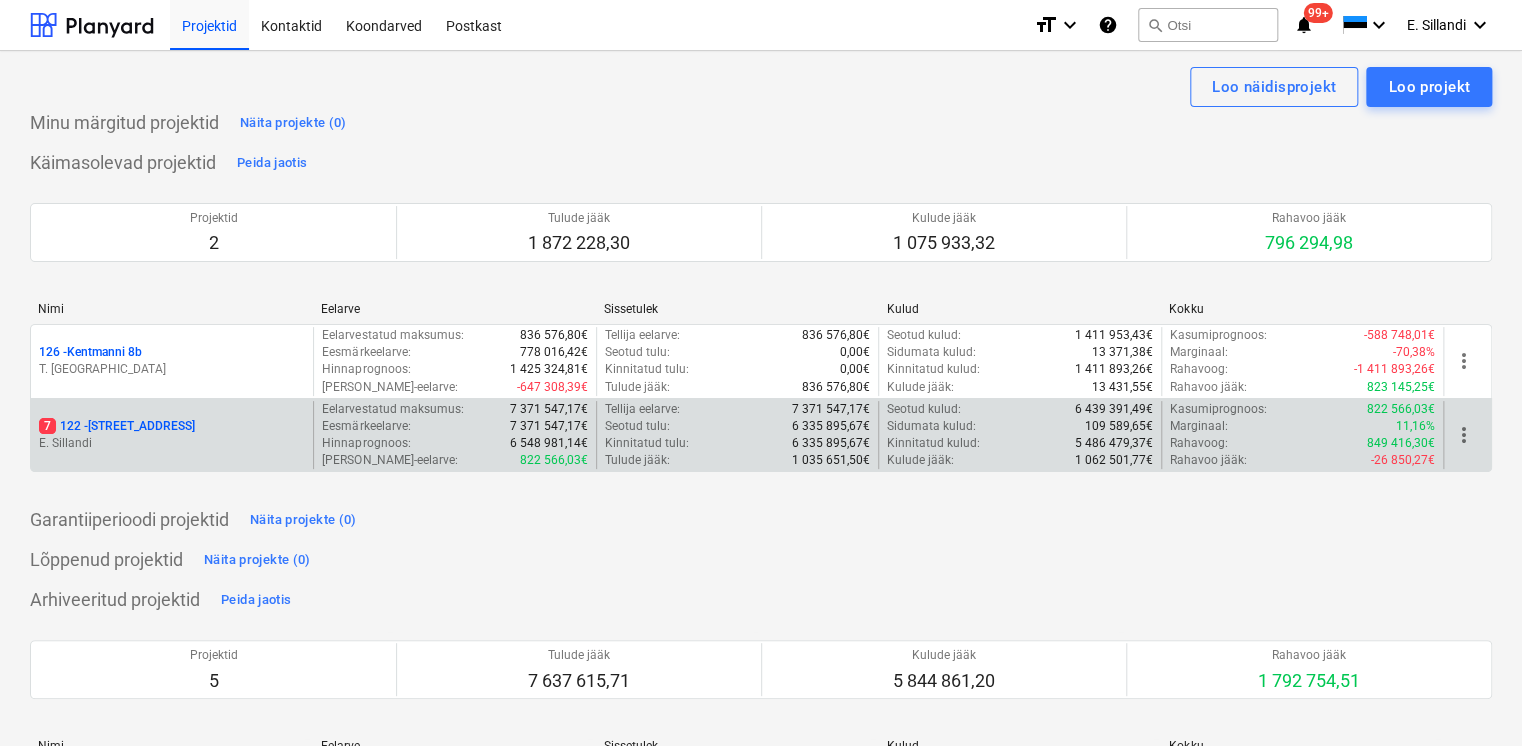 click on "7  122 -  Viieaia tee 28" at bounding box center (117, 426) 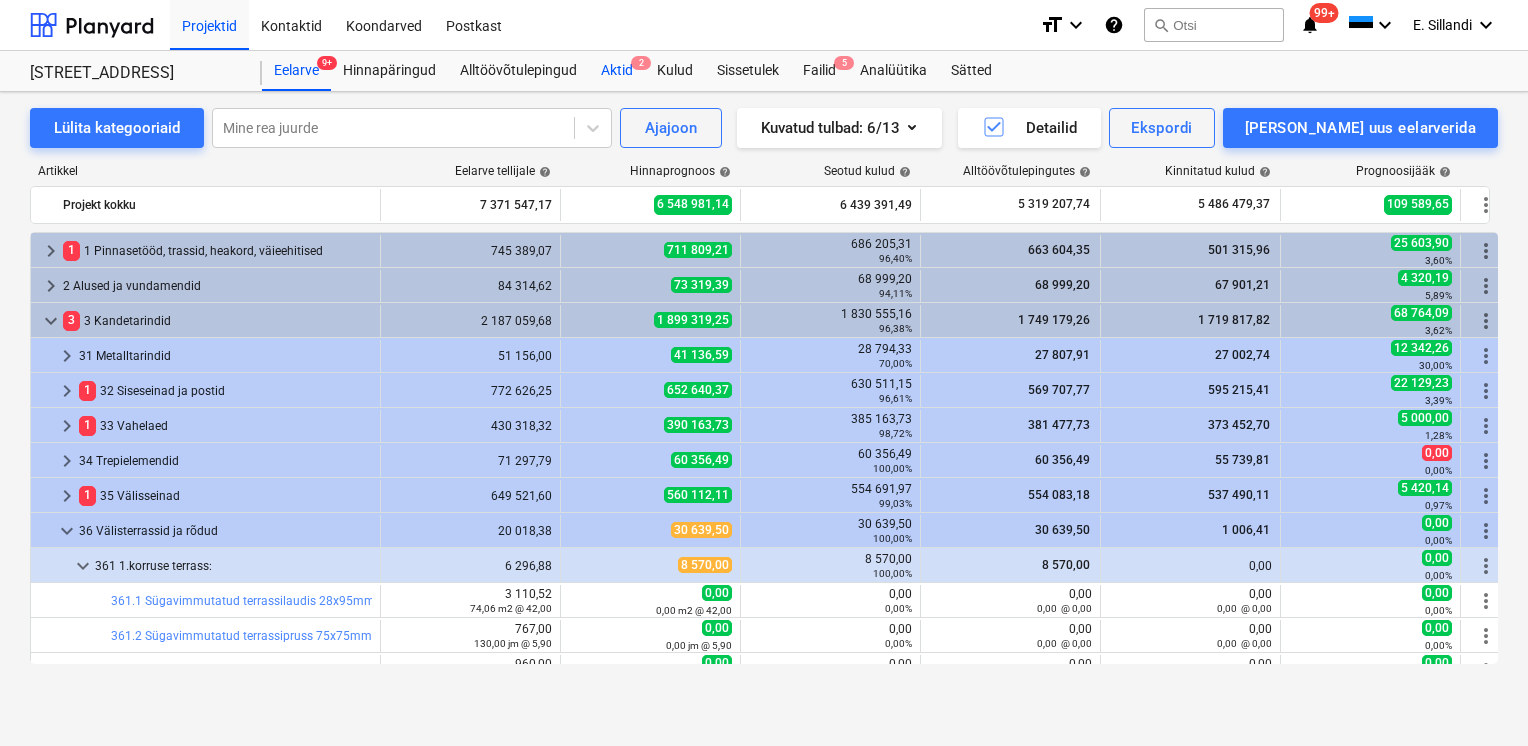 click on "Aktid 2" at bounding box center (617, 71) 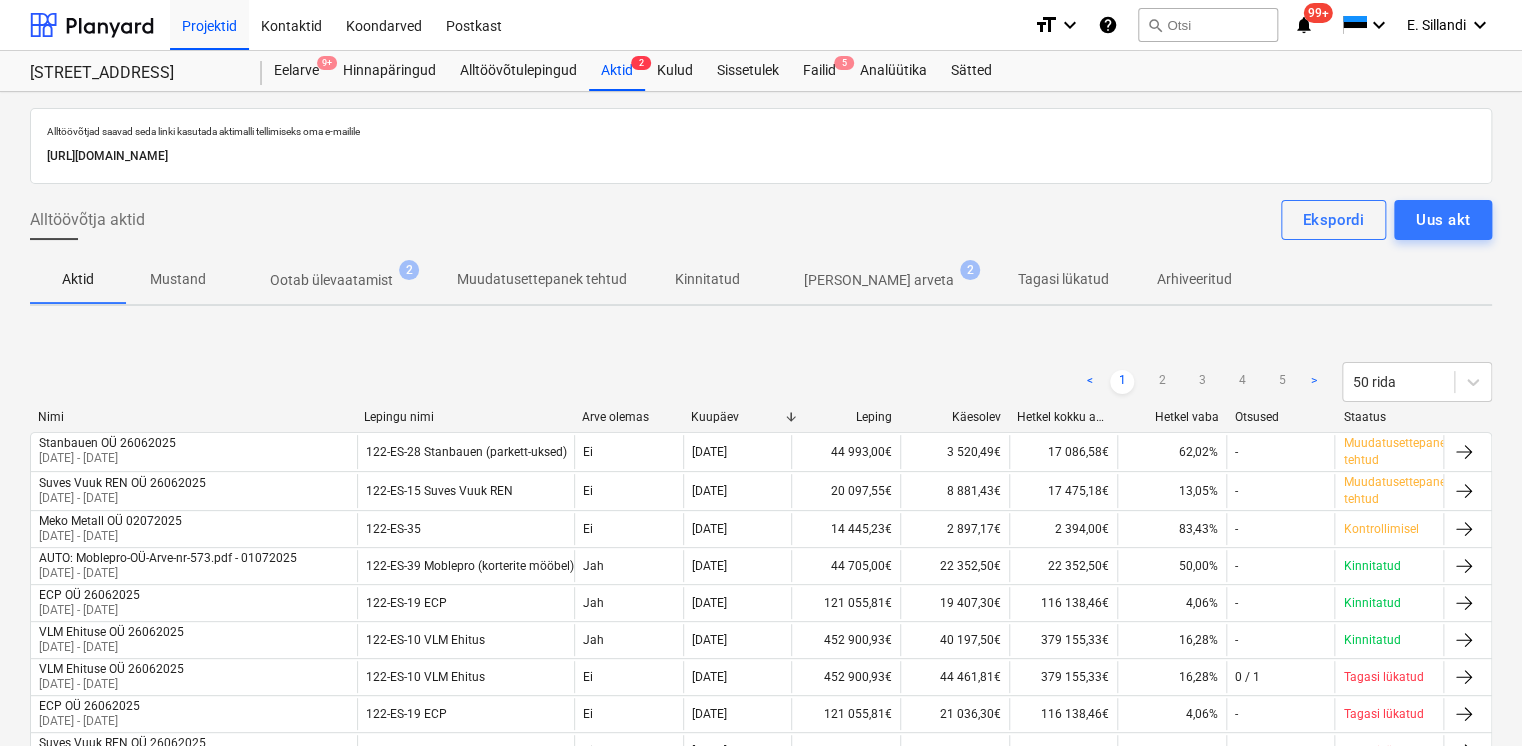 click on "Ootab ülevaatamist" at bounding box center (331, 280) 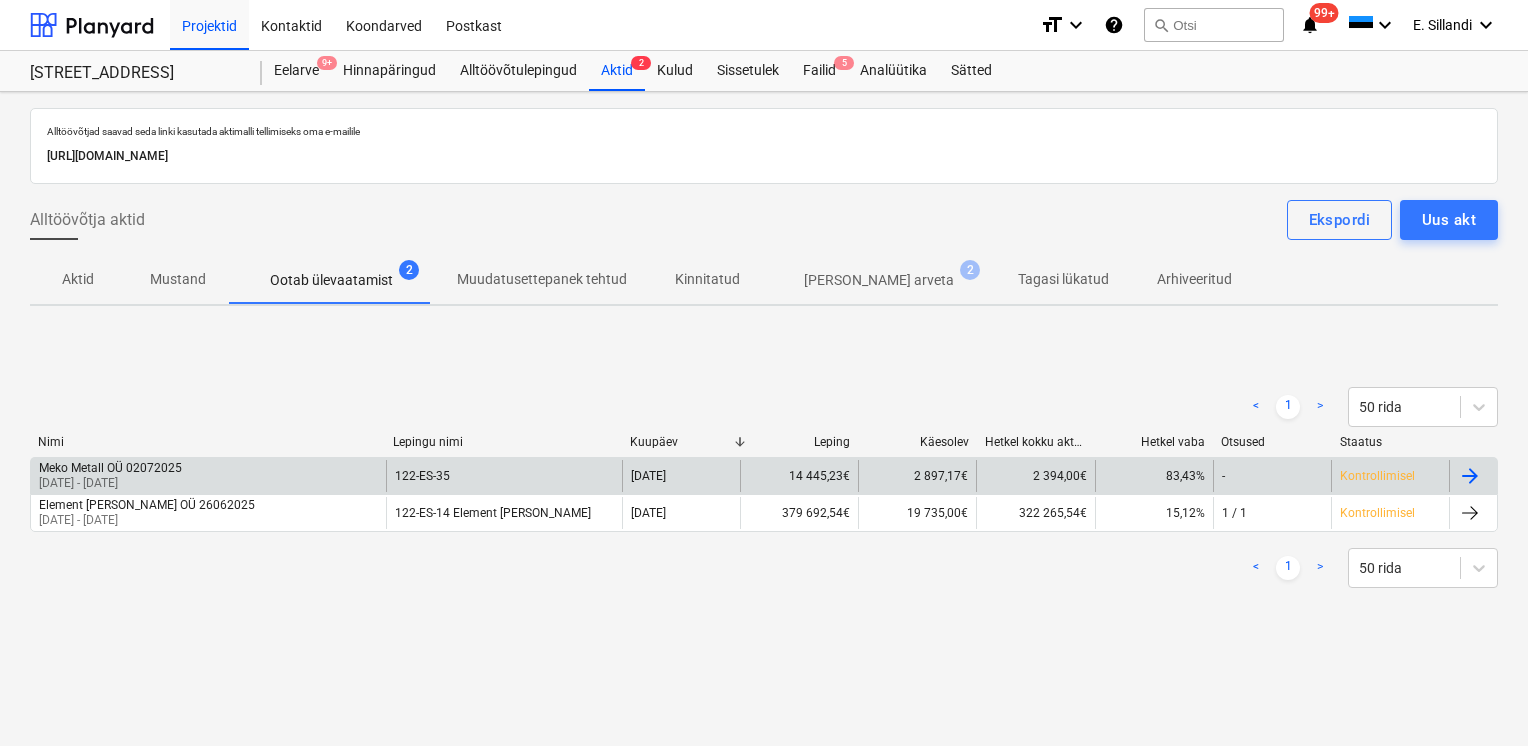 click on "Meko Metall OÜ 02072025 30 Jun 2025 - 02 Jul 2025" at bounding box center [208, 476] 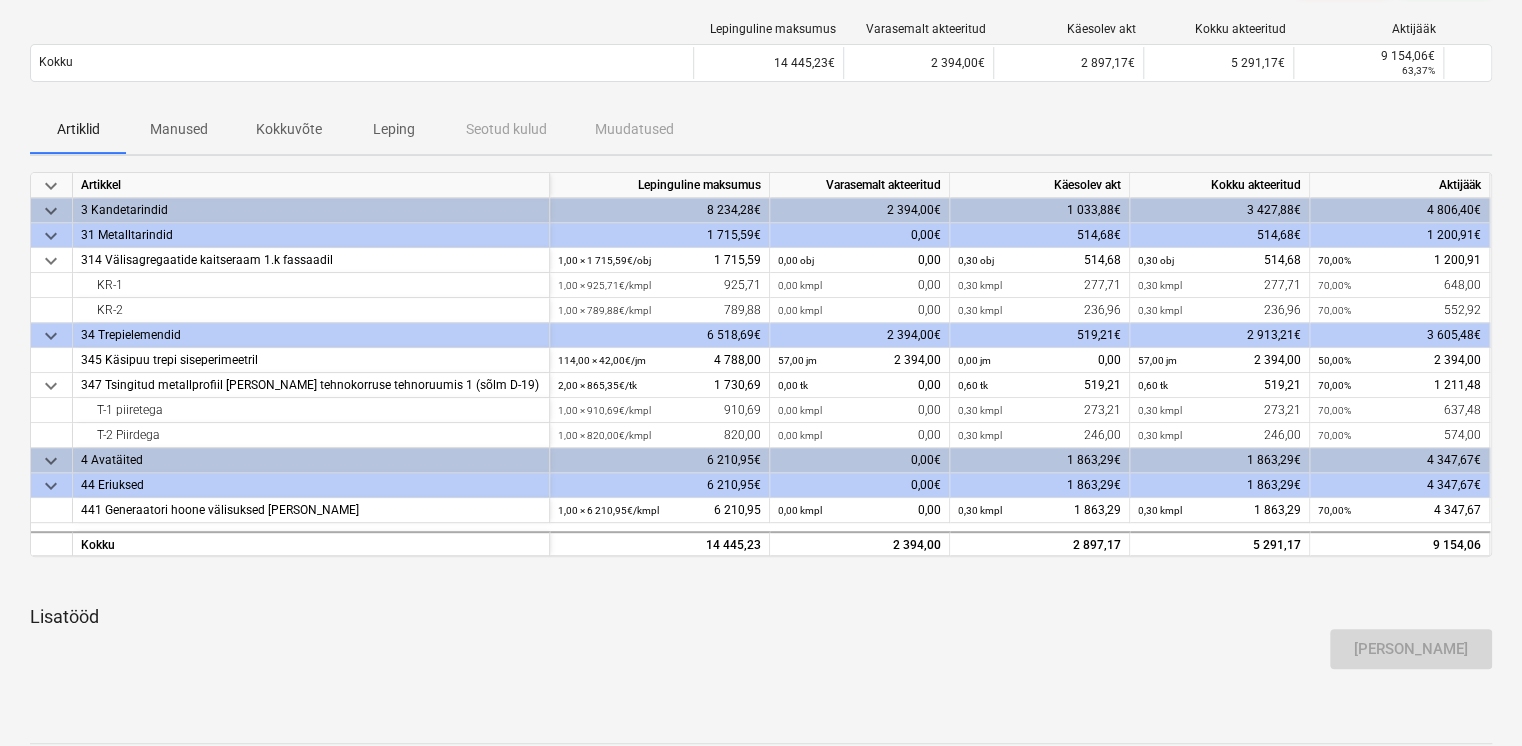 scroll, scrollTop: 216, scrollLeft: 0, axis: vertical 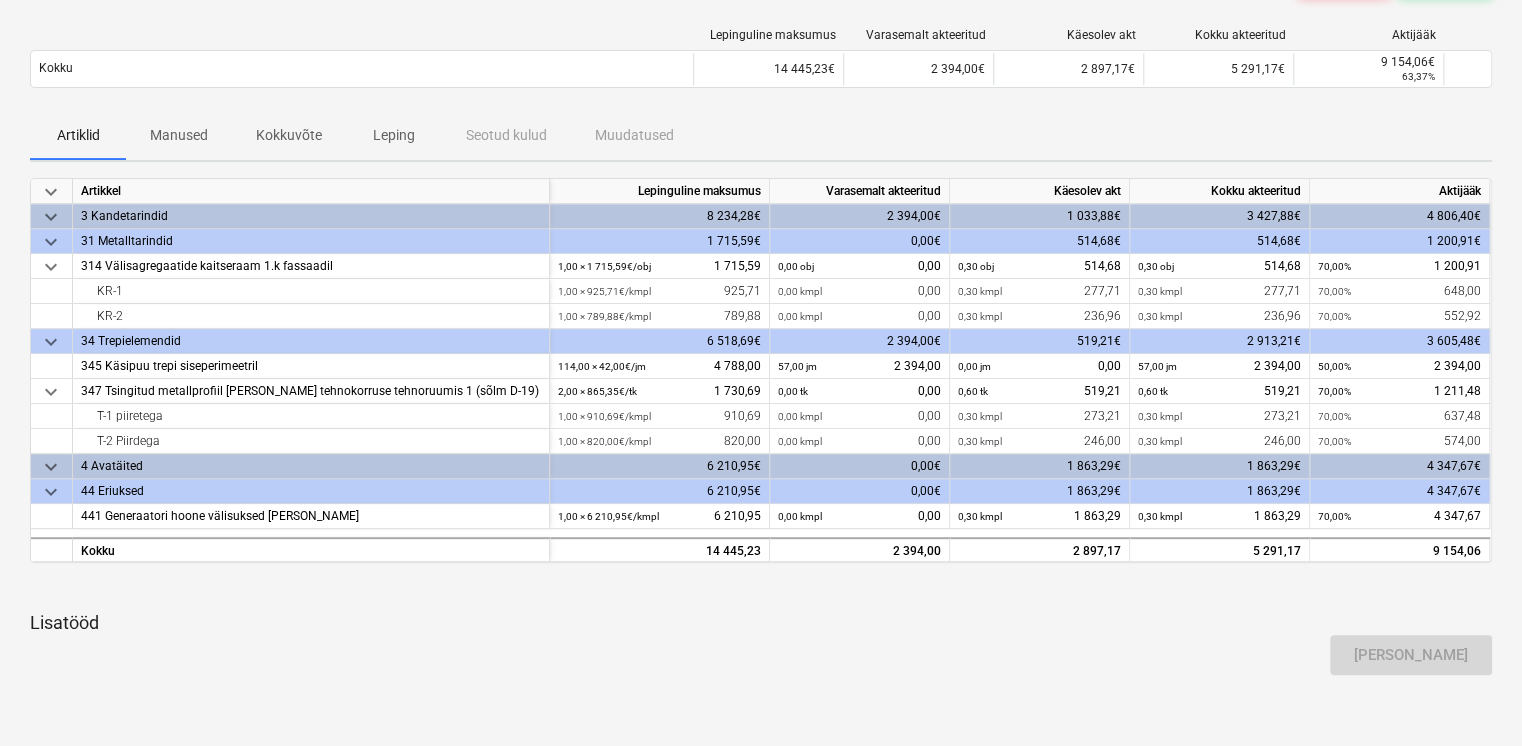 click on "Manused" at bounding box center (179, 135) 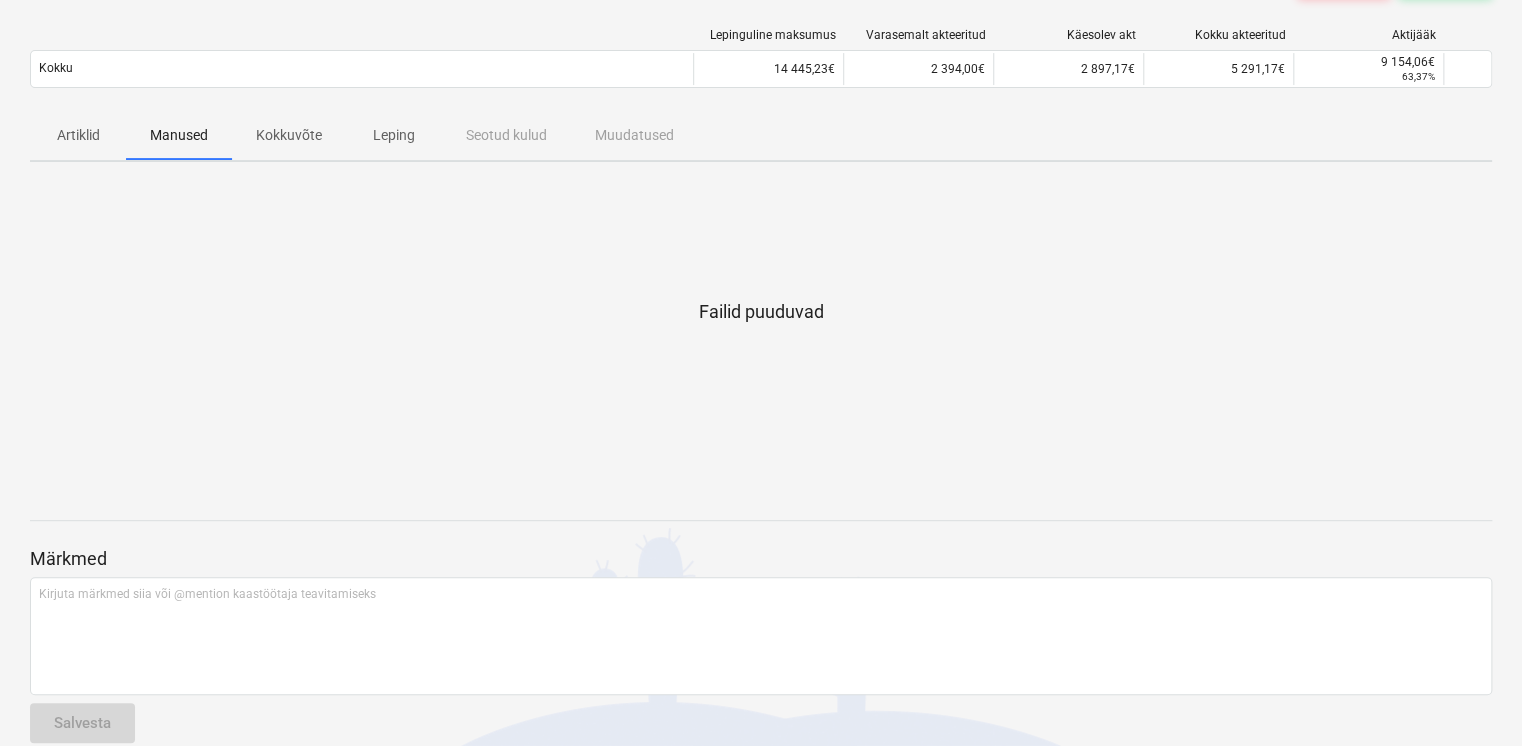 click on "Artiklid" at bounding box center (78, 135) 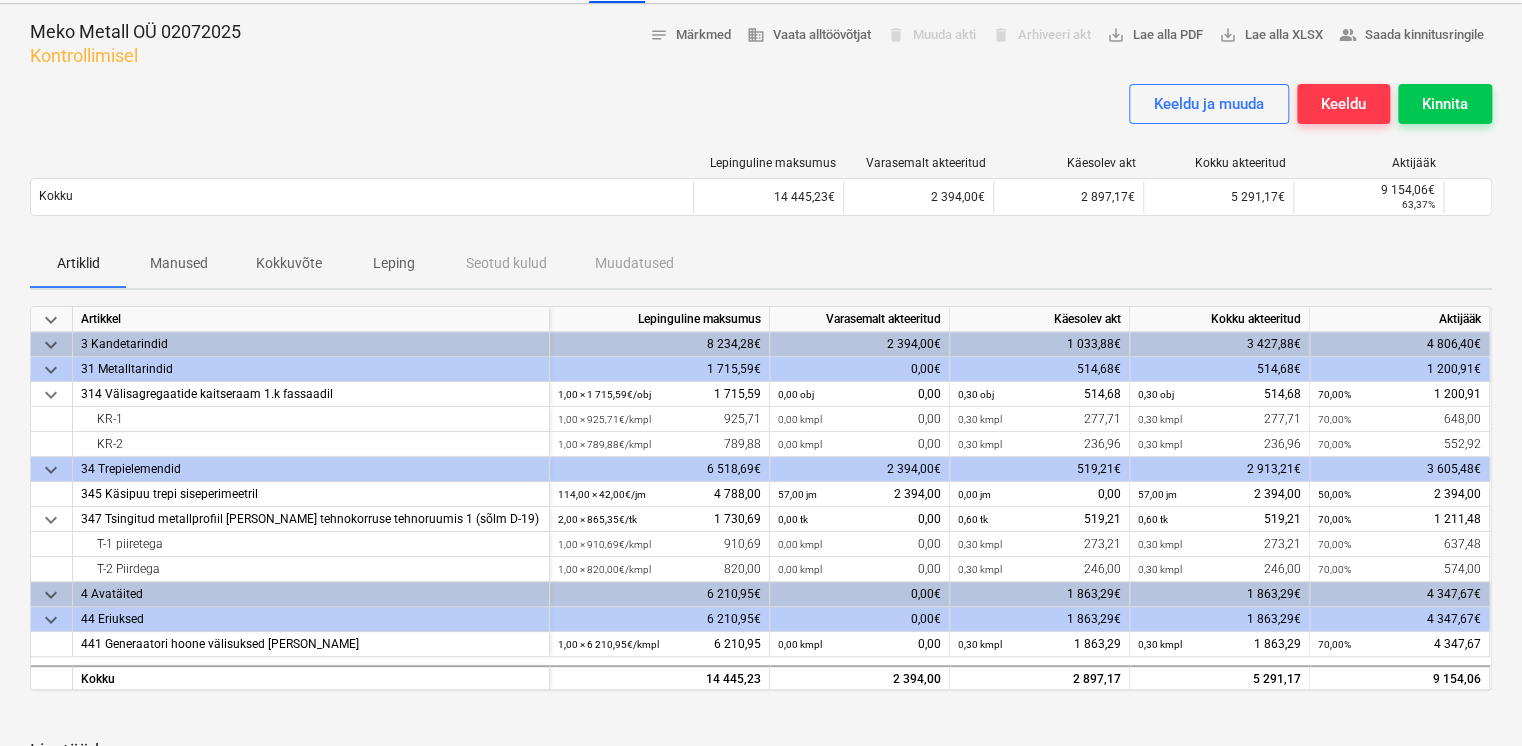 scroll, scrollTop: 0, scrollLeft: 0, axis: both 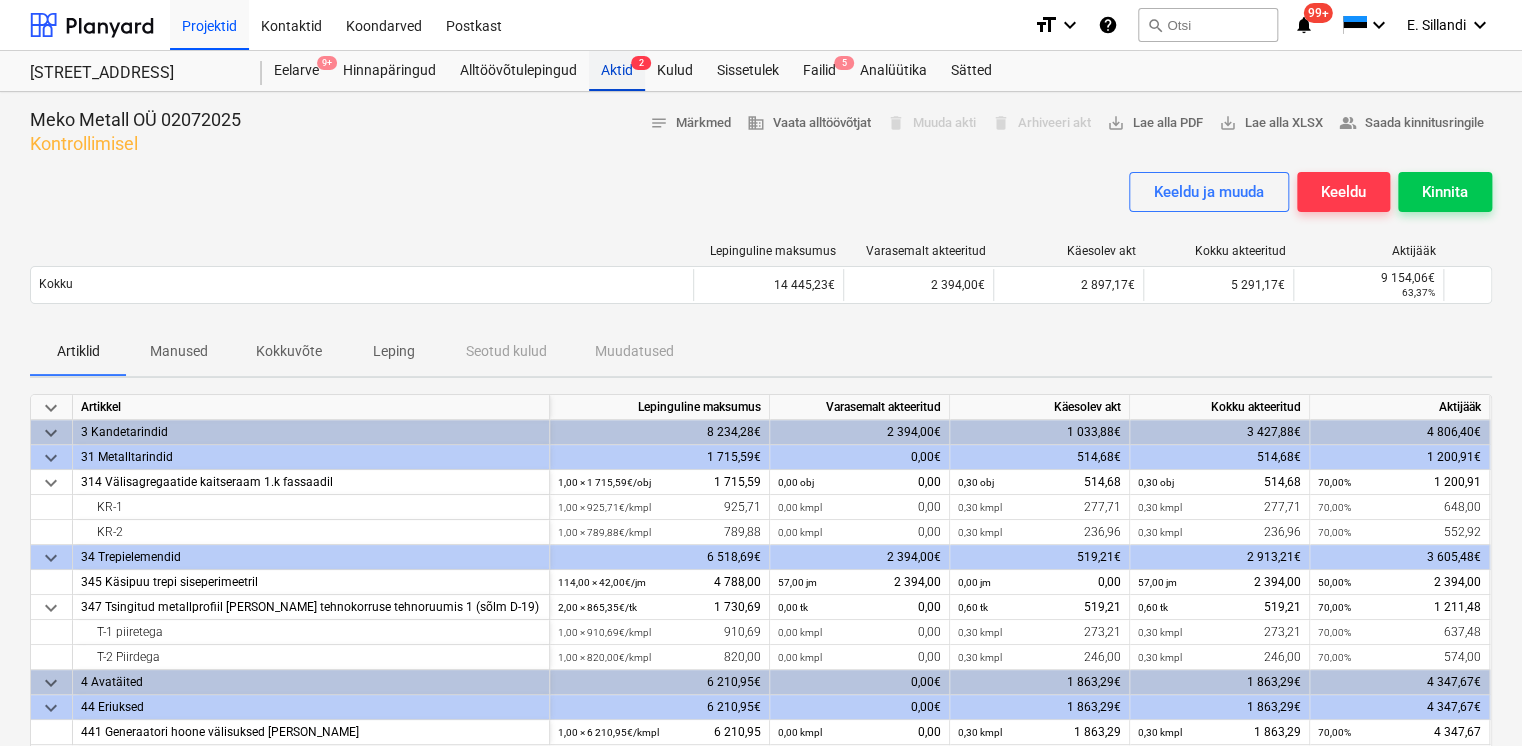 click on "Aktid 2" at bounding box center (617, 71) 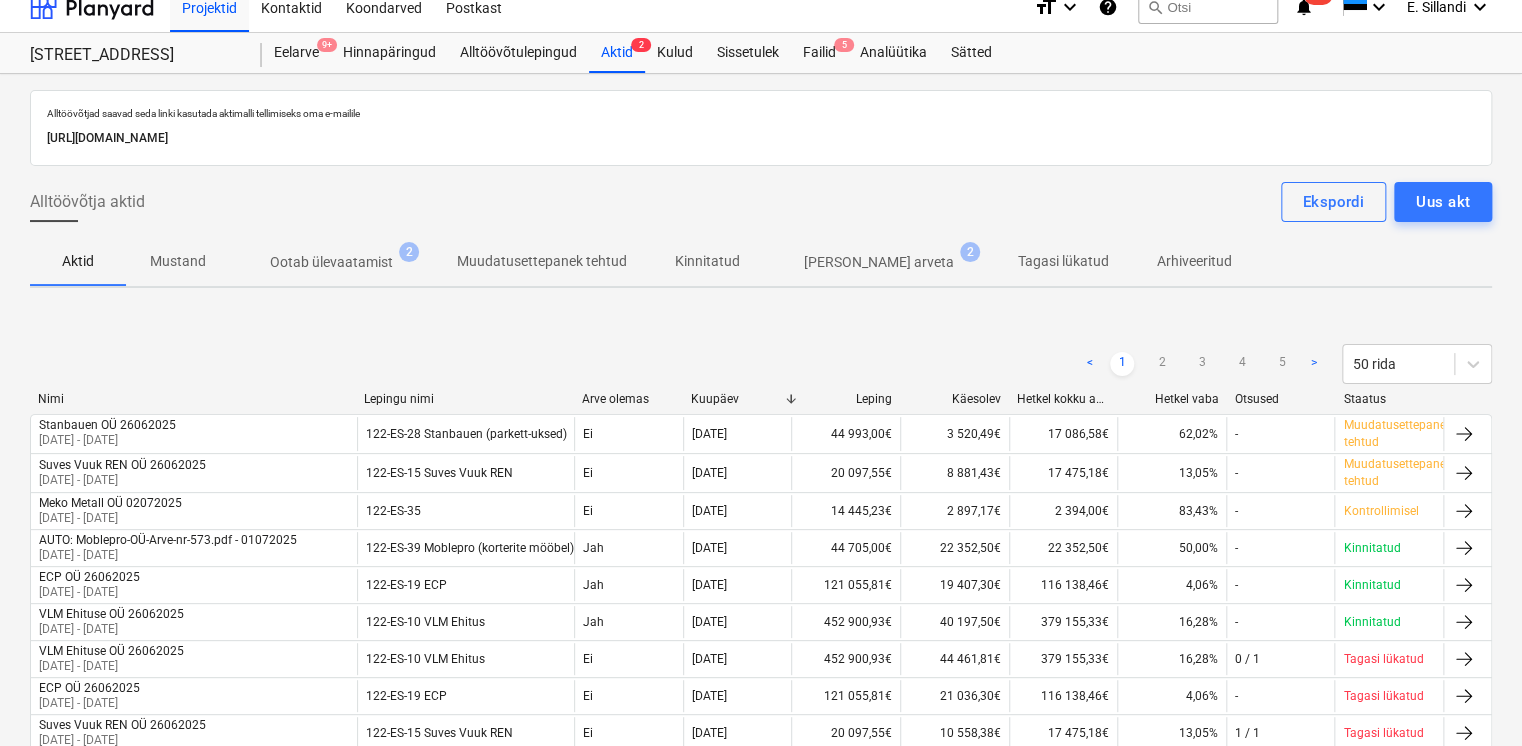 scroll, scrollTop: 33, scrollLeft: 0, axis: vertical 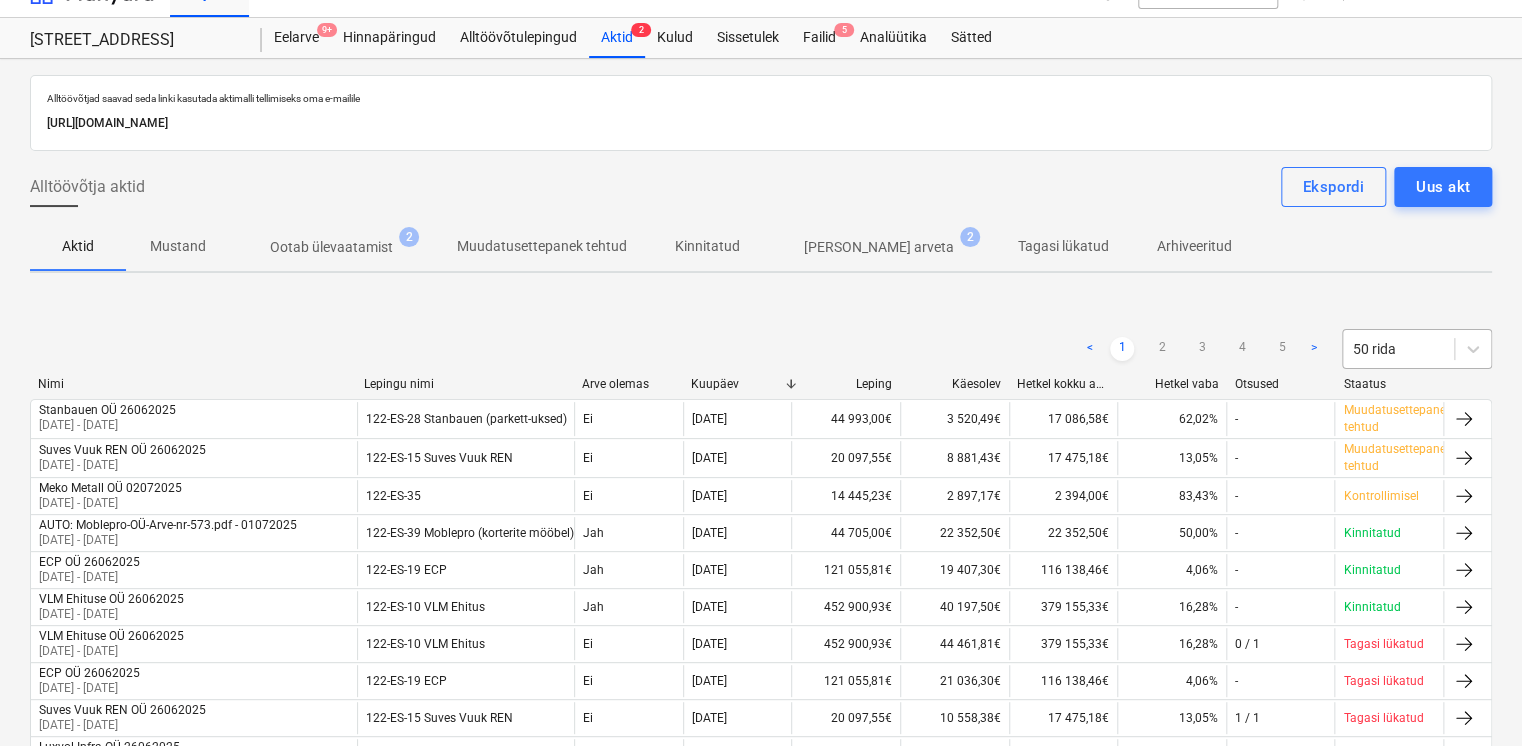 click on "50 rida" at bounding box center (1398, 349) 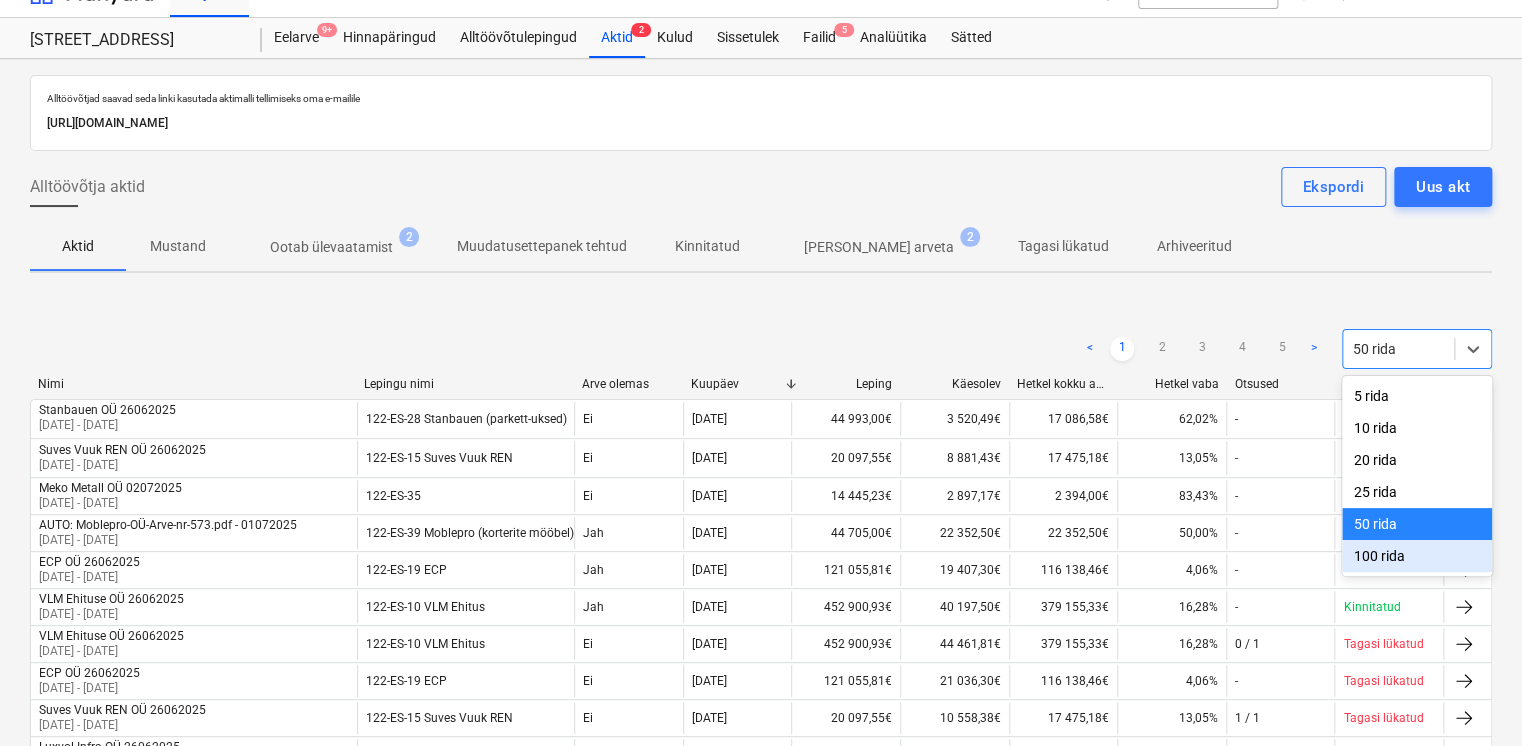 click on "100 rida" at bounding box center [1417, 556] 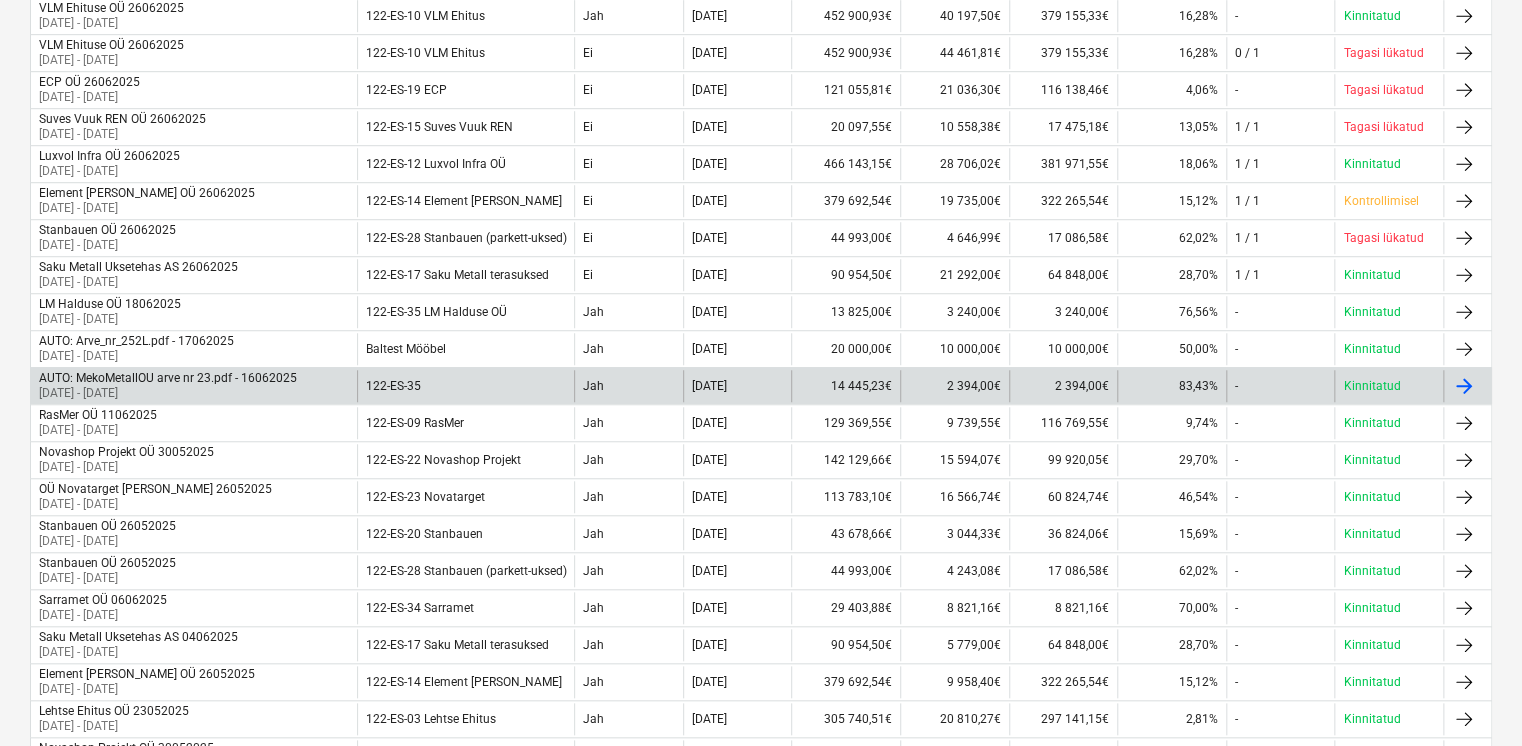 scroll, scrollTop: 0, scrollLeft: 0, axis: both 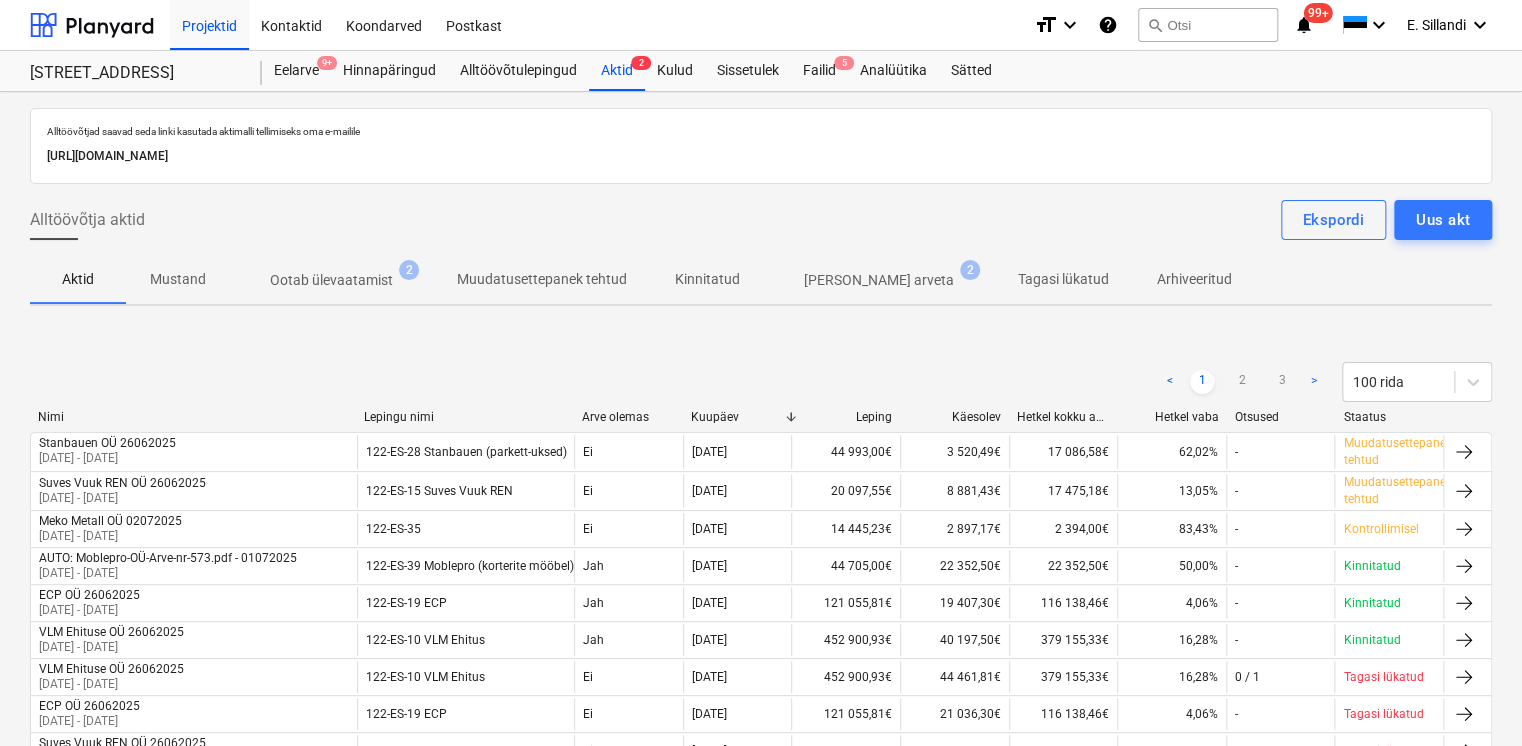 click on "Ootab ülevaatamist" at bounding box center (331, 280) 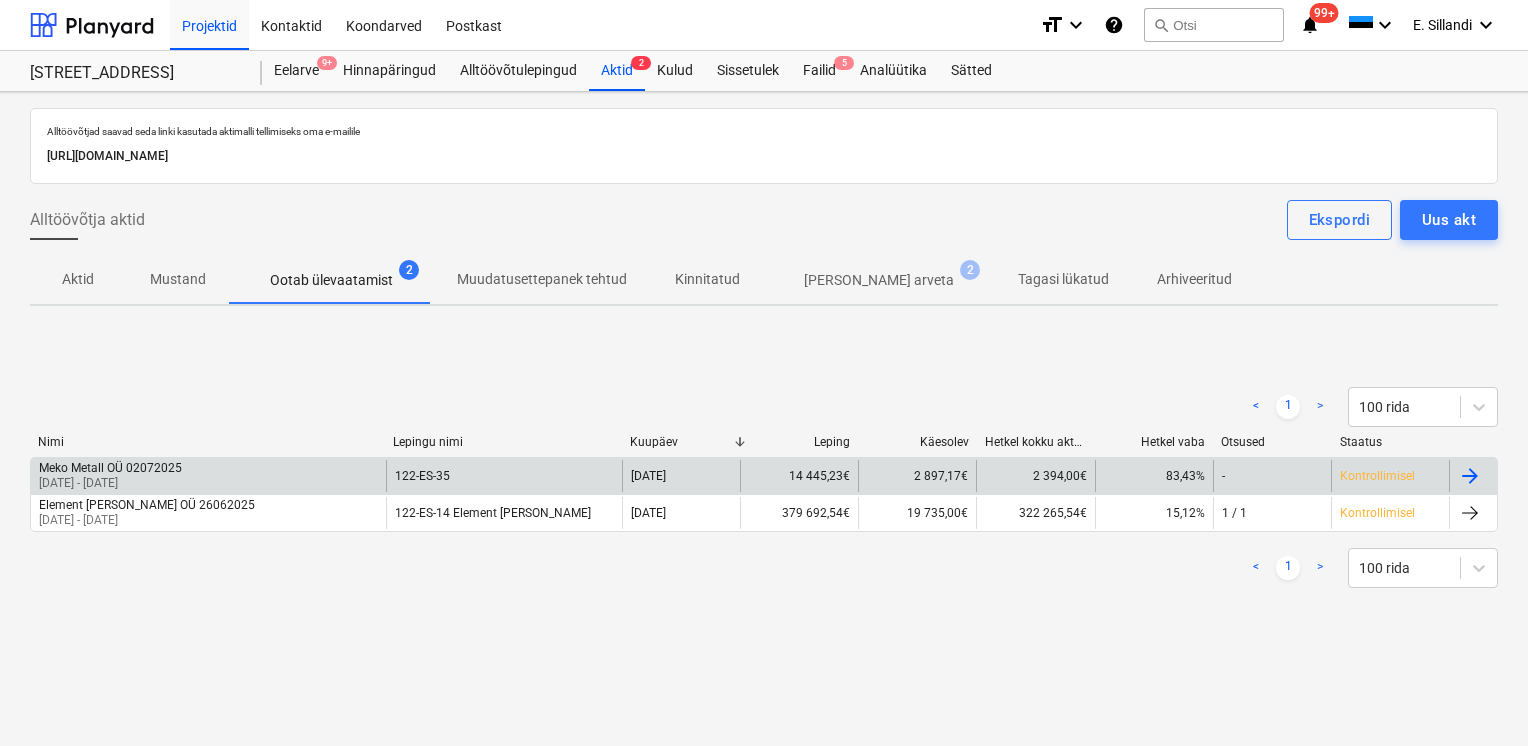 click on "Meko Metall OÜ 02072025 30 Jun 2025 - 02 Jul 2025" at bounding box center (208, 476) 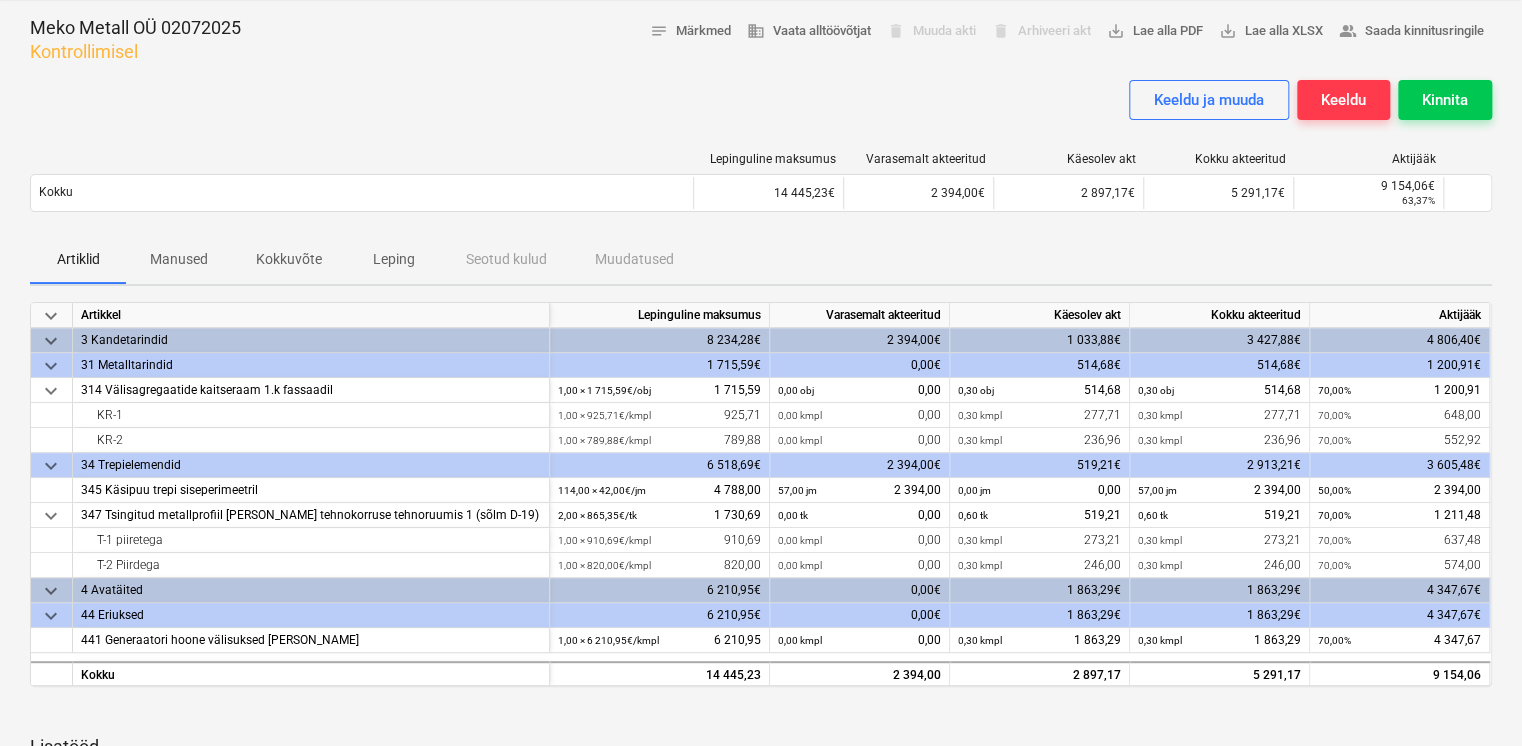 scroll, scrollTop: 49, scrollLeft: 0, axis: vertical 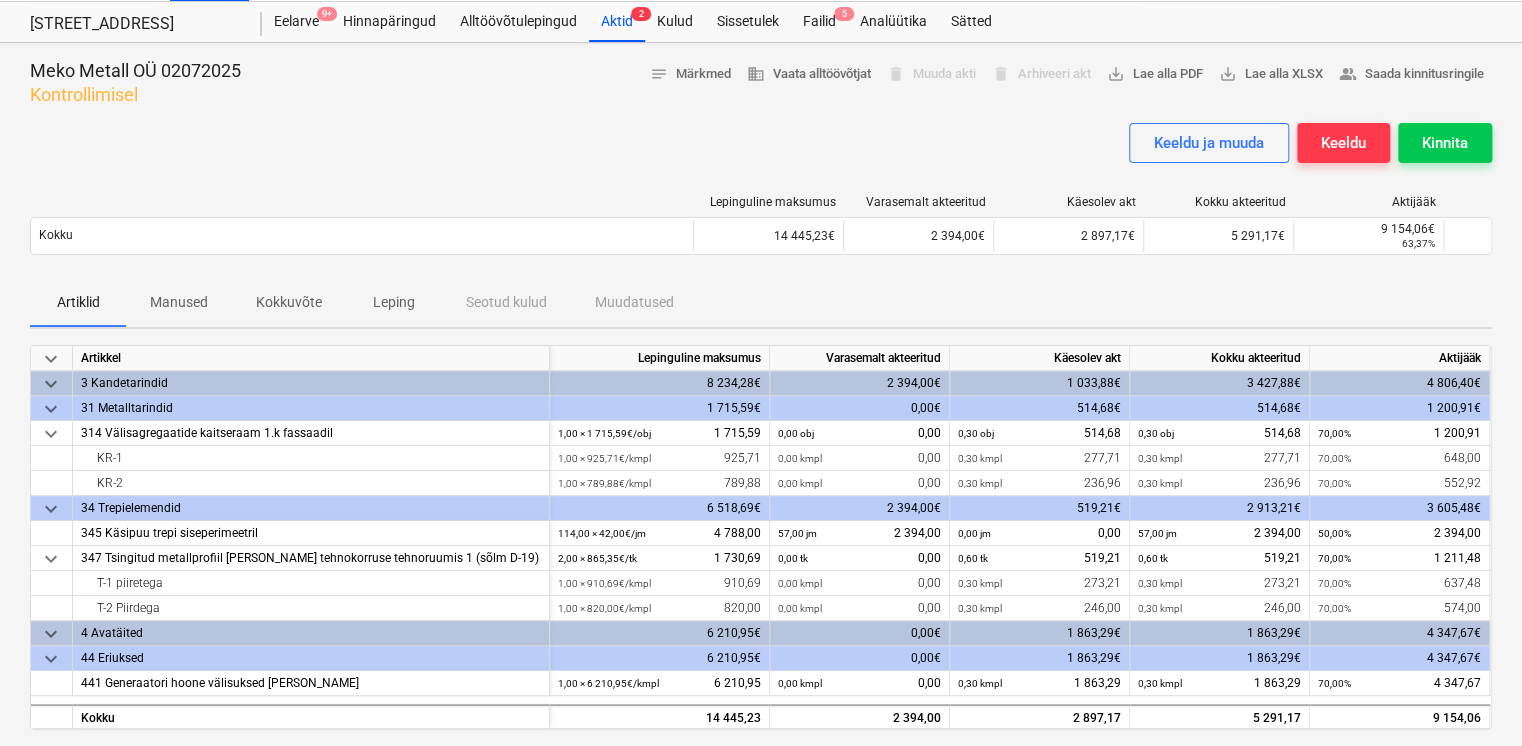 click on "Kokkuvõte" at bounding box center (289, 302) 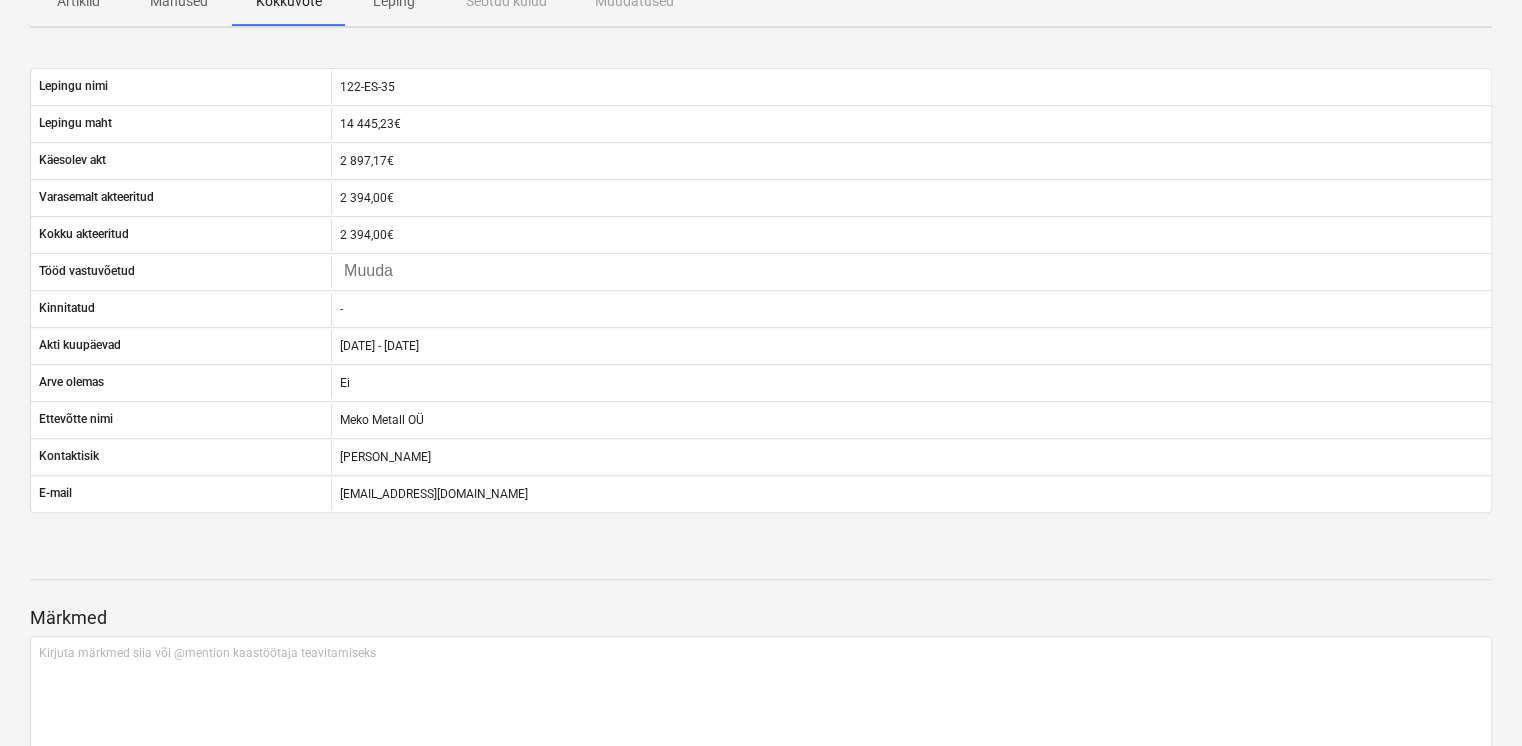 scroll, scrollTop: 0, scrollLeft: 0, axis: both 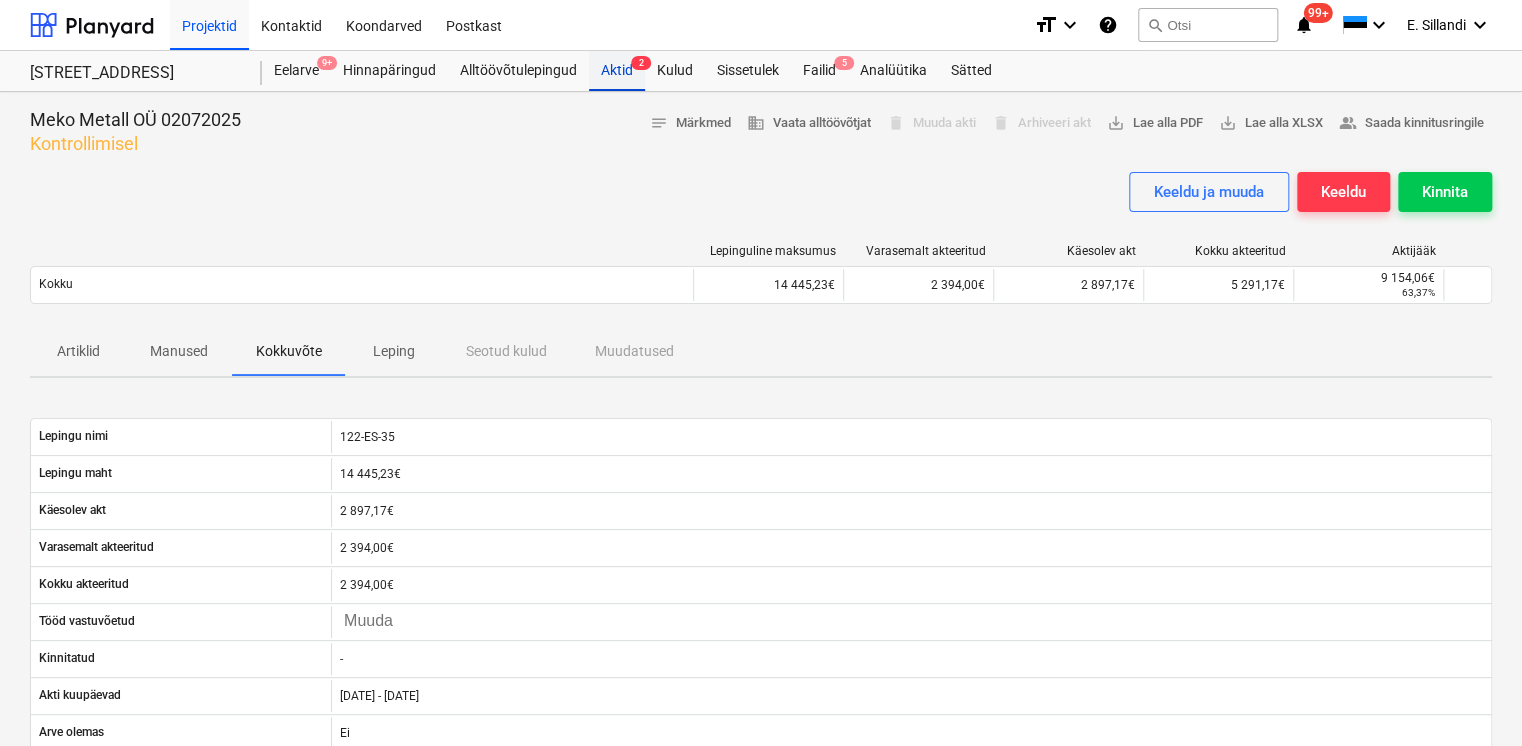 click on "Aktid 2" at bounding box center (617, 71) 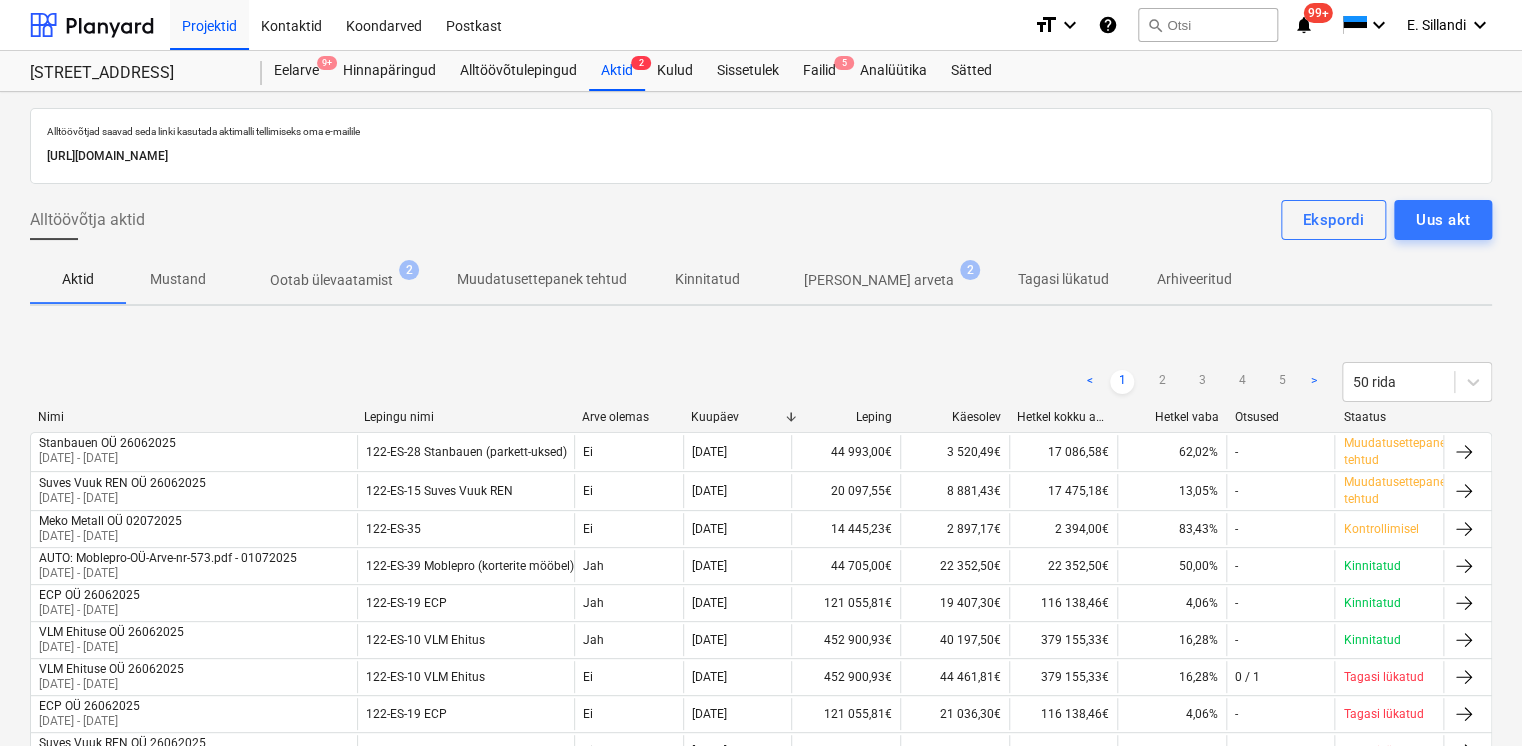 click on "Ootab ülevaatamist 2" at bounding box center (331, 280) 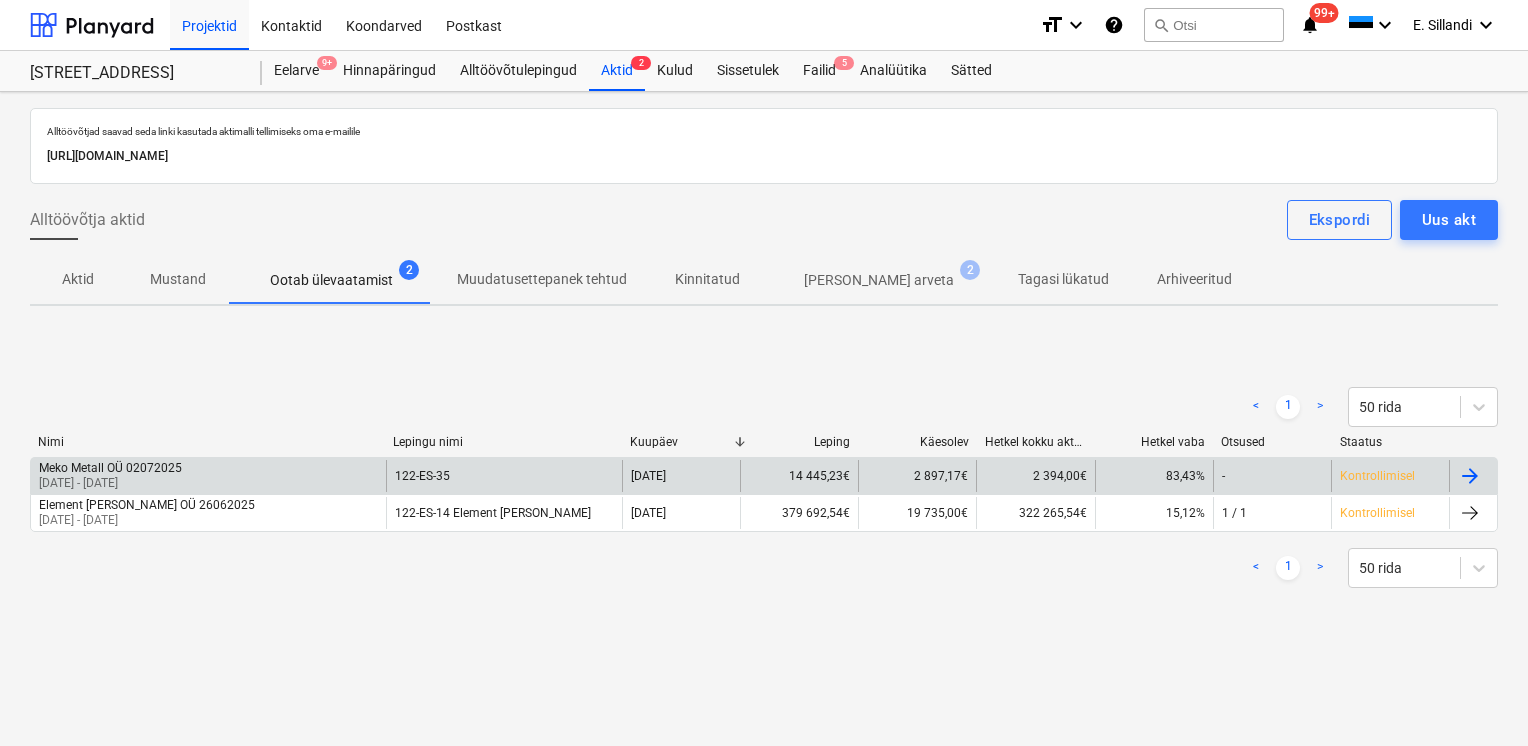 click on "30 Jun 2025 - 02 Jul 2025" at bounding box center [110, 483] 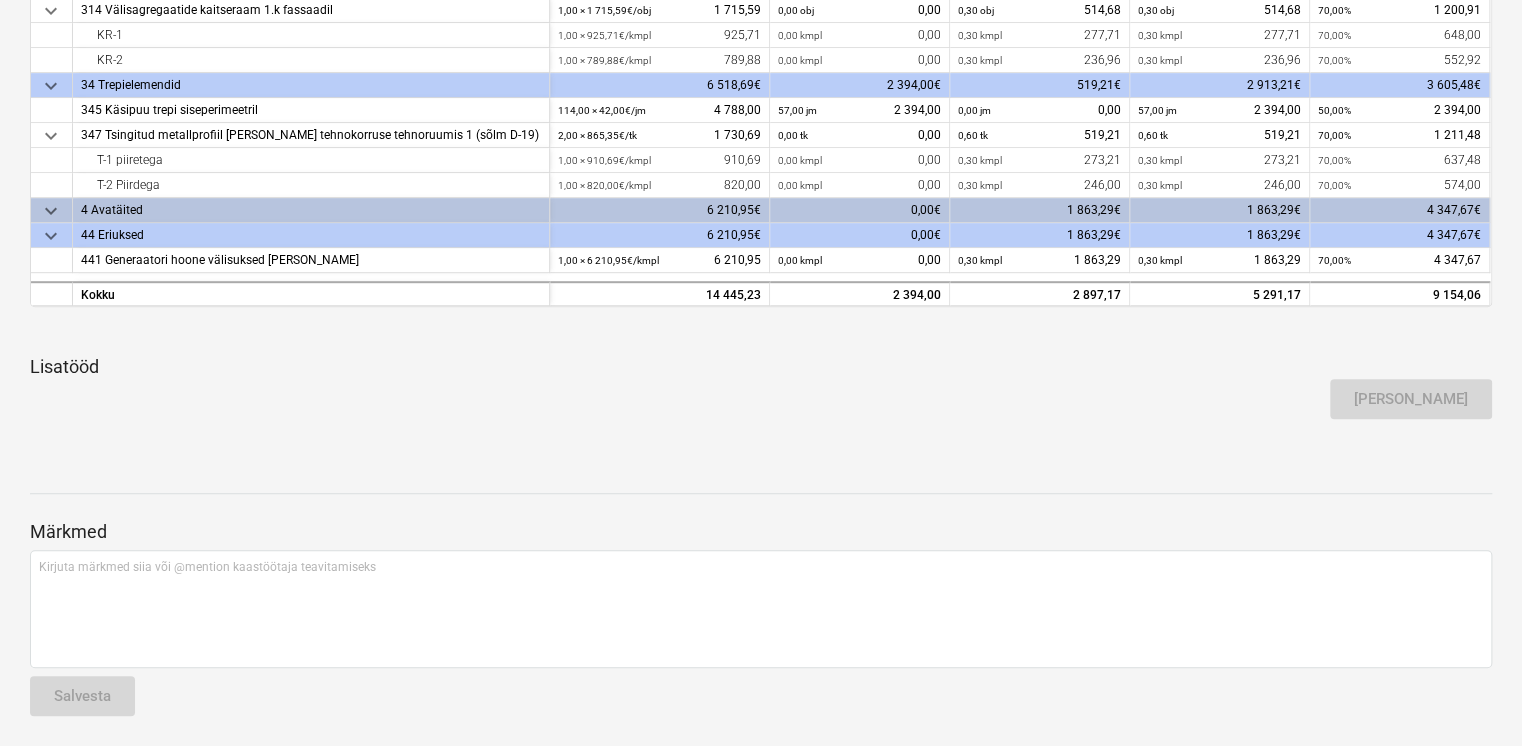 scroll, scrollTop: 0, scrollLeft: 0, axis: both 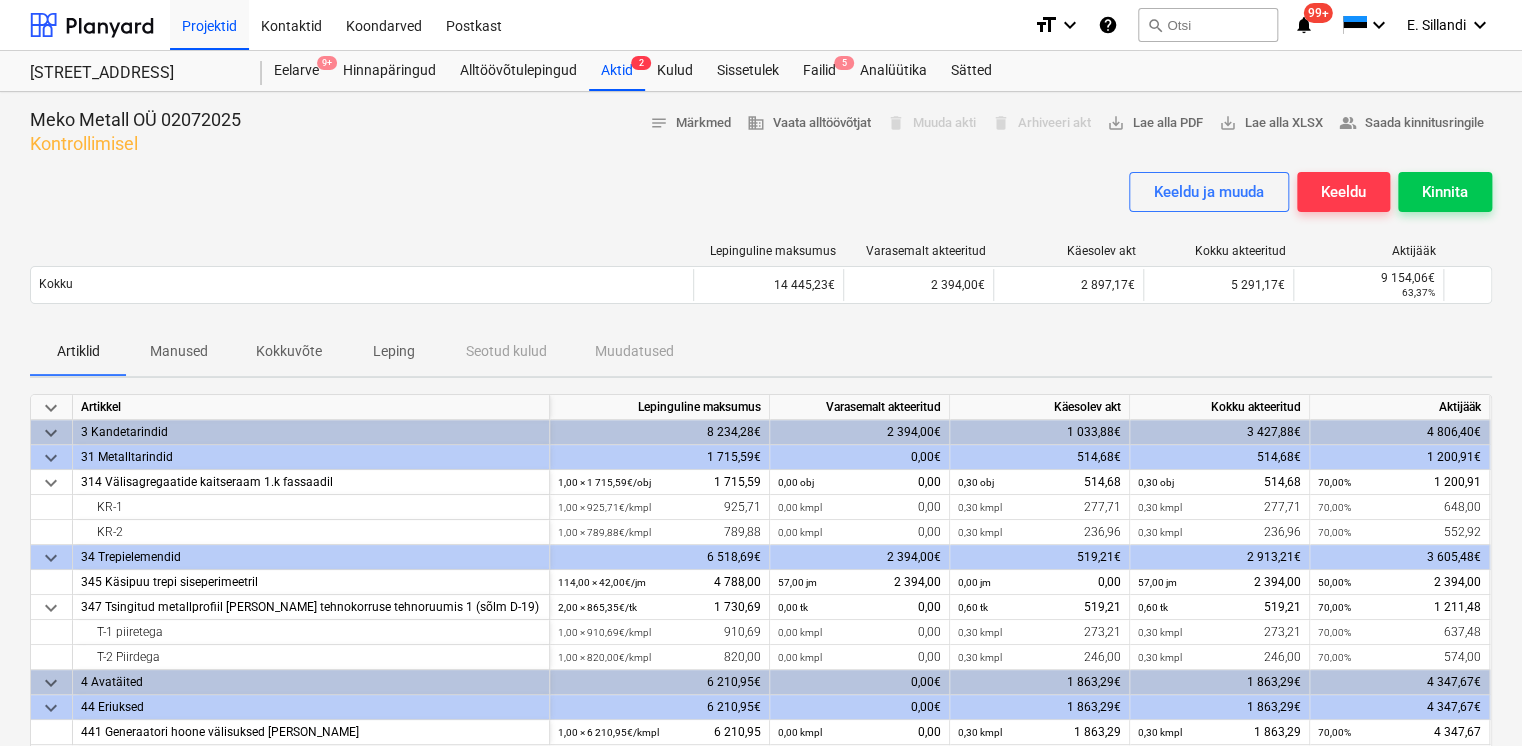 click on "Kokkuvõte" at bounding box center (289, 351) 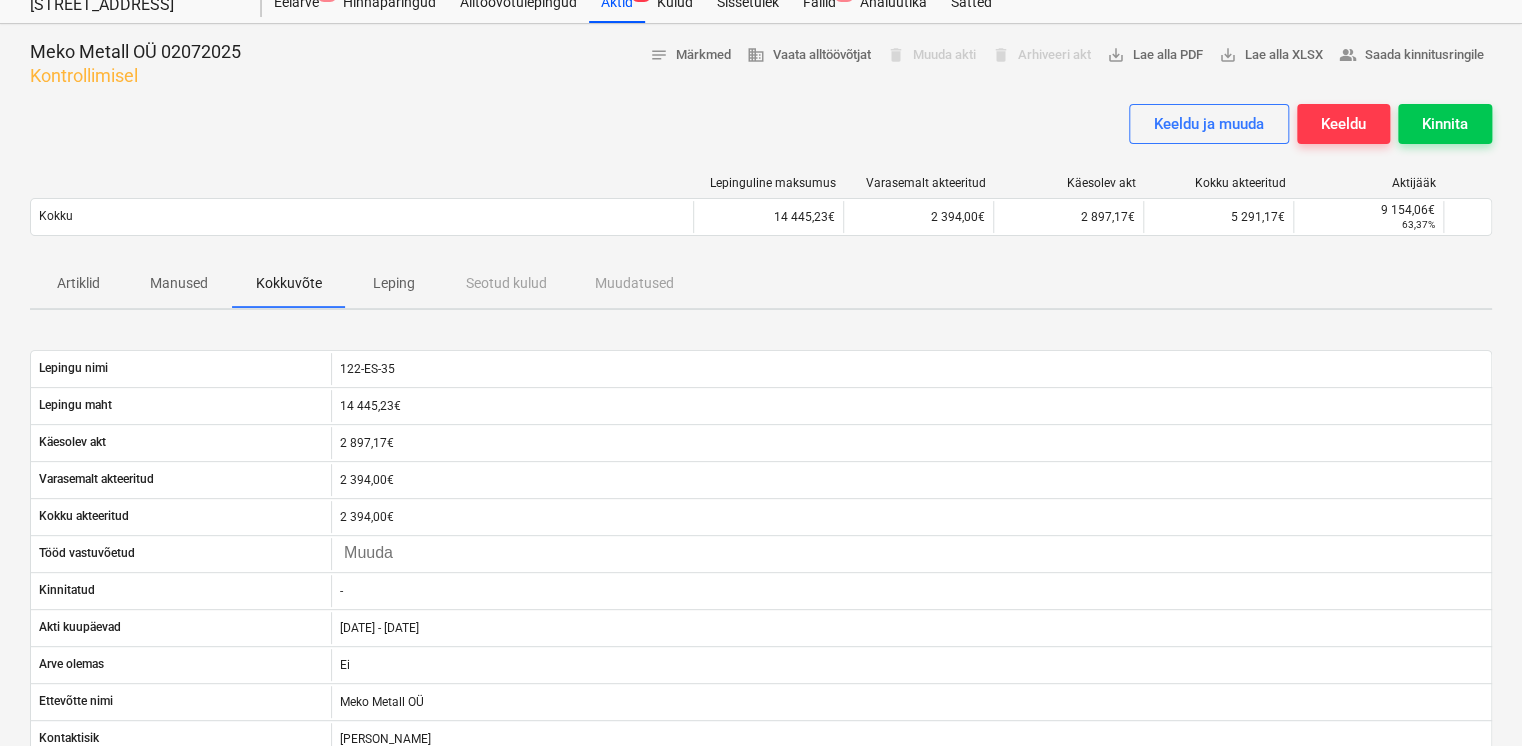 scroll, scrollTop: 0, scrollLeft: 0, axis: both 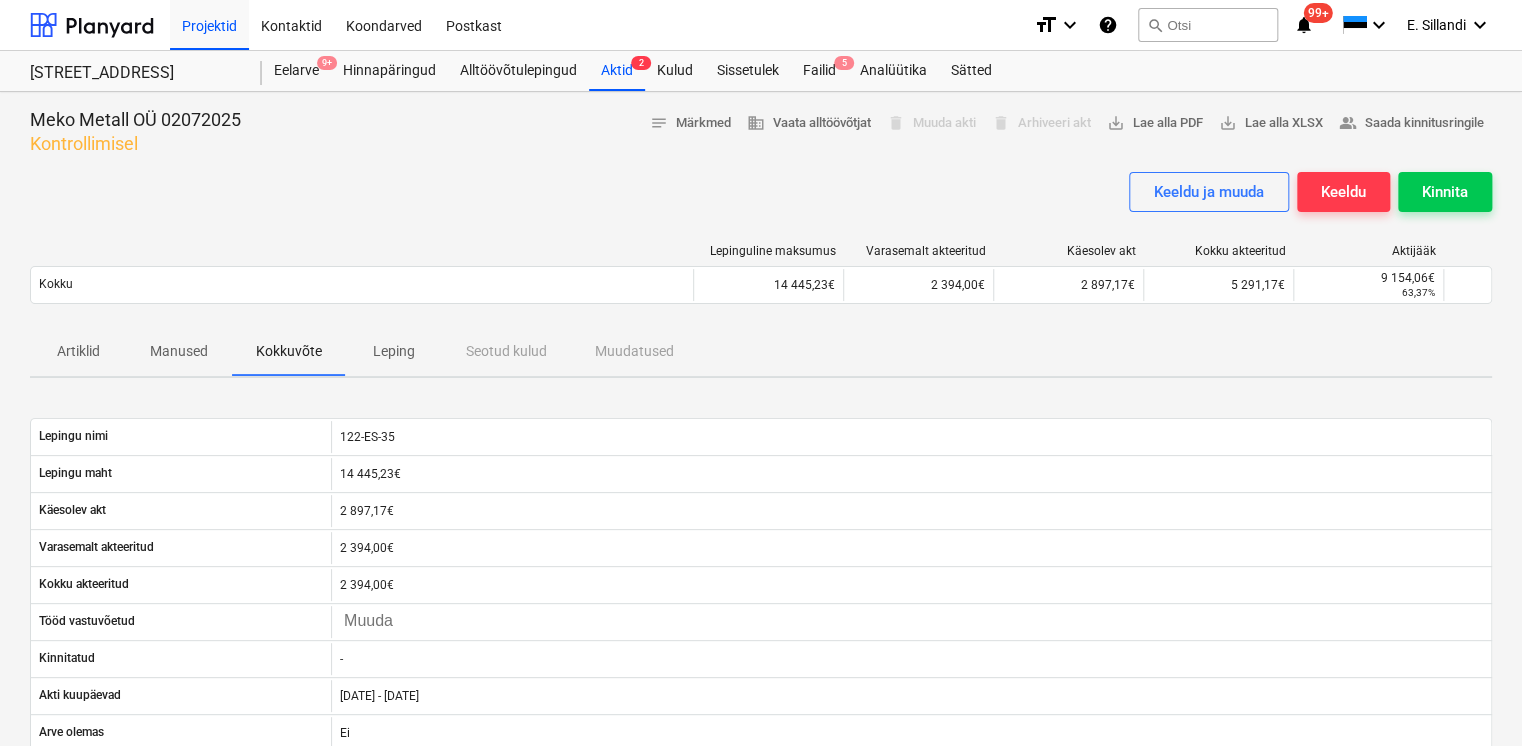 click on "Artiklid" at bounding box center [78, 351] 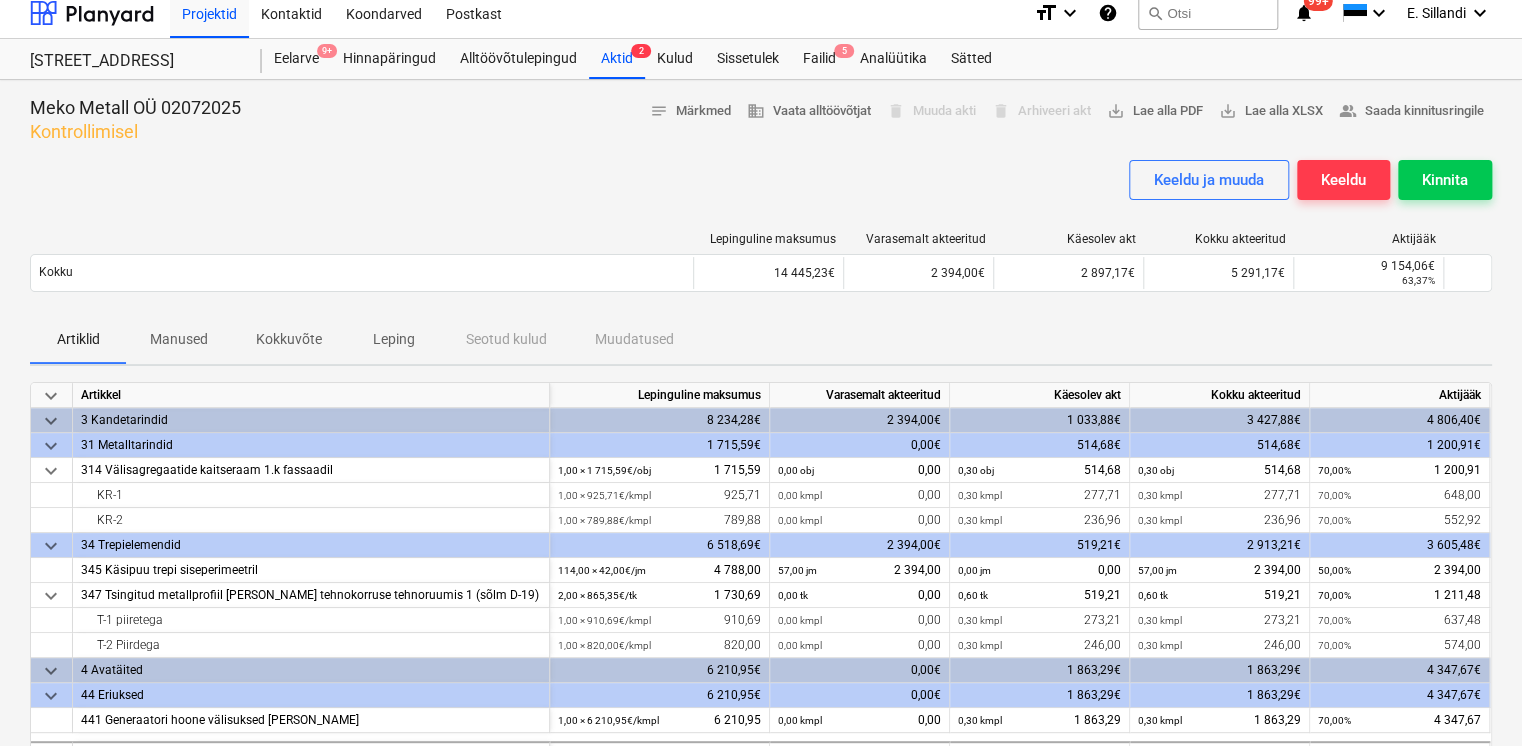 scroll, scrollTop: 0, scrollLeft: 0, axis: both 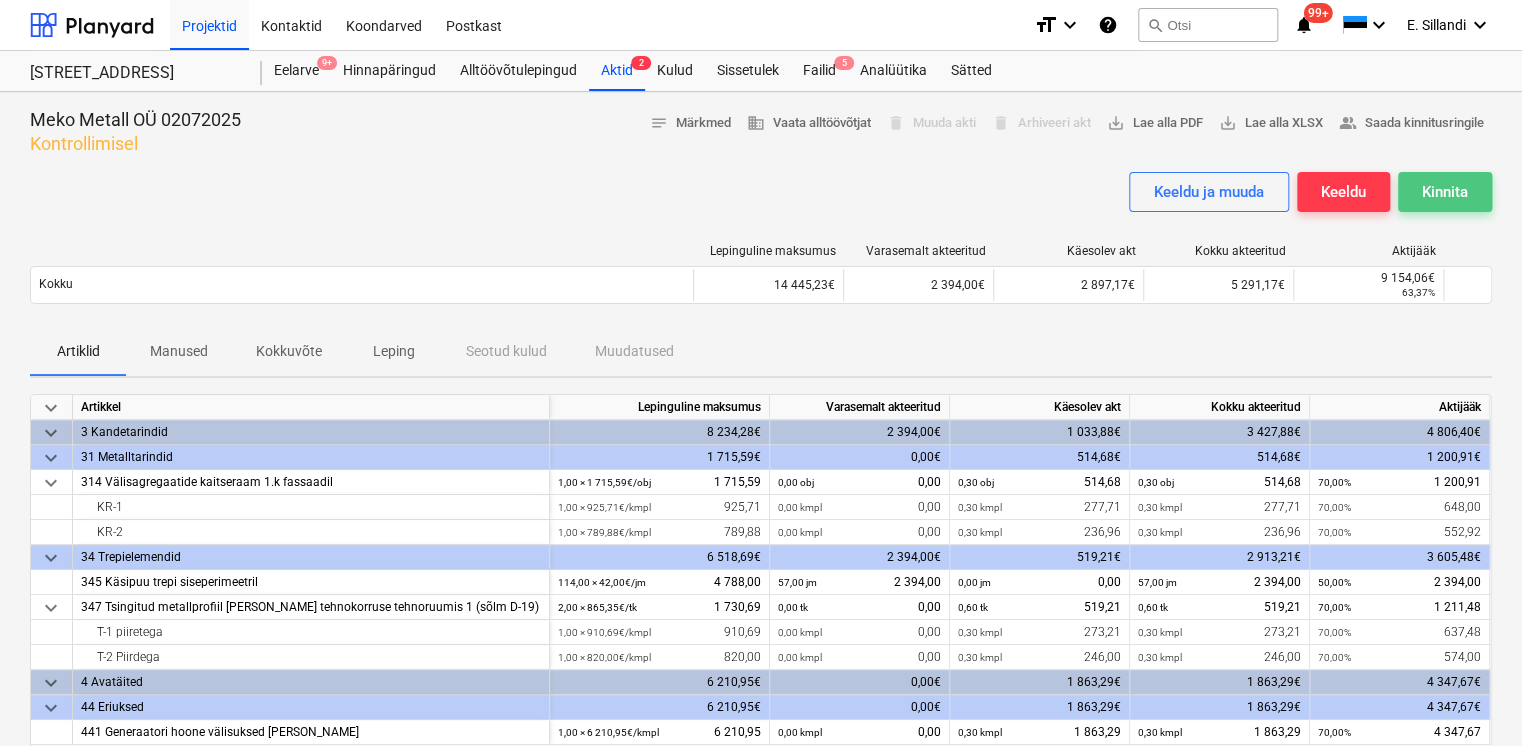 click on "Kinnita" at bounding box center (1445, 192) 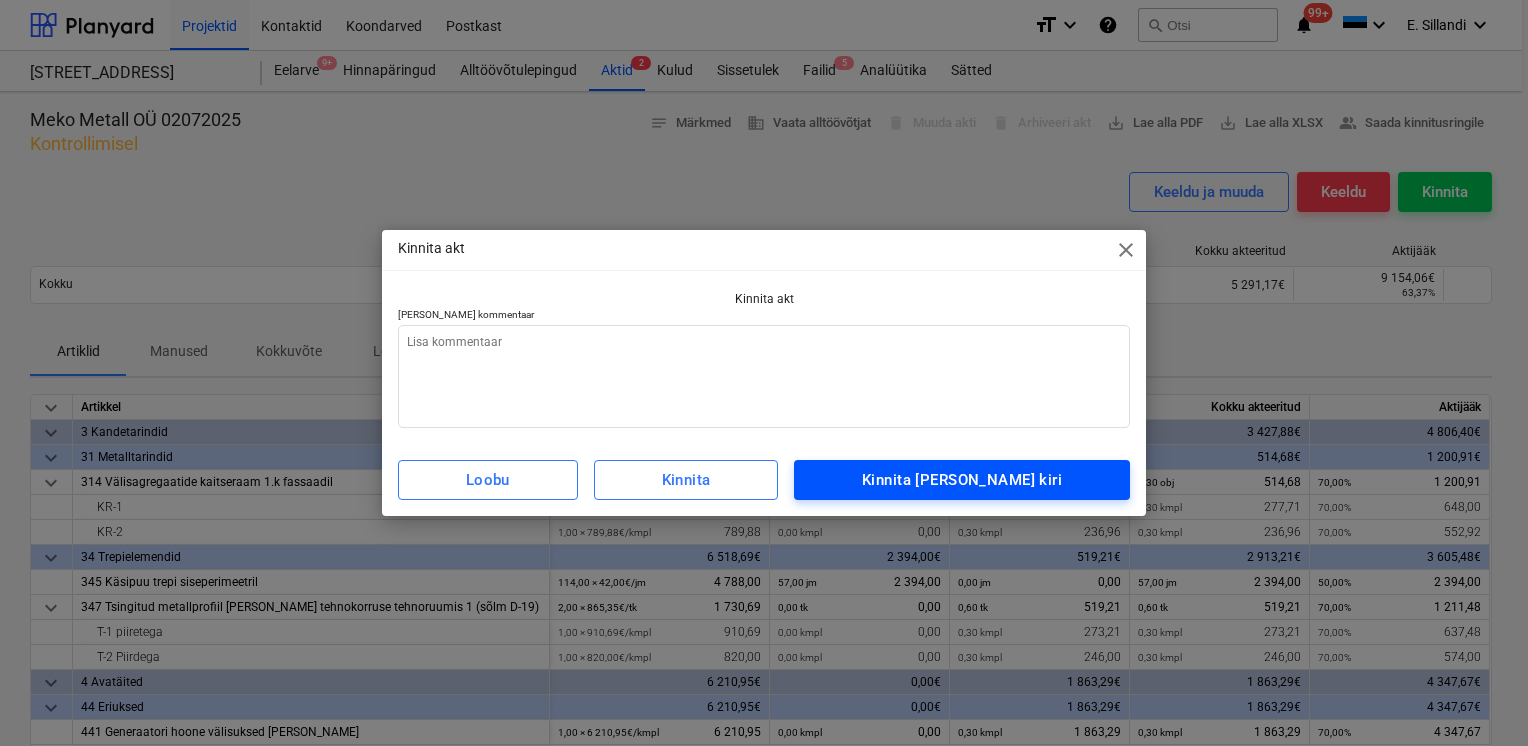 click on "Kinnita ja saada kiri" at bounding box center [962, 480] 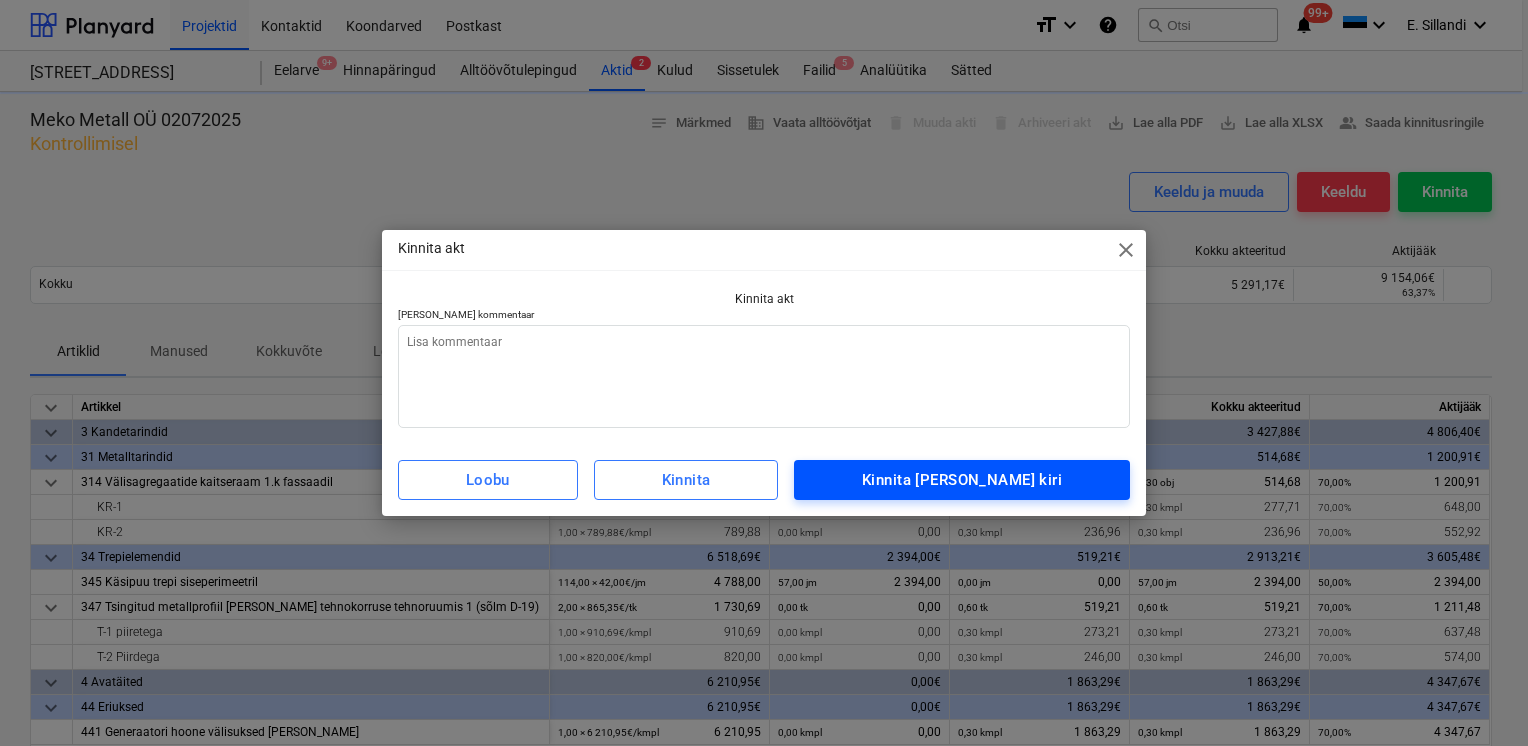 type on "x" 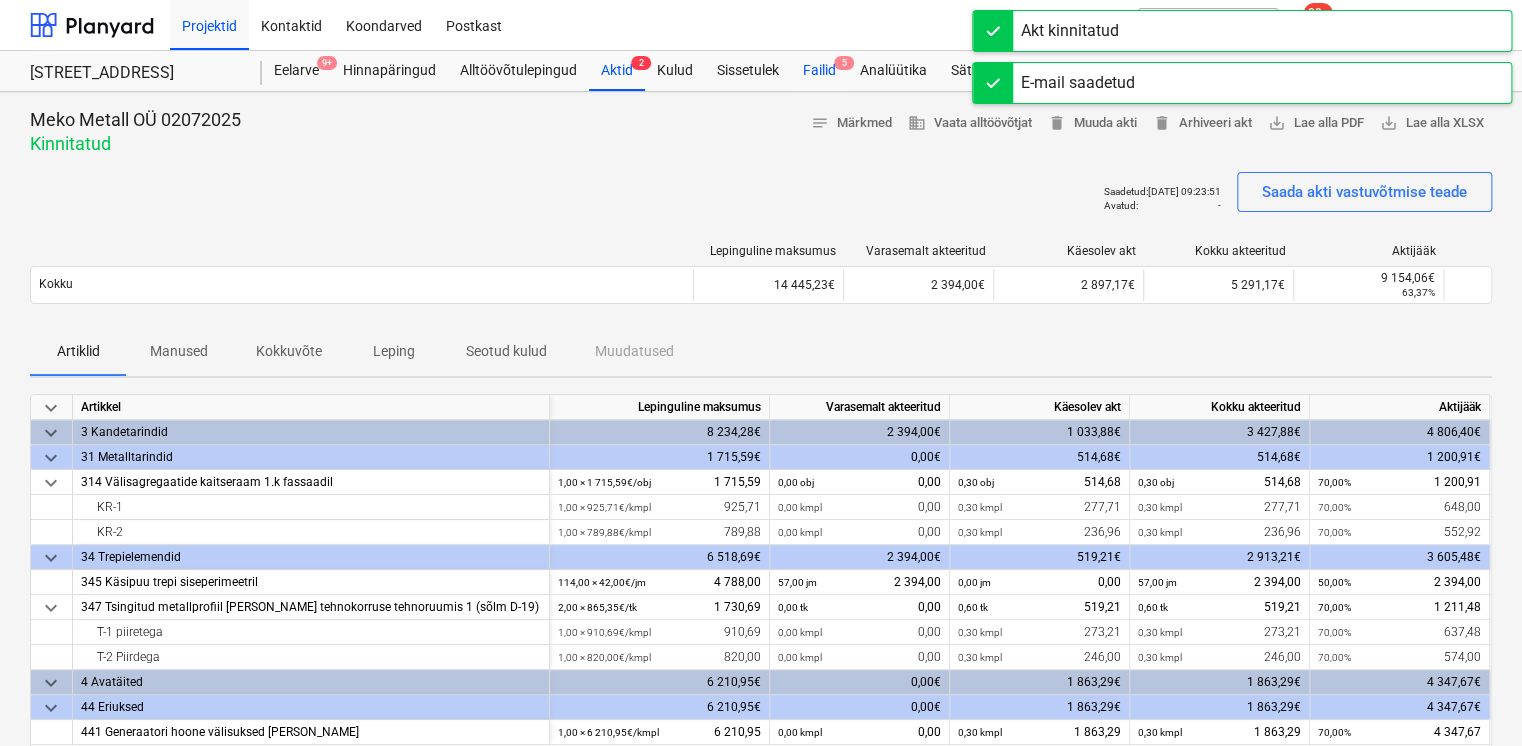 click on "Failid 5" at bounding box center [819, 71] 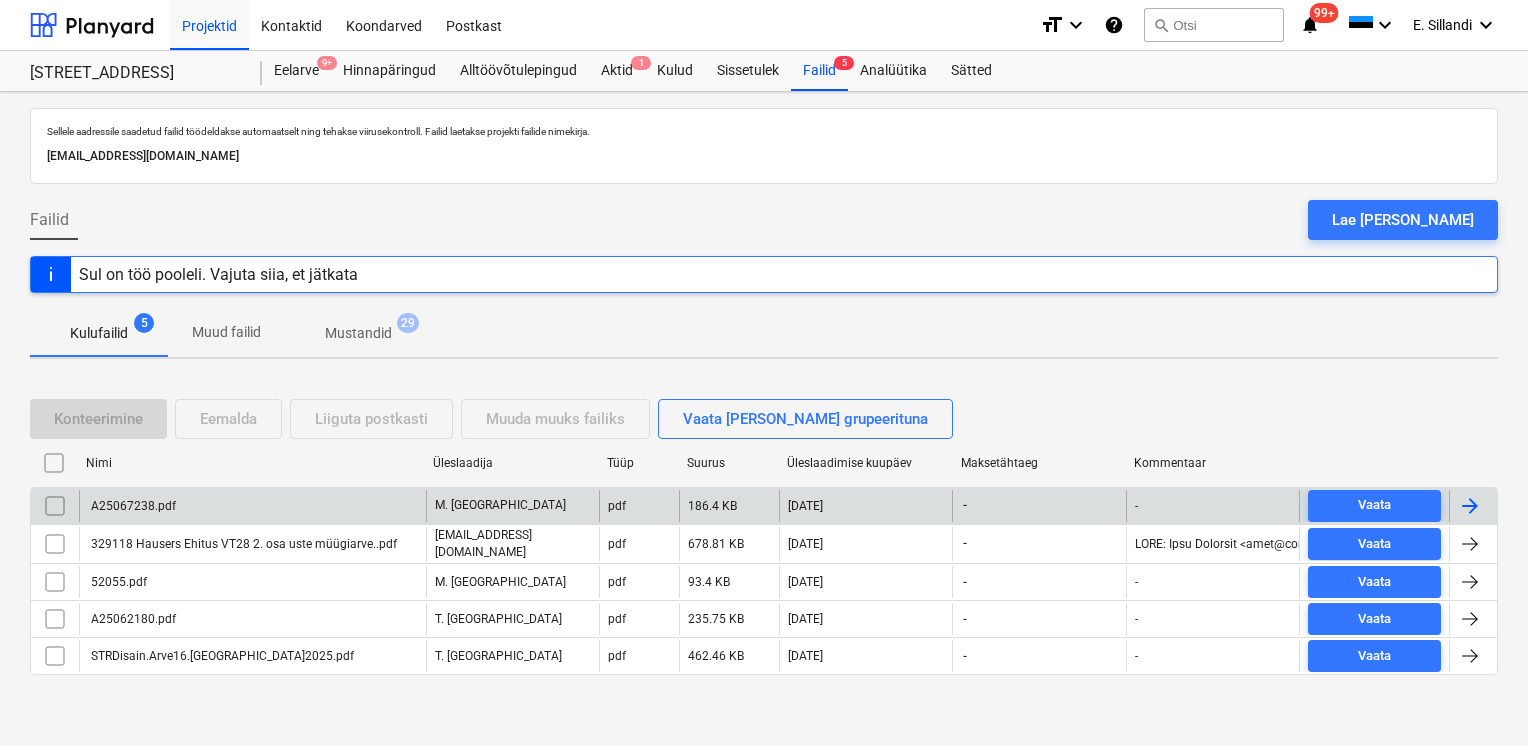 click on "A25067238.pdf" at bounding box center (252, 506) 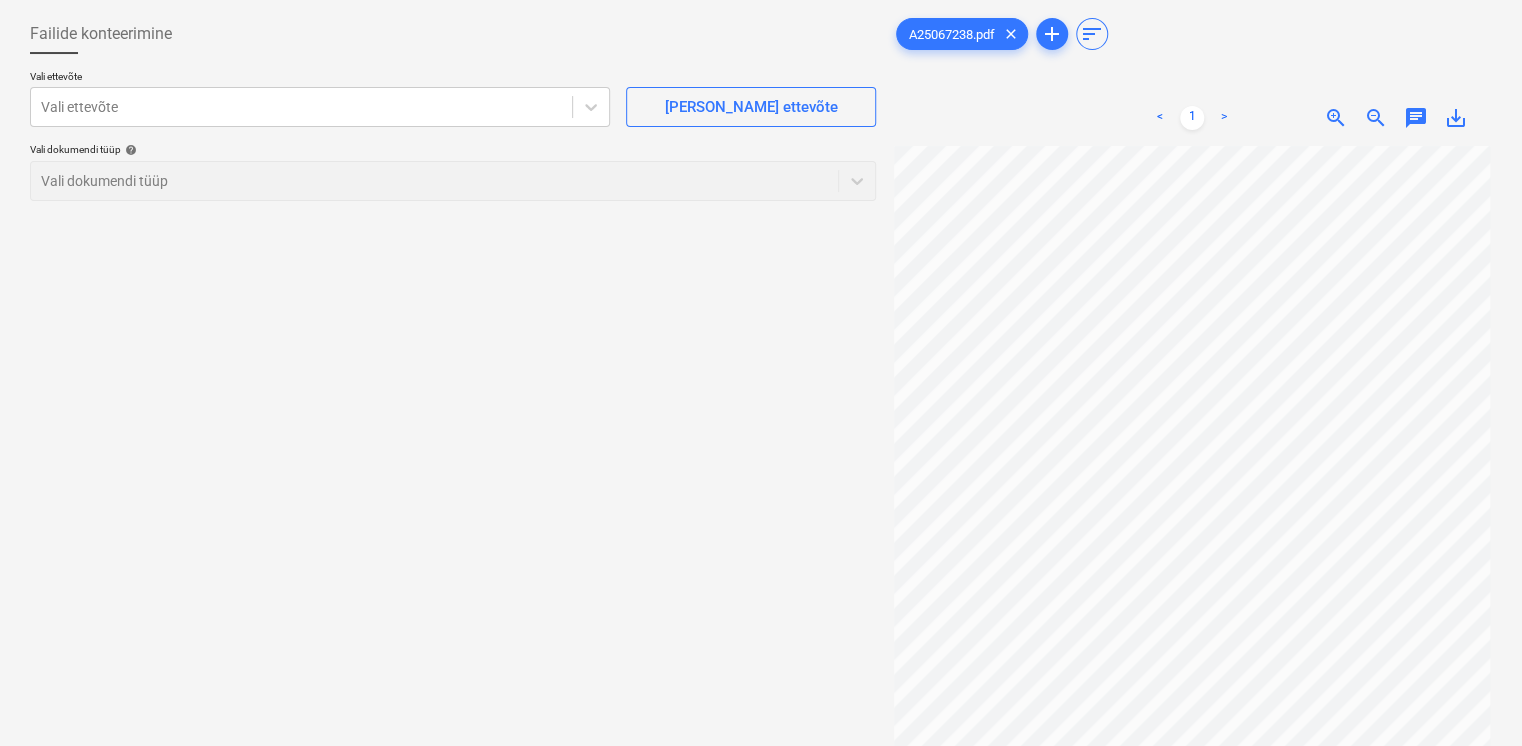 scroll, scrollTop: 133, scrollLeft: 0, axis: vertical 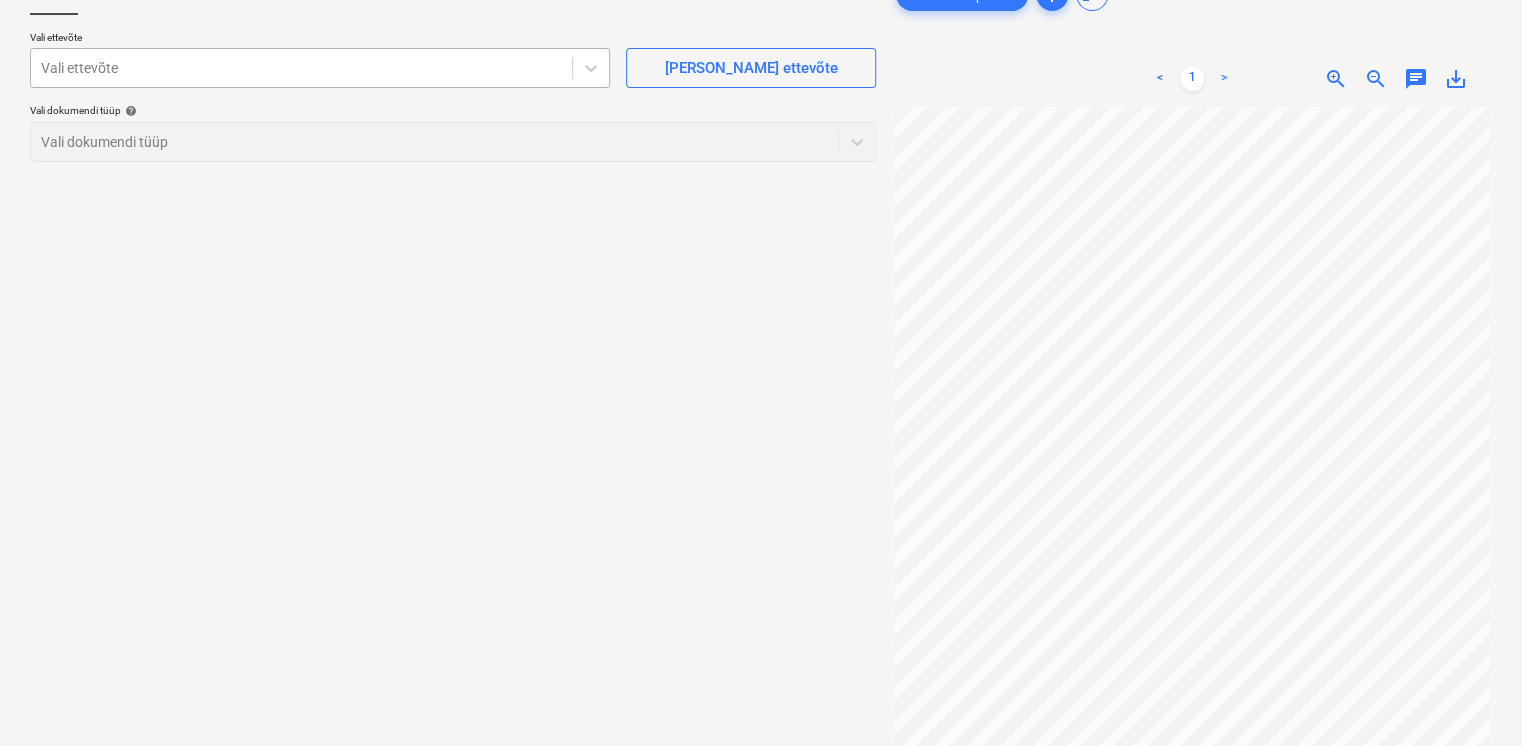 click on "Vali ettevõte" at bounding box center [320, 68] 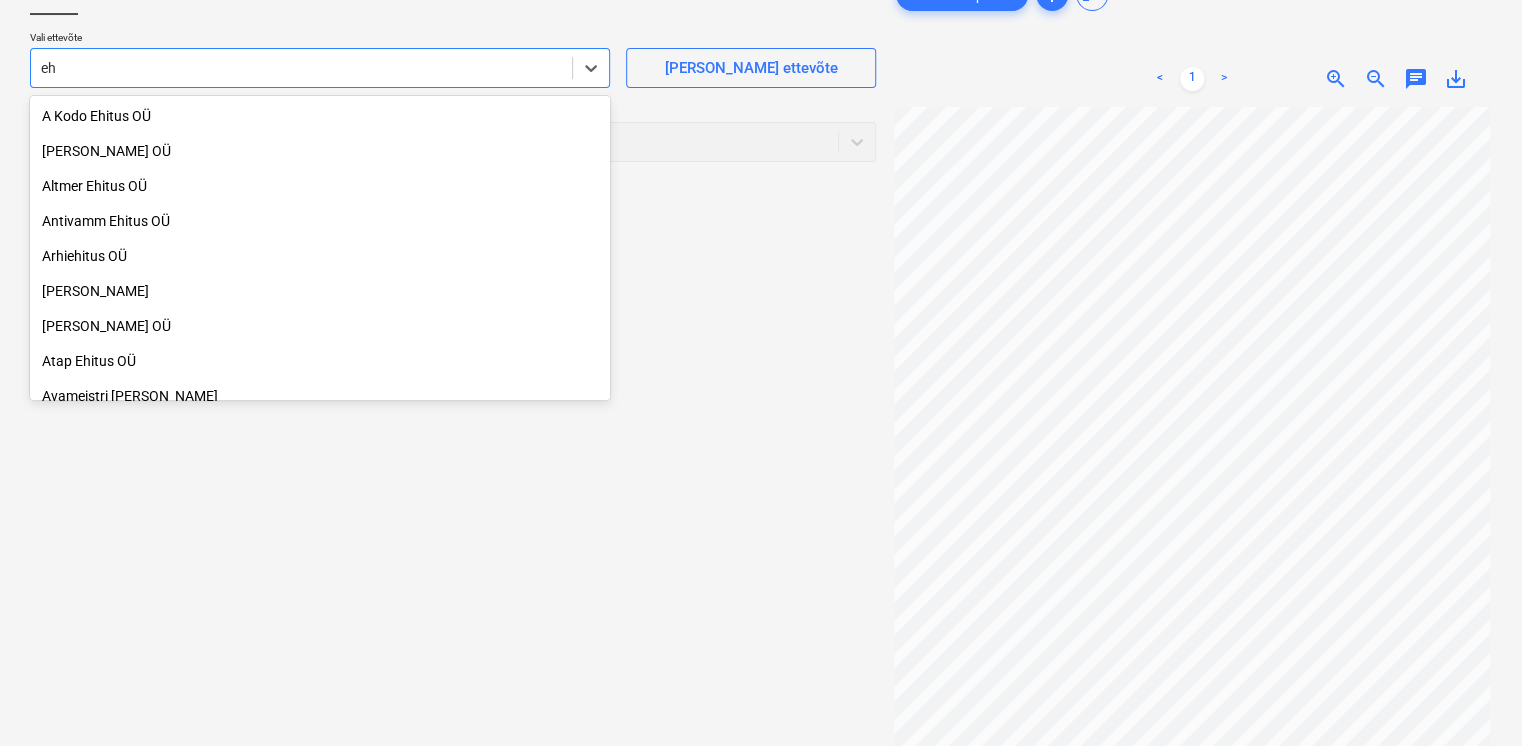 type on "e" 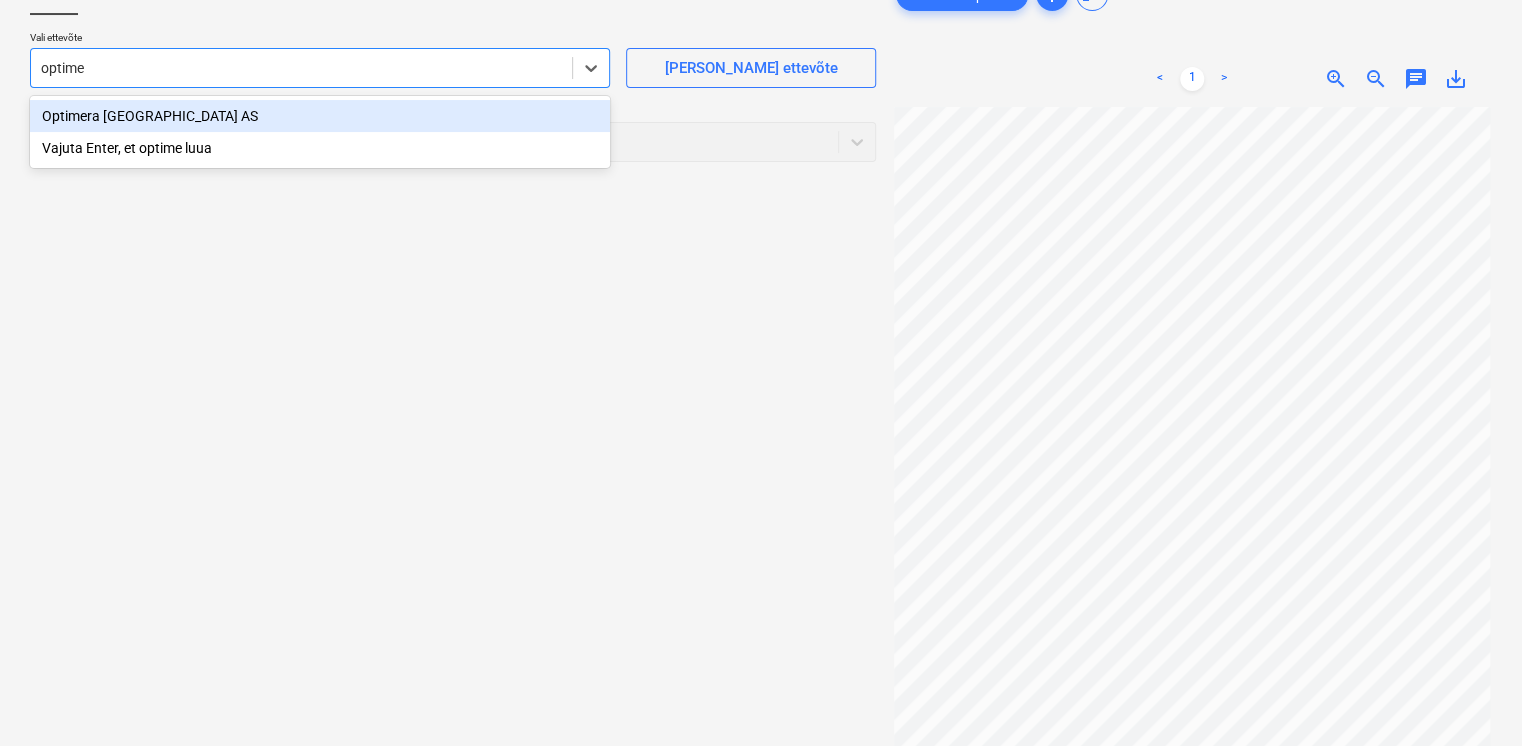 type on "optimer" 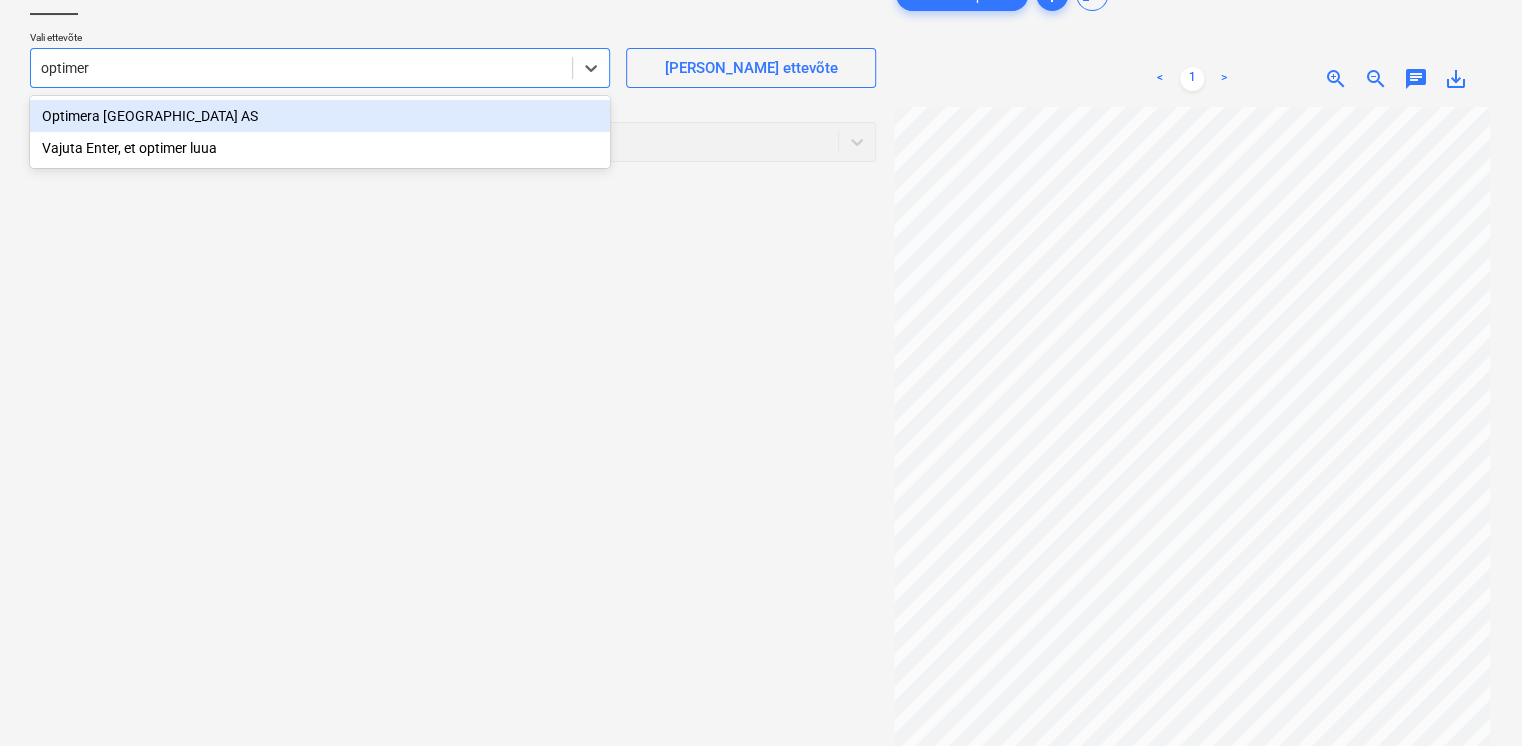 click on "Optimera Estonia AS" at bounding box center [320, 116] 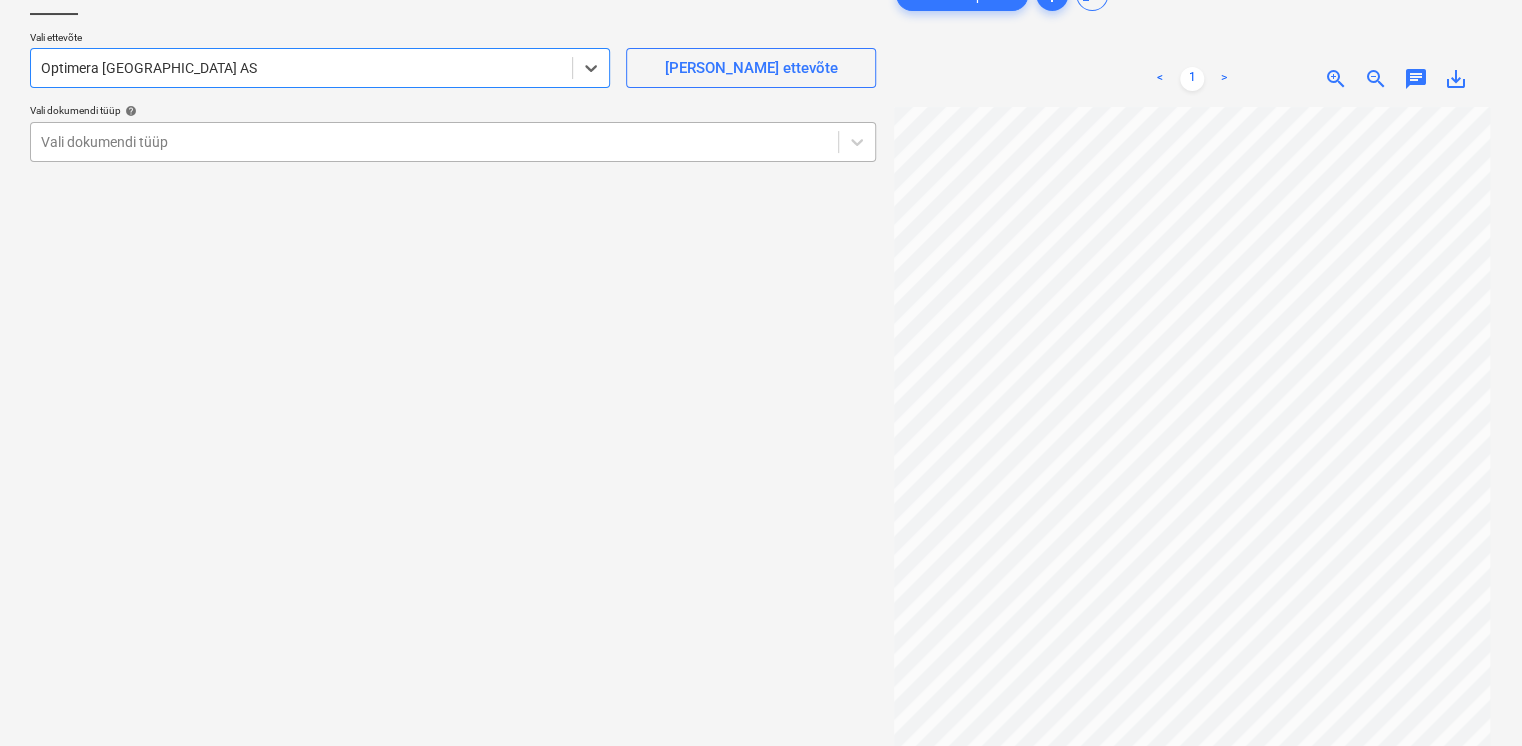 click at bounding box center (434, 142) 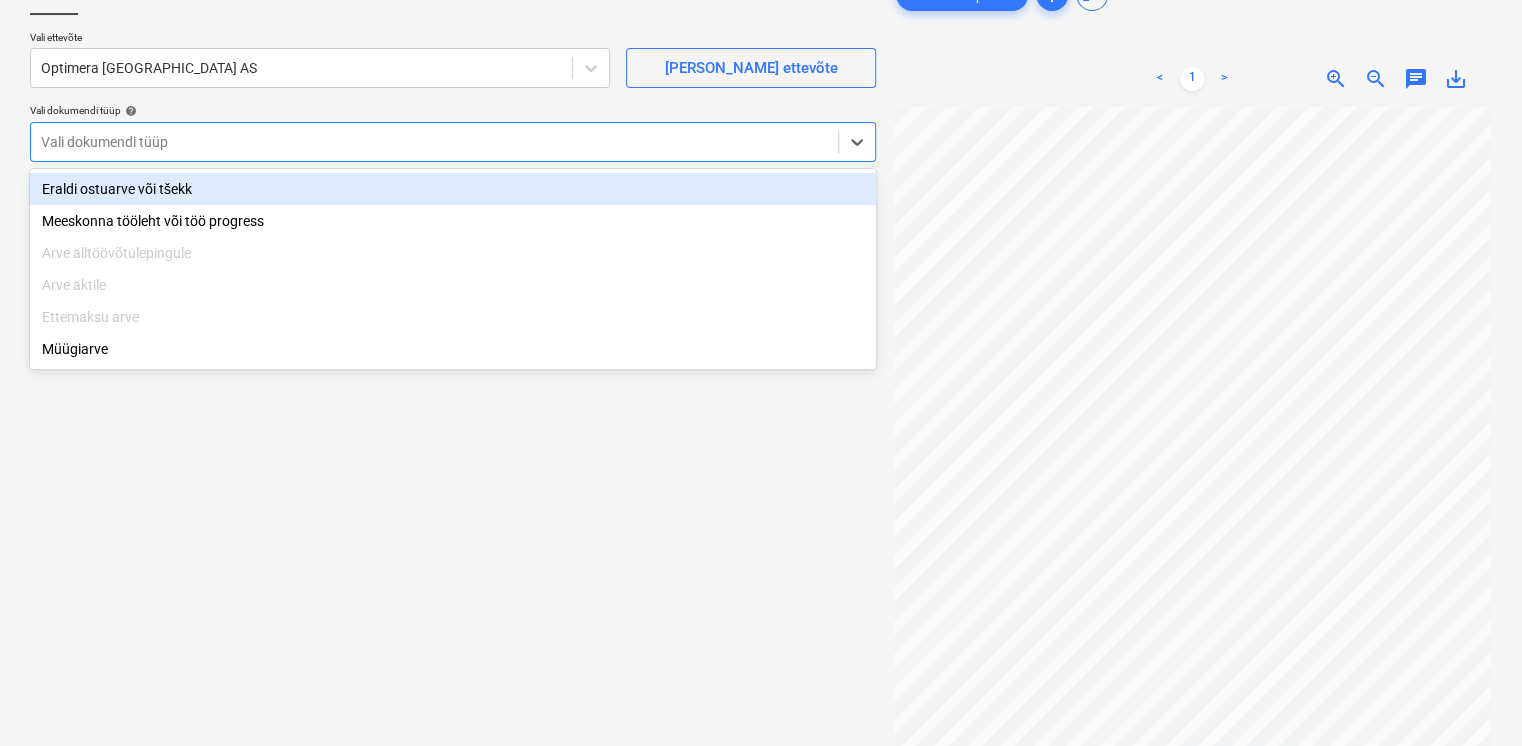 click on "Eraldi ostuarve või tšekk" at bounding box center (453, 189) 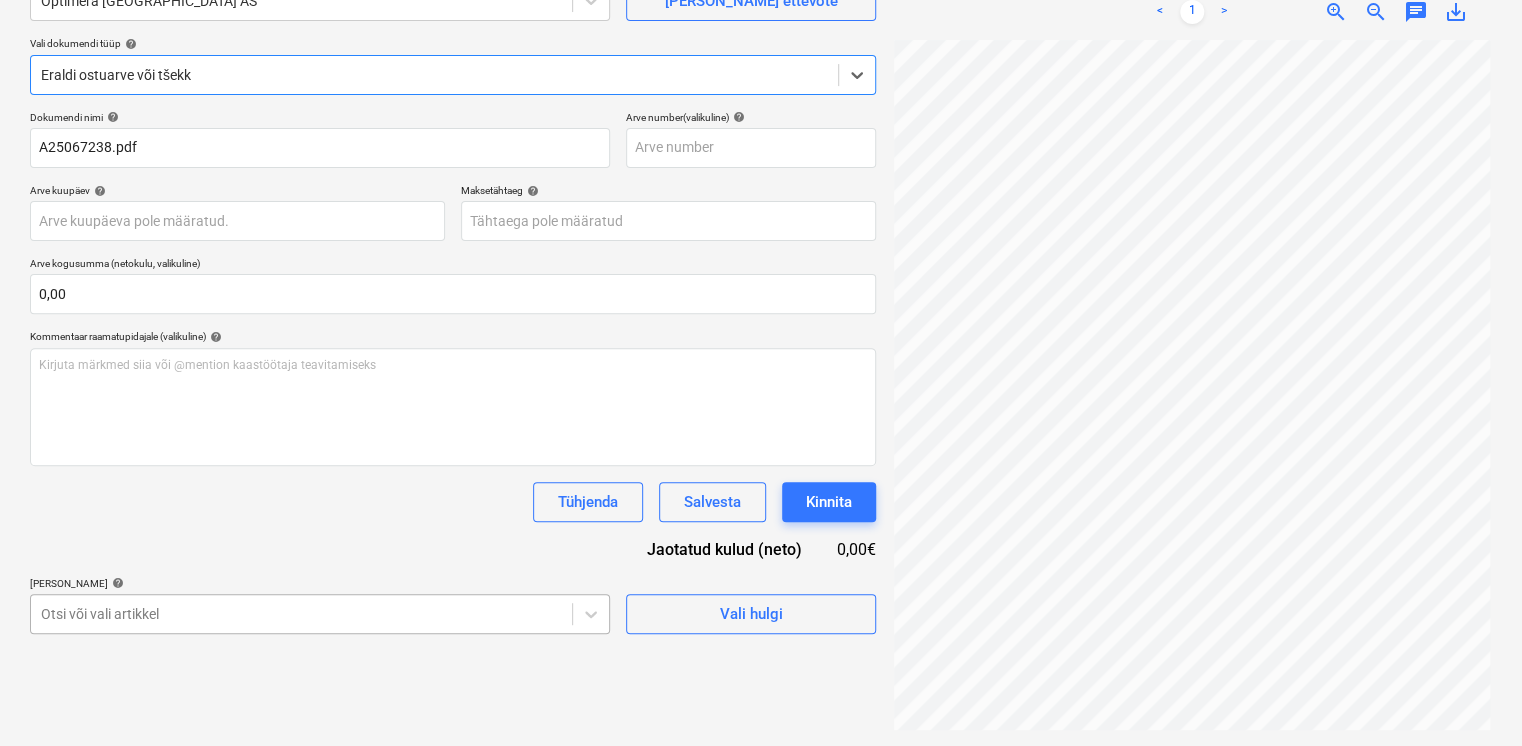 click on "Projektid Kontaktid Koondarved Postkast format_size keyboard_arrow_down help search Otsi notifications 99+ keyboard_arrow_down E. Sillandi keyboard_arrow_down Viieaia tee 28 Eelarve 9+ Hinnapäringud Alltöövõtulepingud Aktid 1 Kulud Sissetulek Failid 5 Analüütika Sätted Failide konteerimine Vali ettevõte Optimera Estonia AS   Lisa uus ettevõte Vali dokumendi tüüp help option Eraldi ostuarve või tšekk, selected.   Select is focused ,type to refine list, press Down to open the menu,  Eraldi ostuarve või tšekk Dokumendi nimi help A25067238.pdf Arve number  (valikuline) help Arve kuupäev help Press the down arrow key to interact with the calendar and
select a date. Press the question mark key to get the keyboard shortcuts for changing dates. Maksetähtaeg help Press the down arrow key to interact with the calendar and
select a date. Press the question mark key to get the keyboard shortcuts for changing dates. Arve kogusumma (netokulu, valikuline) 0,00 help ﻿ Tühjenda Salvesta Kinnita <" at bounding box center (761, 173) 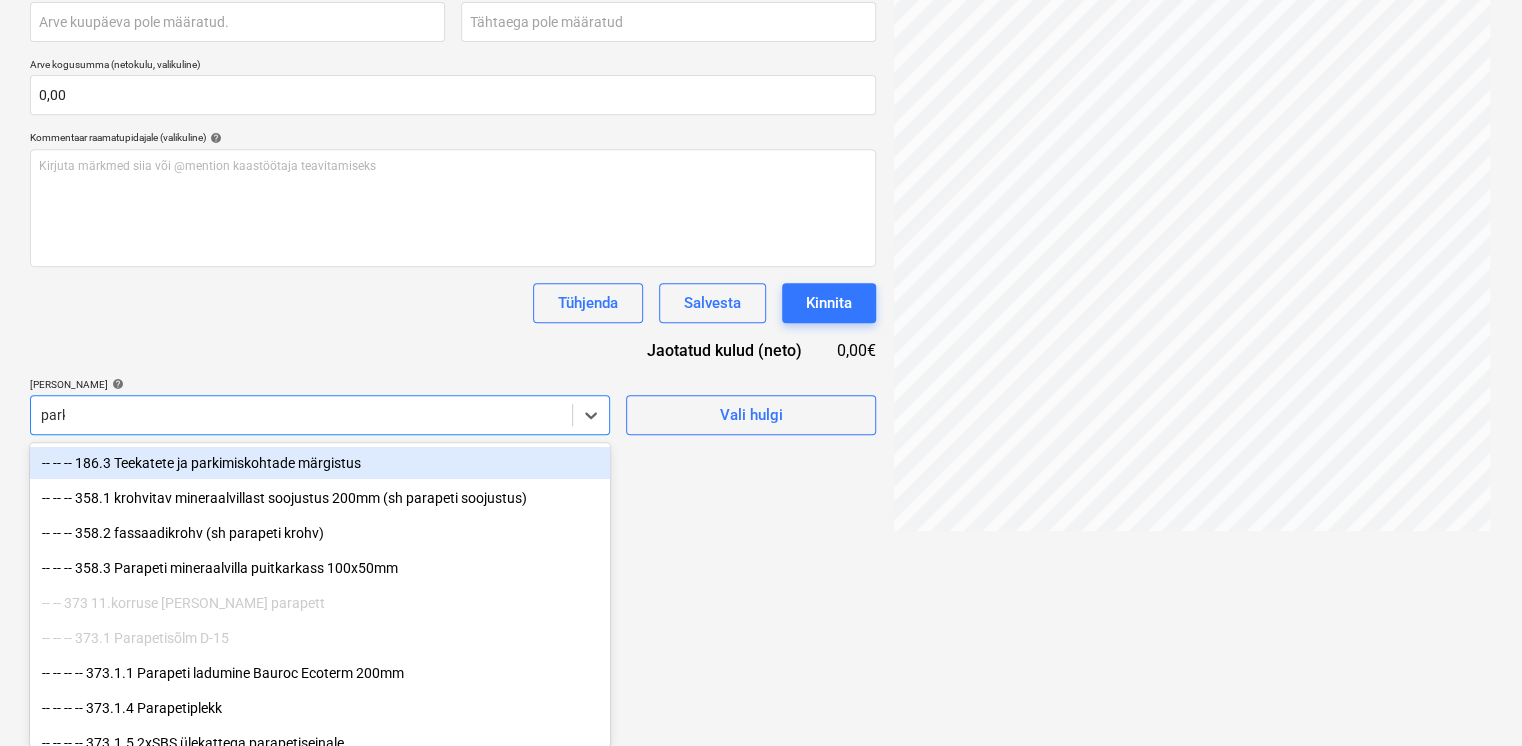 scroll, scrollTop: 200, scrollLeft: 0, axis: vertical 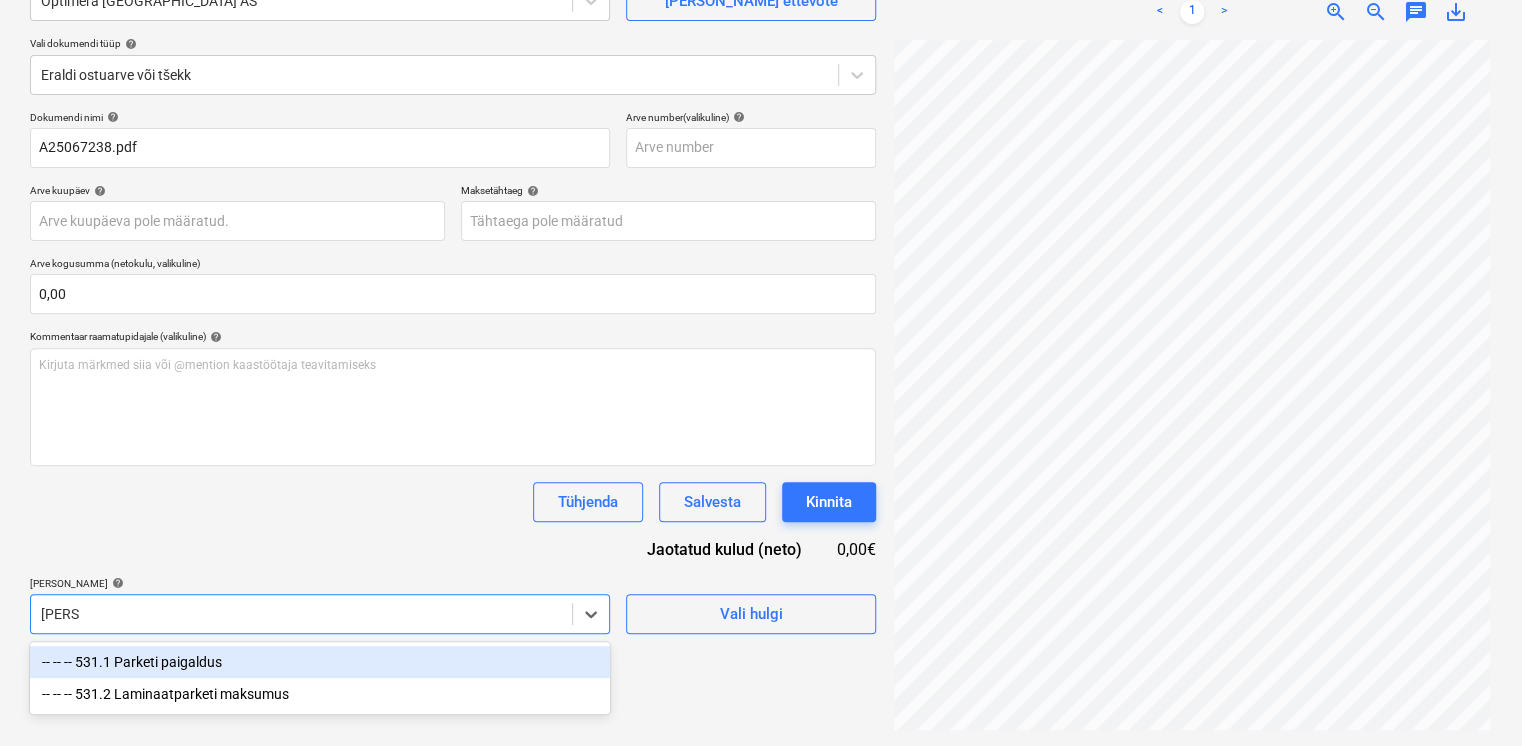 type on "parket" 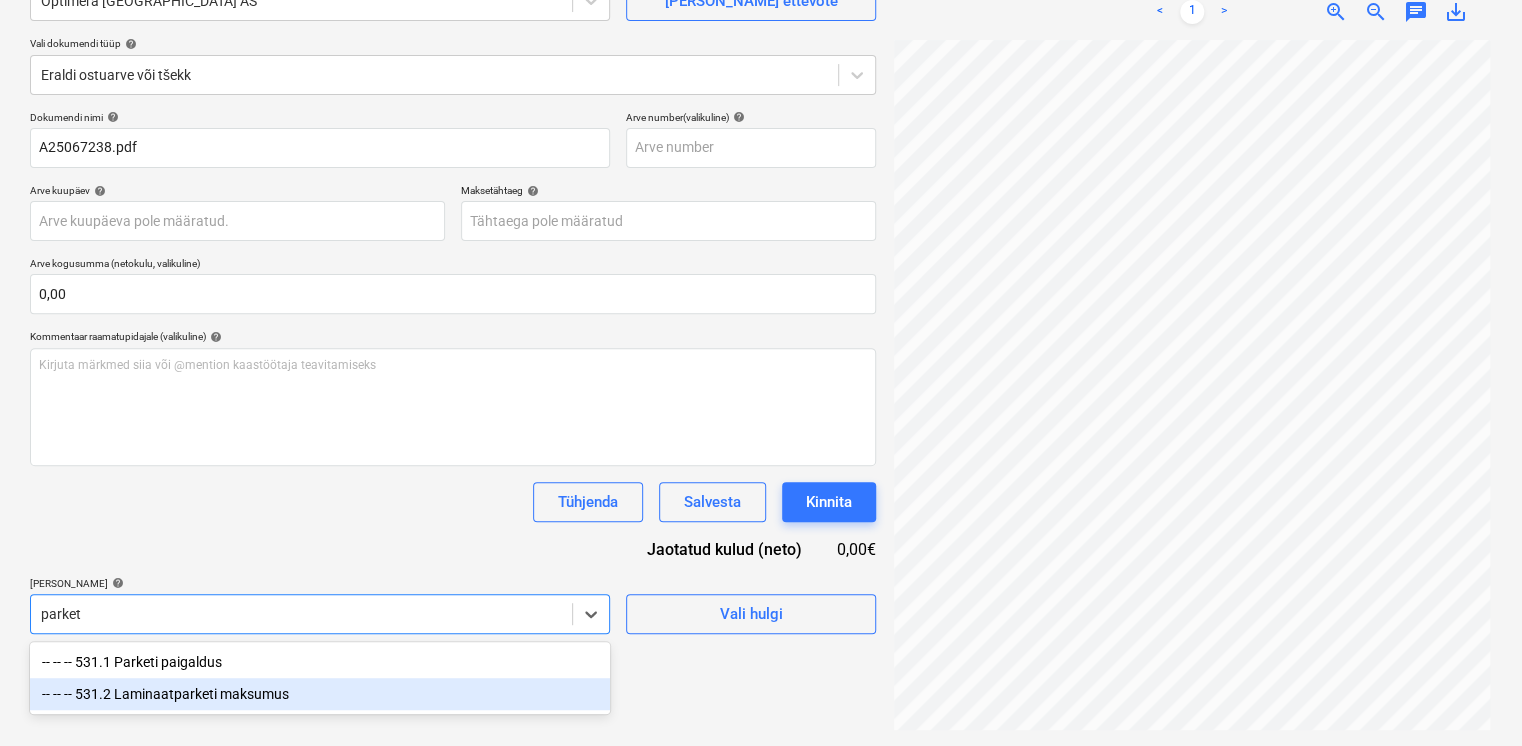 click on "-- -- --  531.2 Laminaatparketi maksumus" at bounding box center [320, 694] 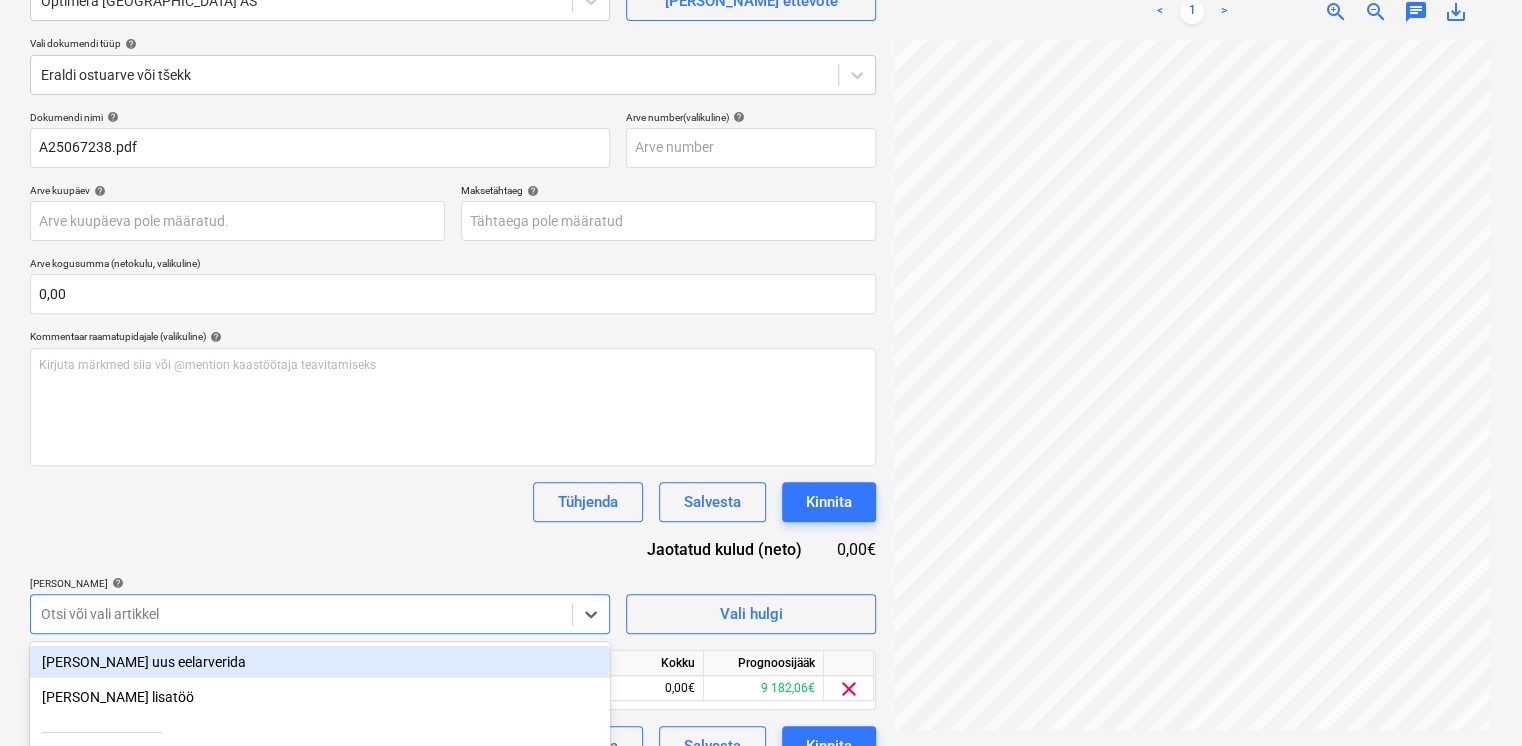 click on "Dokumendi nimi help A25067238.pdf Arve number  (valikuline) help Arve kuupäev help Press the down arrow key to interact with the calendar and
select a date. Press the question mark key to get the keyboard shortcuts for changing dates. Maksetähtaeg help Press the down arrow key to interact with the calendar and
select a date. Press the question mark key to get the keyboard shortcuts for changing dates. Arve kogusumma (netokulu, valikuline) 0,00 Kommentaar raamatupidajale (valikuline) help Kirjuta märkmed siia või @mention kaastöötaja teavitamiseks ﻿ Tühjenda Salvesta Kinnita Jaotatud kulud (neto) 0,00€ Lisa artiklid help option -- -- --  531.2 Laminaatparketi maksumus, selected. option Lisa uus eelarverida focused, 1 of 684. 684 results available. Use Up and Down to choose options, press Enter to select the currently focused option, press Escape to exit the menu, press Tab to select the option and exit the menu. Otsi või vali artikkel Vali hulgi Artikli nimi Ühik Kogus Ühiku hind Kokku 0,00" at bounding box center (453, 438) 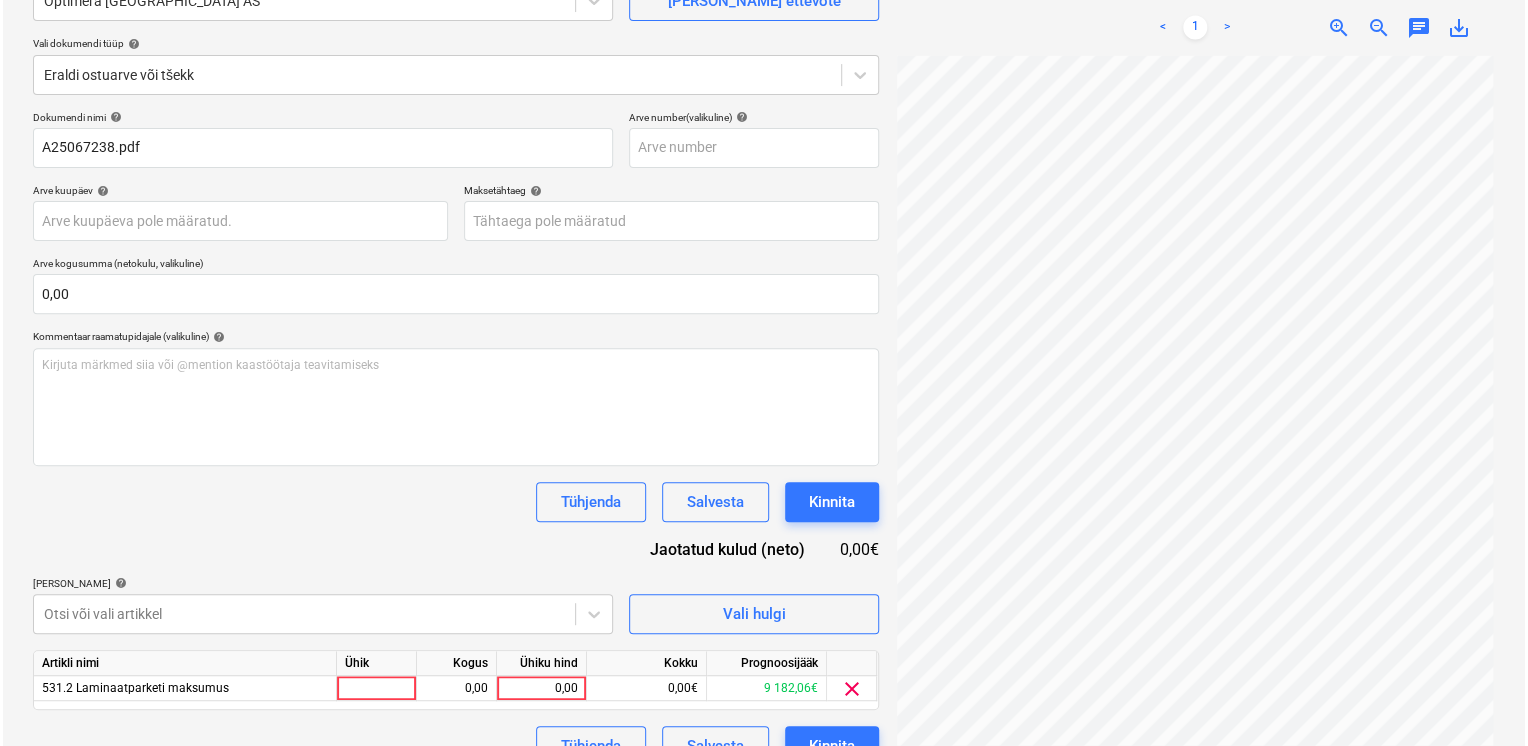 scroll, scrollTop: 235, scrollLeft: 0, axis: vertical 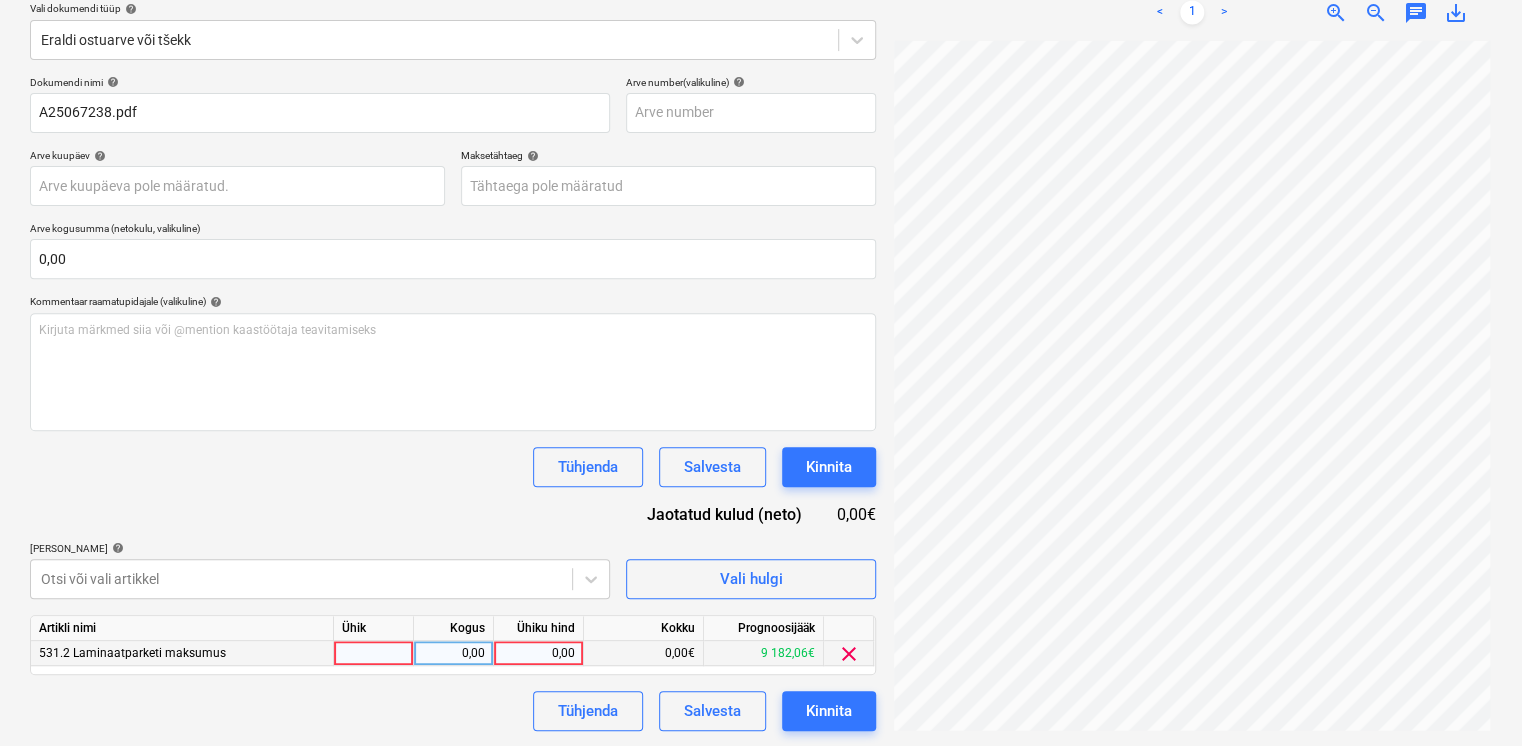click at bounding box center [374, 653] 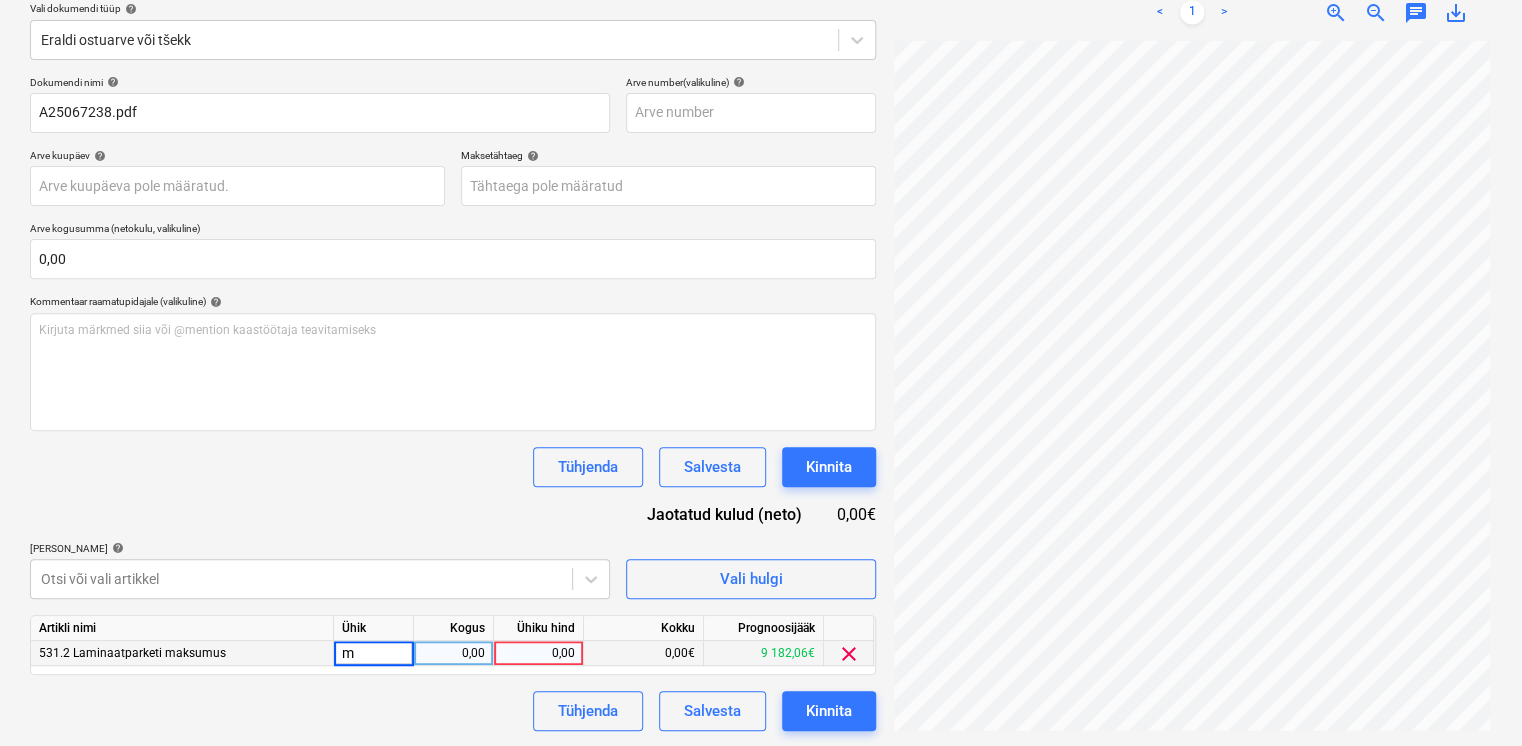type on "m2" 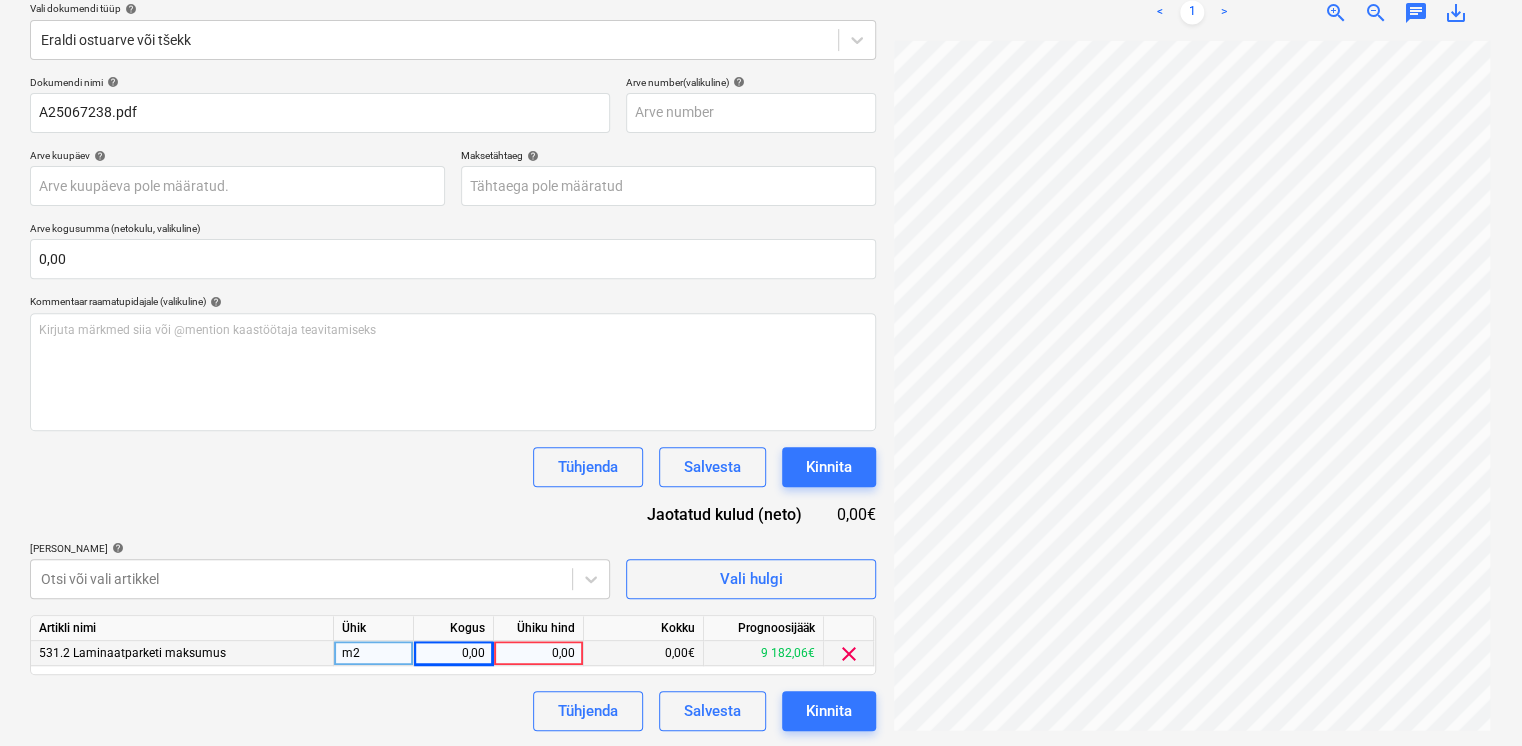 click on "Artikli nimi Ühik Kogus Ühiku hind Kokku Prognoosijääk 531.2 Laminaatparketi maksumus m2 0,00 0,00 0,00€ 9 182,06€ clear" at bounding box center [453, 645] 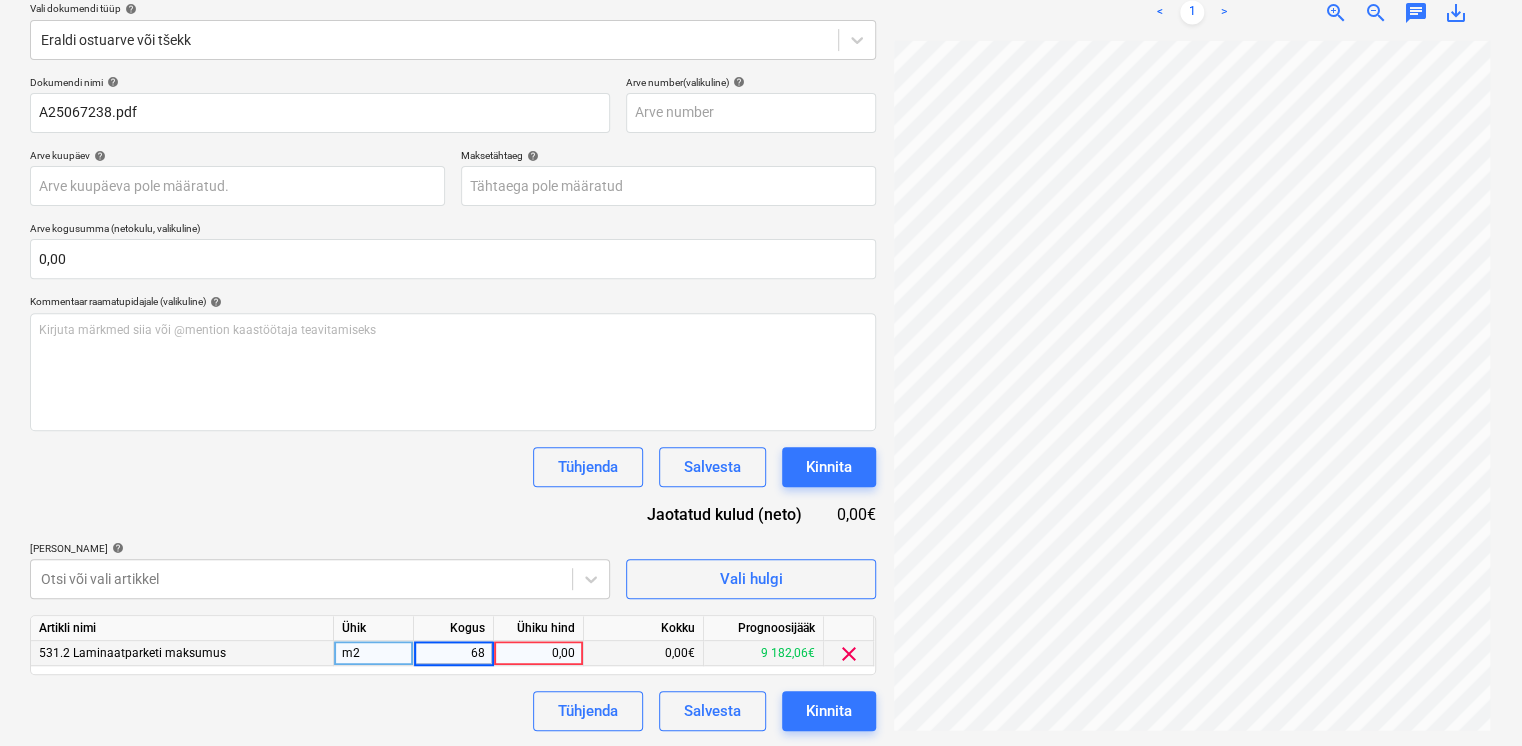 type on "688" 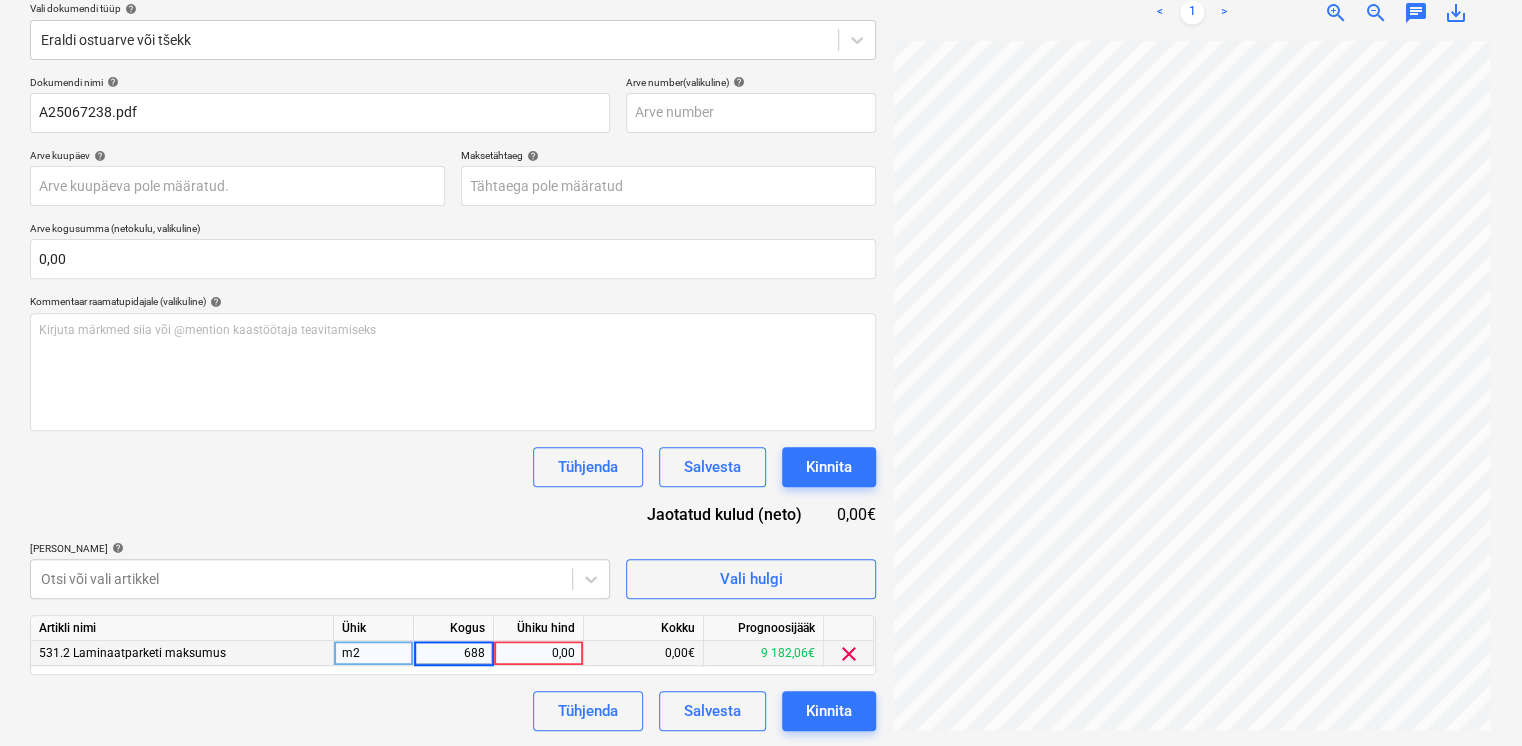 click on "Dokumendi nimi help A25067238.pdf Arve number  (valikuline) help Arve kuupäev help Press the down arrow key to interact with the calendar and
select a date. Press the question mark key to get the keyboard shortcuts for changing dates. Maksetähtaeg help Press the down arrow key to interact with the calendar and
select a date. Press the question mark key to get the keyboard shortcuts for changing dates. Arve kogusumma (netokulu, valikuline) 0,00 Kommentaar raamatupidajale (valikuline) help Kirjuta märkmed siia või @mention kaastöötaja teavitamiseks ﻿ Tühjenda Salvesta Kinnita Jaotatud kulud (neto) 0,00€ Lisa artiklid help Otsi või vali artikkel Vali hulgi Artikli nimi Ühik Kogus Ühiku hind Kokku Prognoosijääk 531.2 Laminaatparketi maksumus m2 688 0,00 0,00€ 9 182,06€ clear Tühjenda Salvesta Kinnita" at bounding box center [453, 403] 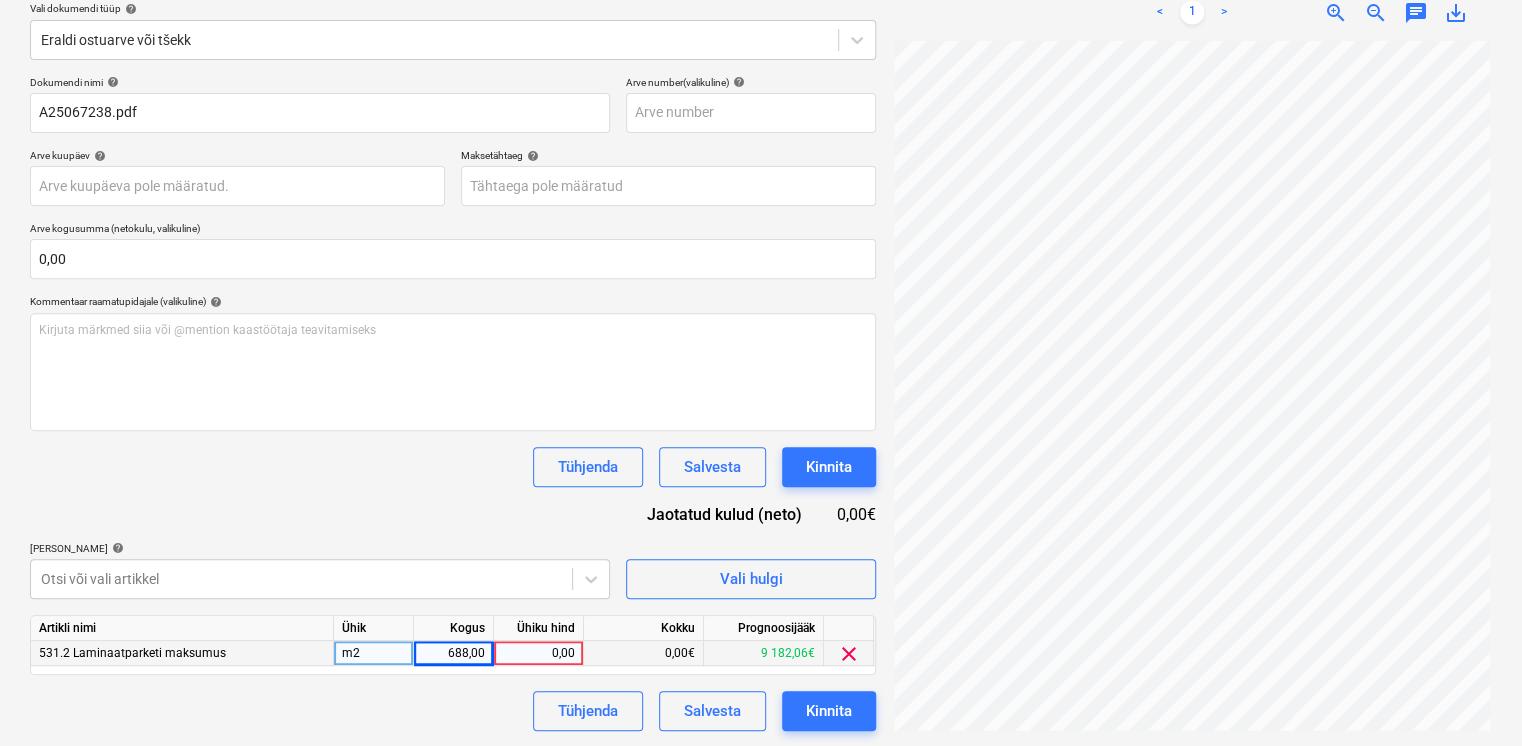 click on "0,00" at bounding box center (538, 653) 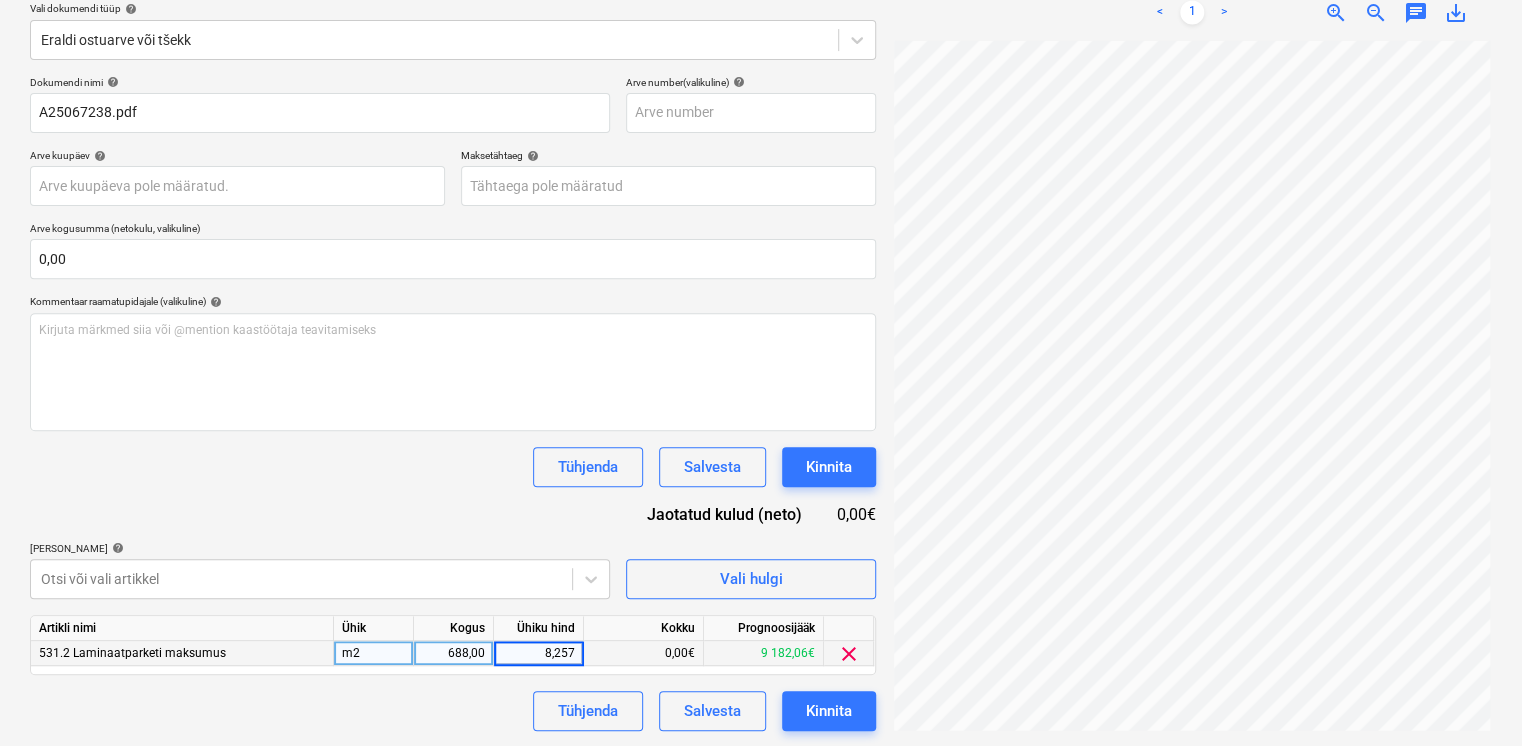 type on "8,2576" 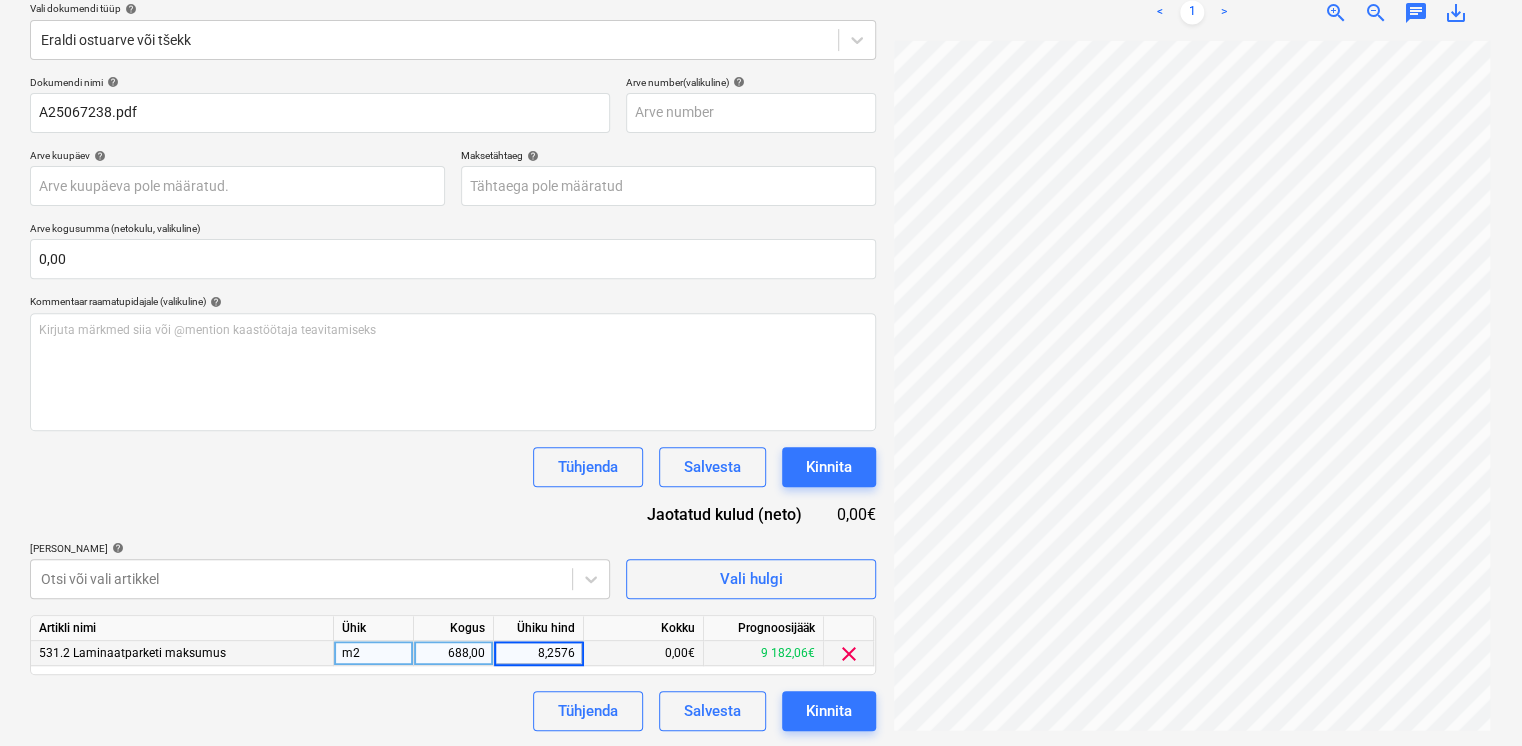 click on "Dokumendi nimi help A25067238.pdf Arve number  (valikuline) help Arve kuupäev help Press the down arrow key to interact with the calendar and
select a date. Press the question mark key to get the keyboard shortcuts for changing dates. Maksetähtaeg help Press the down arrow key to interact with the calendar and
select a date. Press the question mark key to get the keyboard shortcuts for changing dates. Arve kogusumma (netokulu, valikuline) 0,00 Kommentaar raamatupidajale (valikuline) help Kirjuta märkmed siia või @mention kaastöötaja teavitamiseks ﻿ Tühjenda Salvesta Kinnita Jaotatud kulud (neto) 0,00€ Lisa artiklid help Otsi või vali artikkel Vali hulgi Artikli nimi Ühik Kogus Ühiku hind Kokku Prognoosijääk 531.2 Laminaatparketi maksumus m2 688,00 8,2576 0,00€ 9 182,06€ clear Tühjenda Salvesta Kinnita" at bounding box center (453, 403) 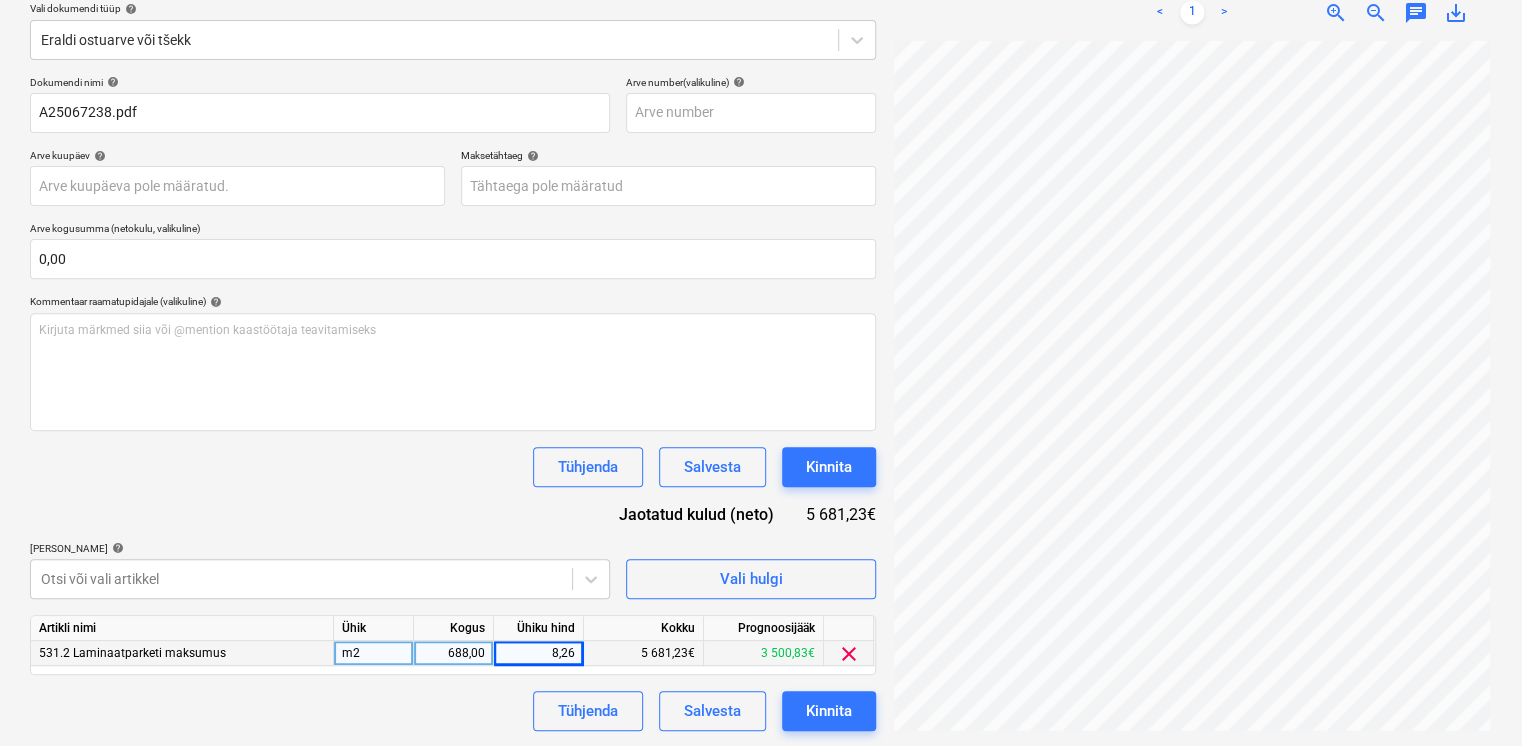 click on "8,26" at bounding box center (538, 653) 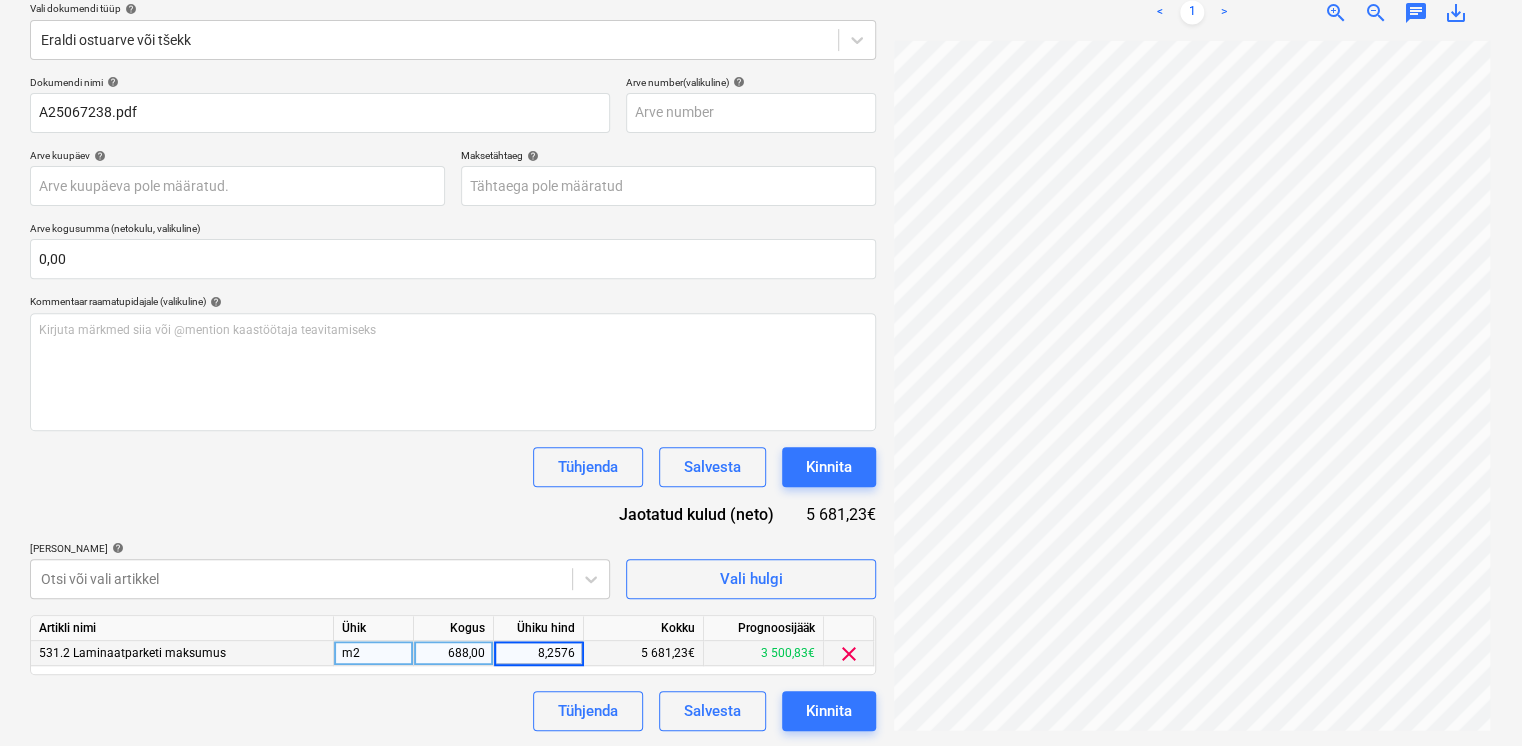 click on "8,2576" at bounding box center [538, 653] 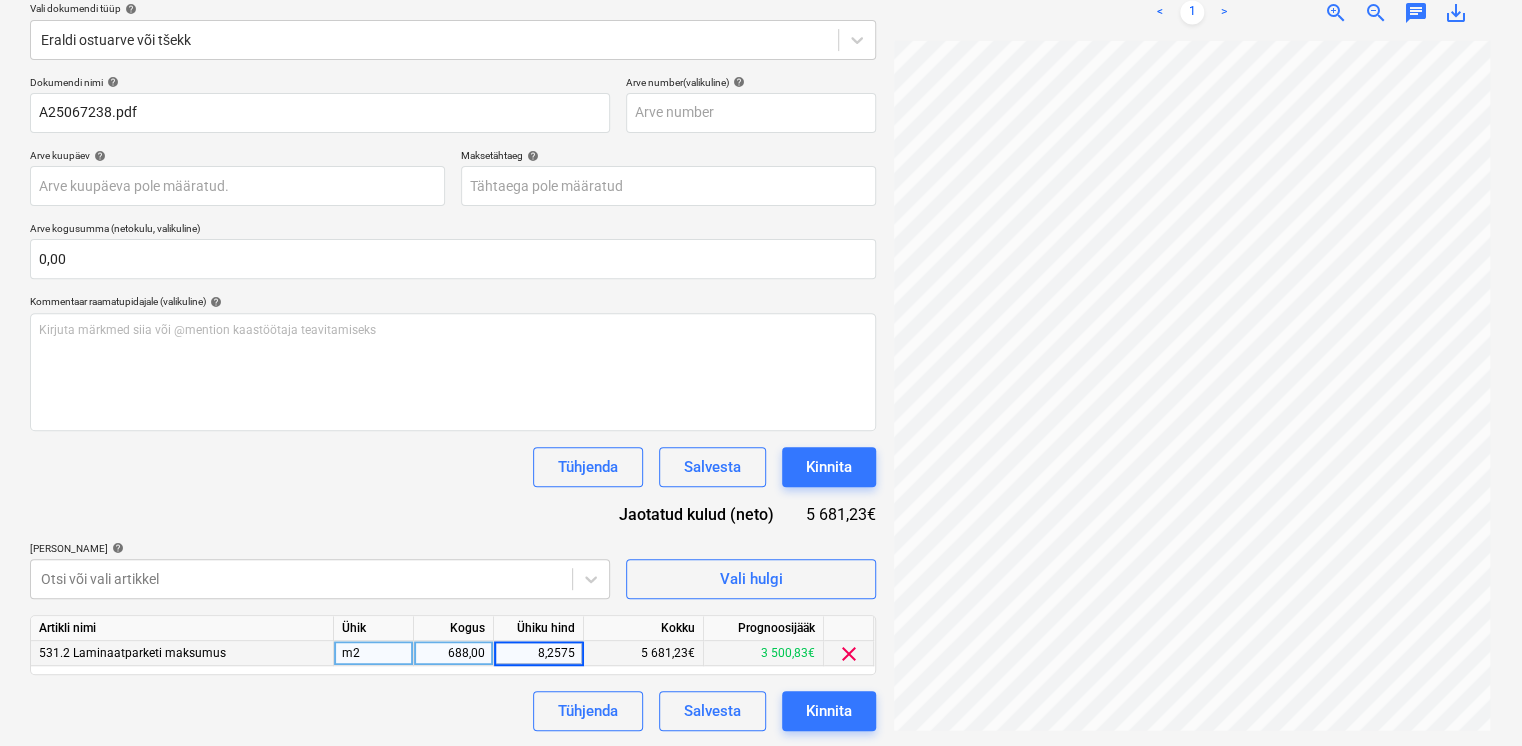 type on "8,25757" 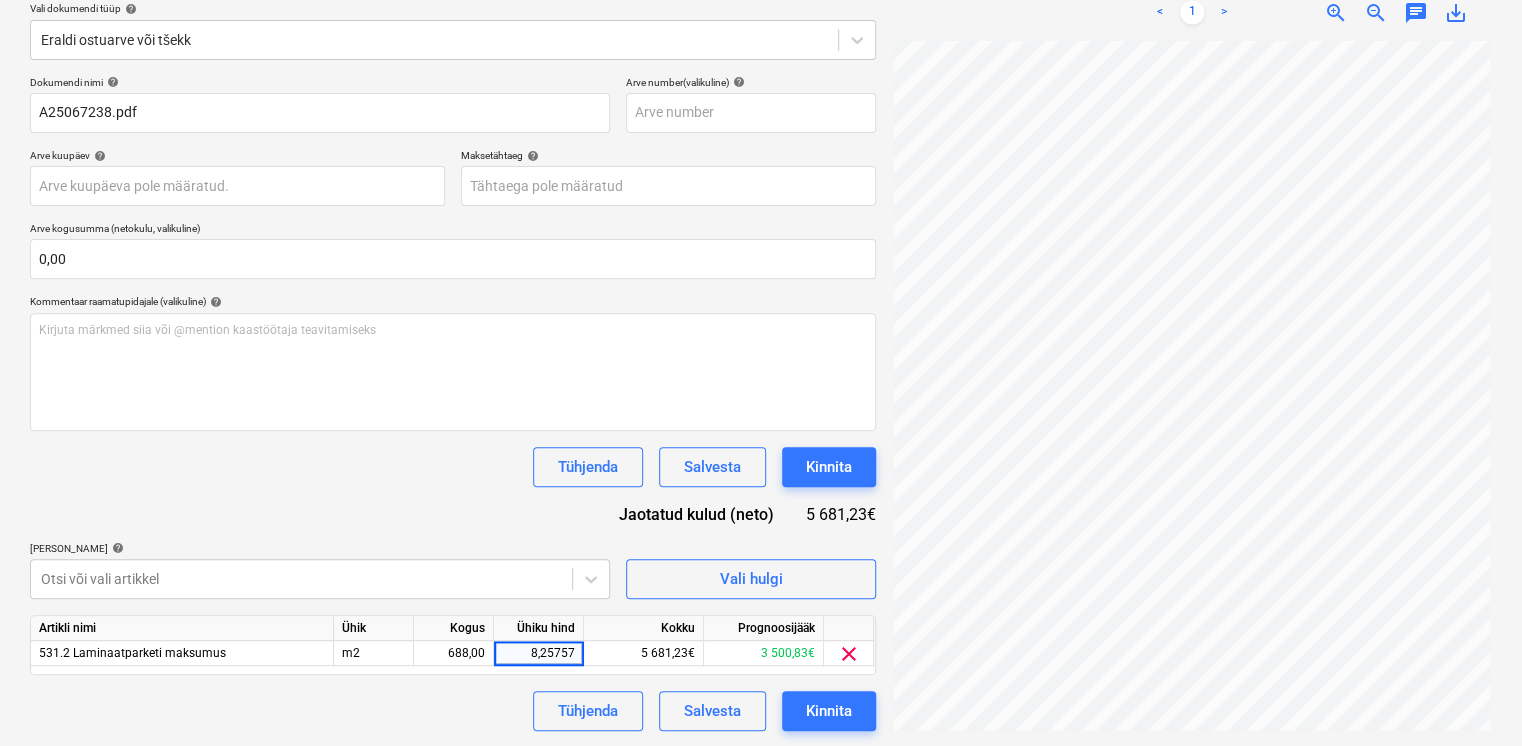 click on "Tühjenda Salvesta Kinnita" at bounding box center (453, 467) 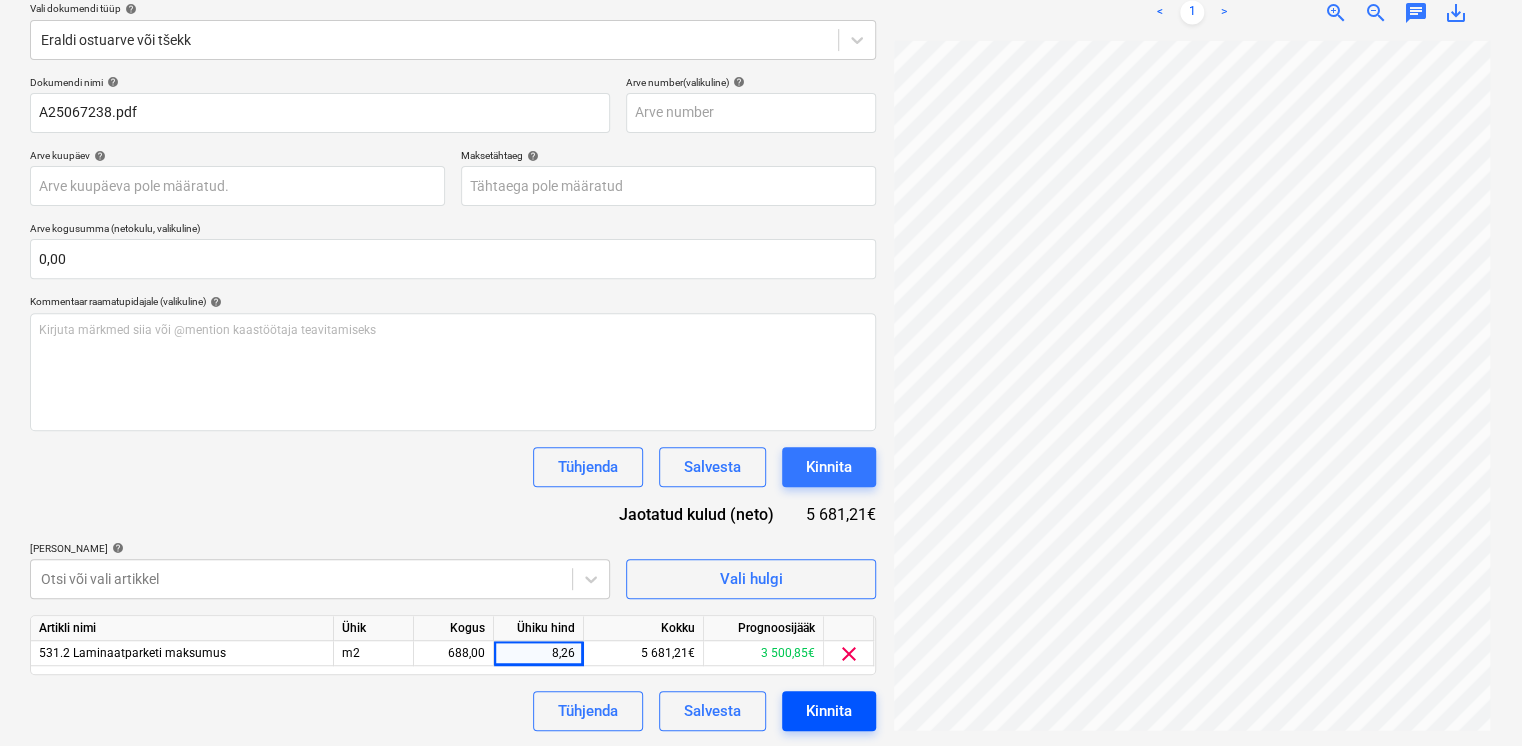 click on "Kinnita" at bounding box center [829, 711] 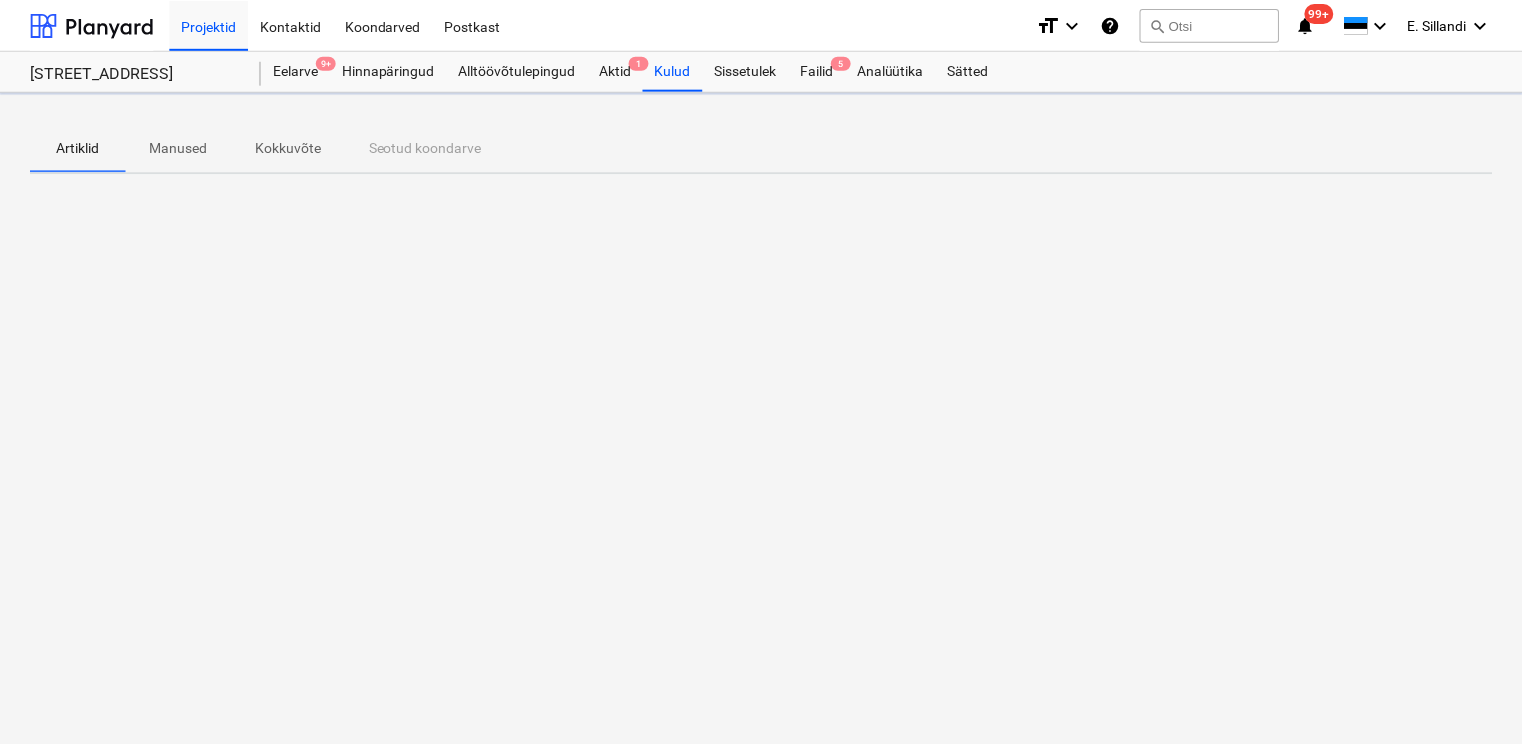 scroll, scrollTop: 0, scrollLeft: 0, axis: both 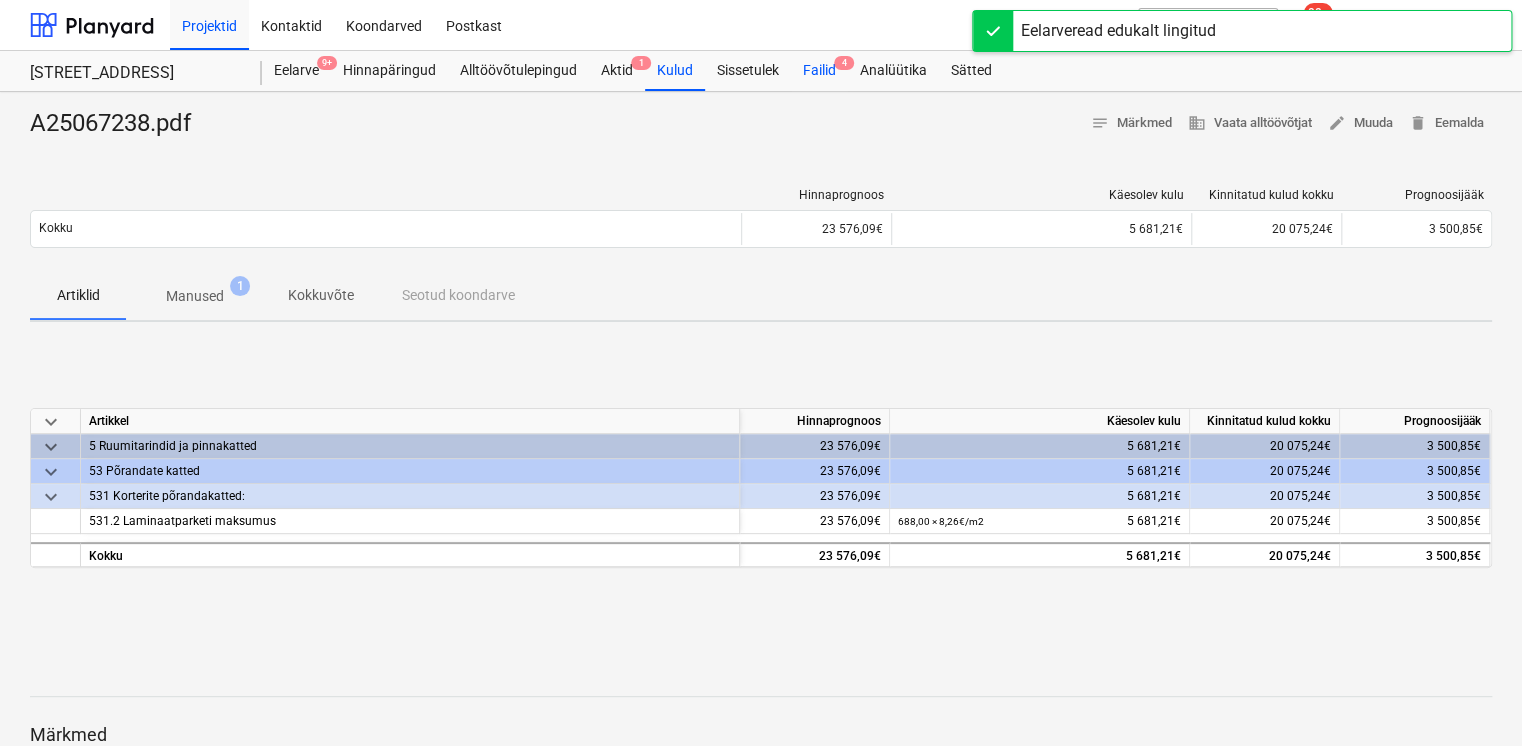 click on "Failid 4" at bounding box center (819, 71) 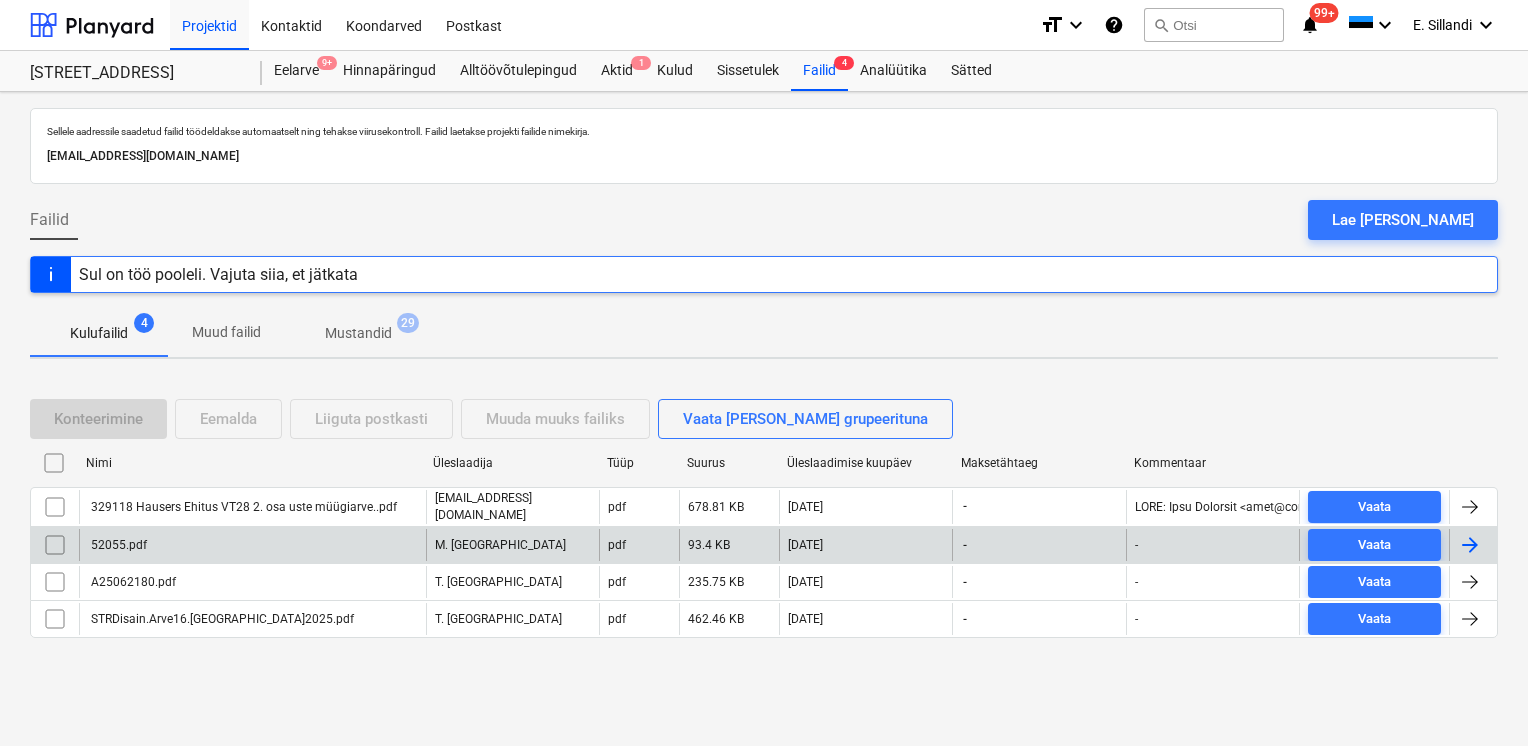 click on "52055.pdf" at bounding box center (252, 545) 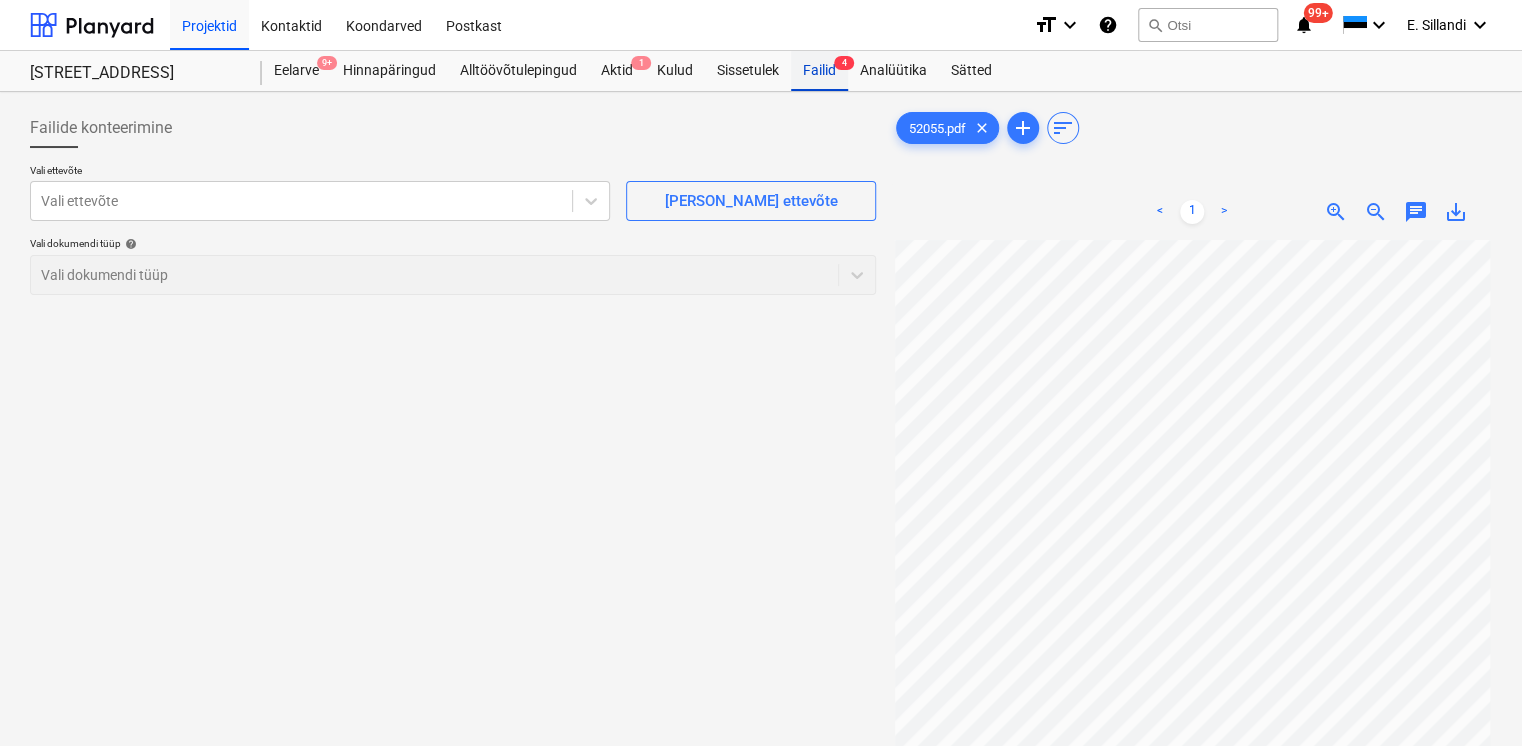 click on "Failid 4" at bounding box center [819, 71] 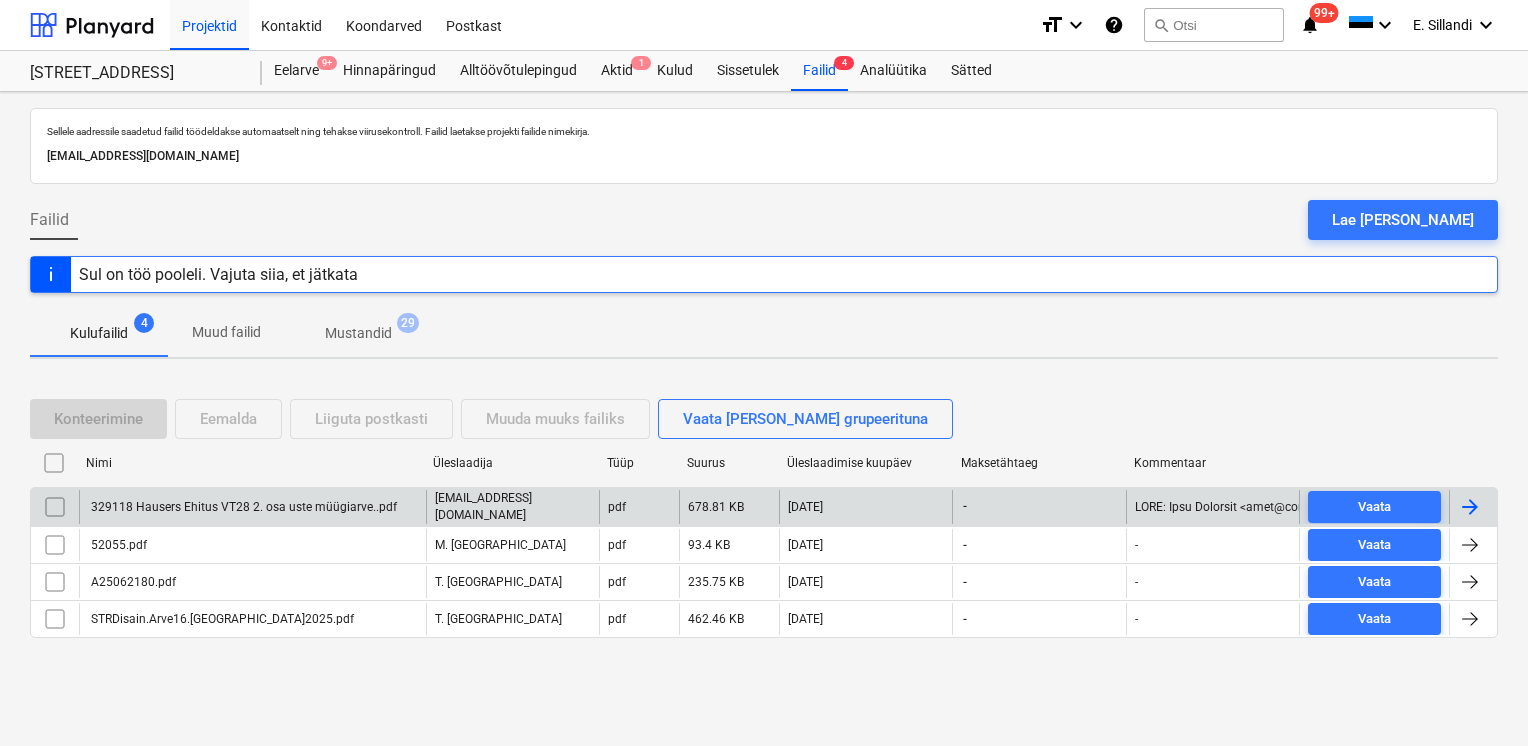 click on "329118  Hausers Ehitus VT28 2. osa uste müügiarve..pdf" at bounding box center [242, 507] 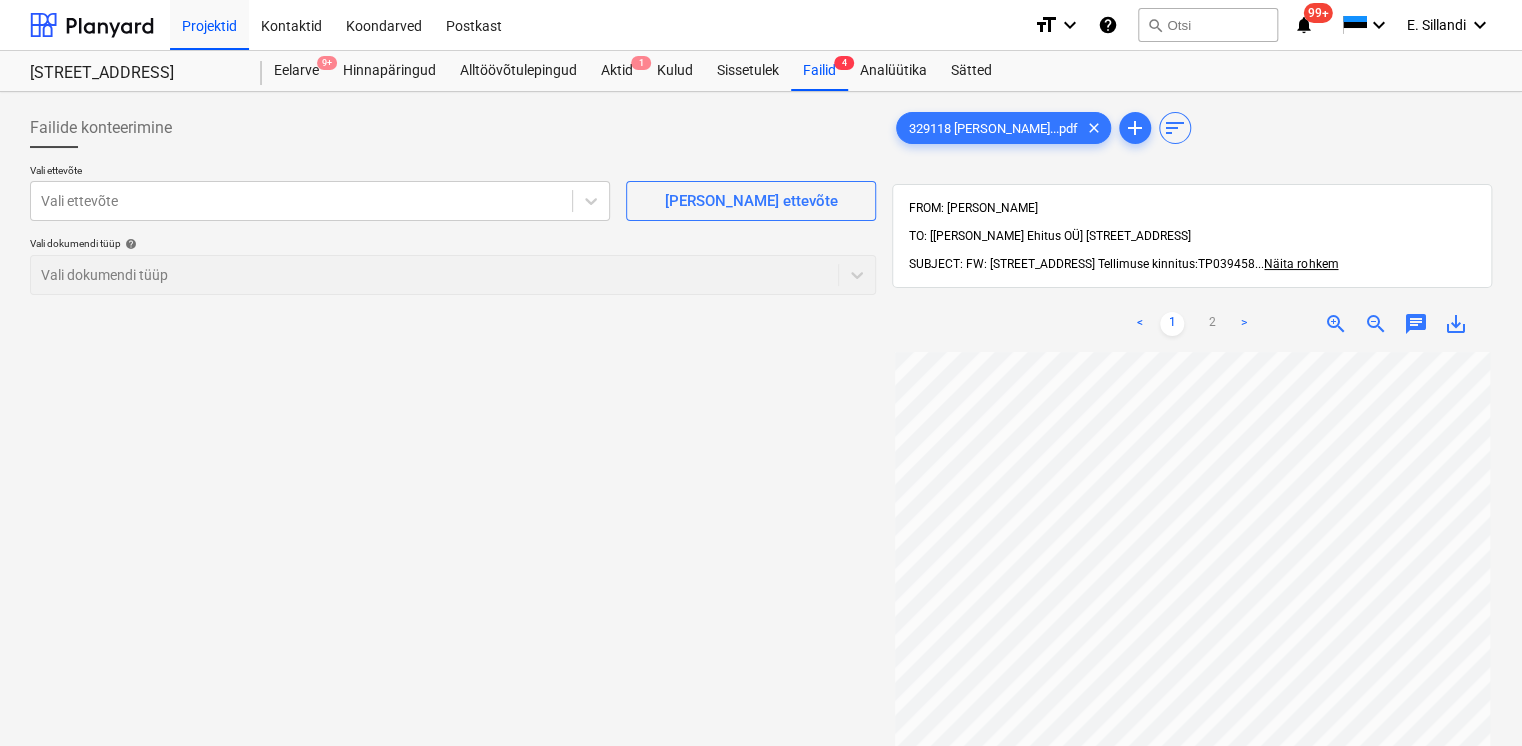 scroll, scrollTop: 0, scrollLeft: 0, axis: both 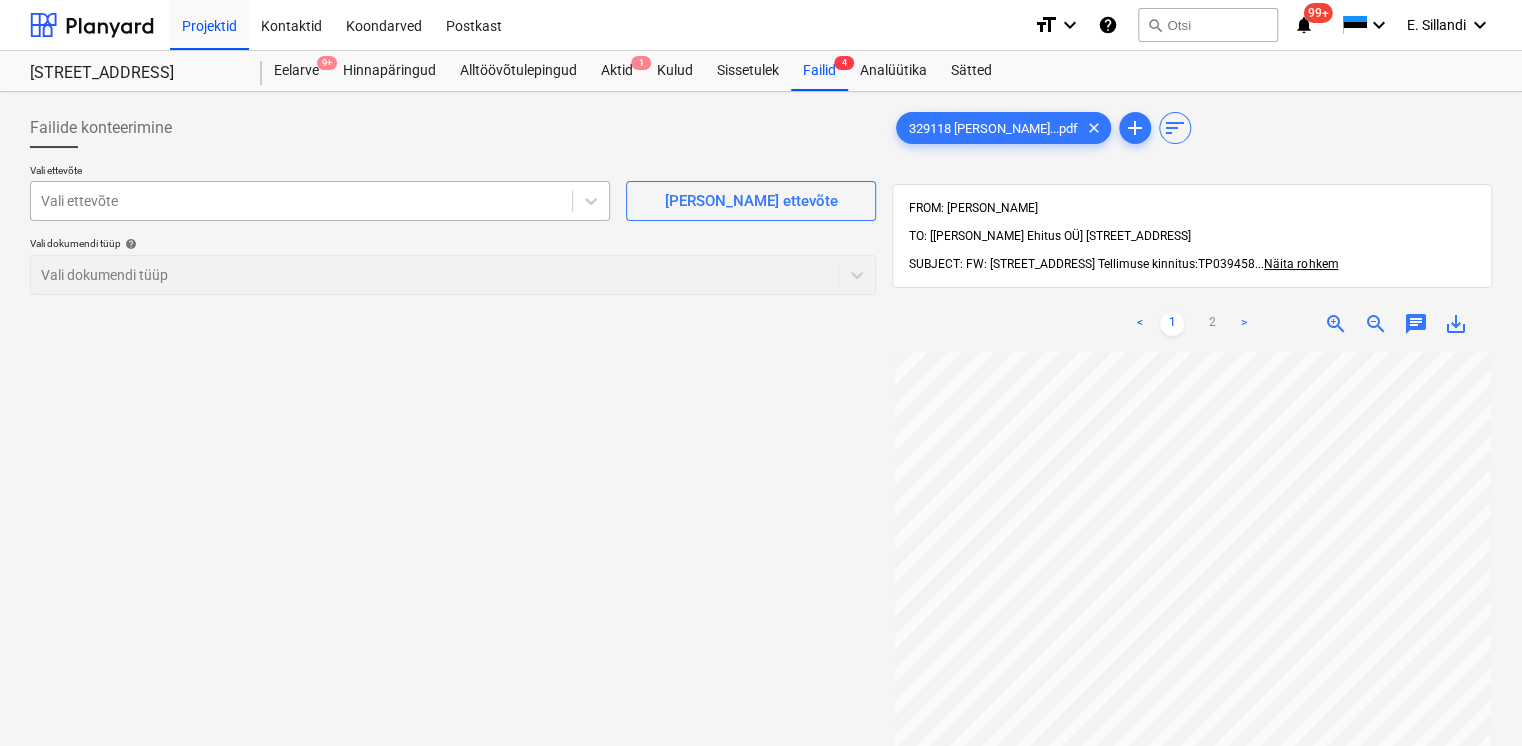 click on "Vali ettevõte" at bounding box center [320, 201] 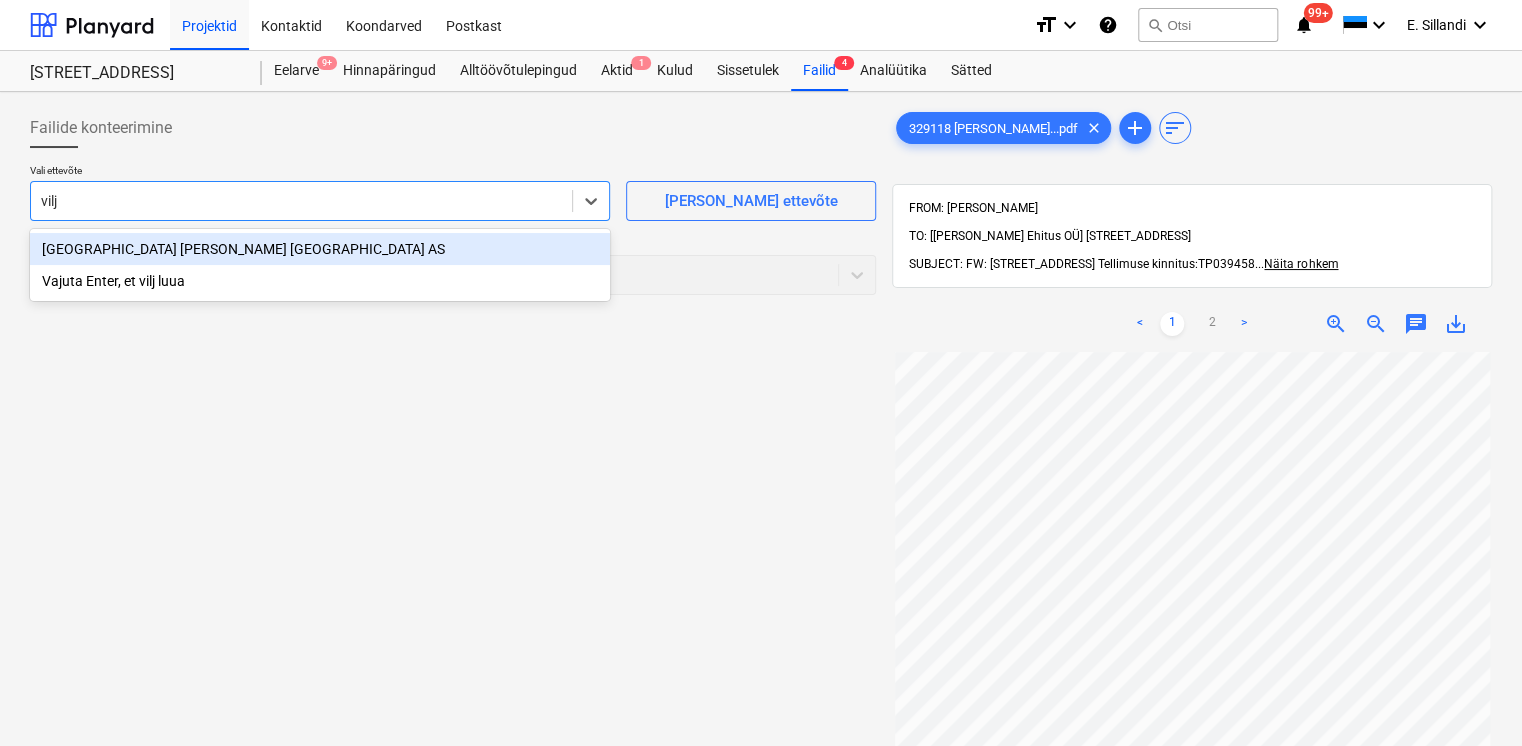 type on "vilja" 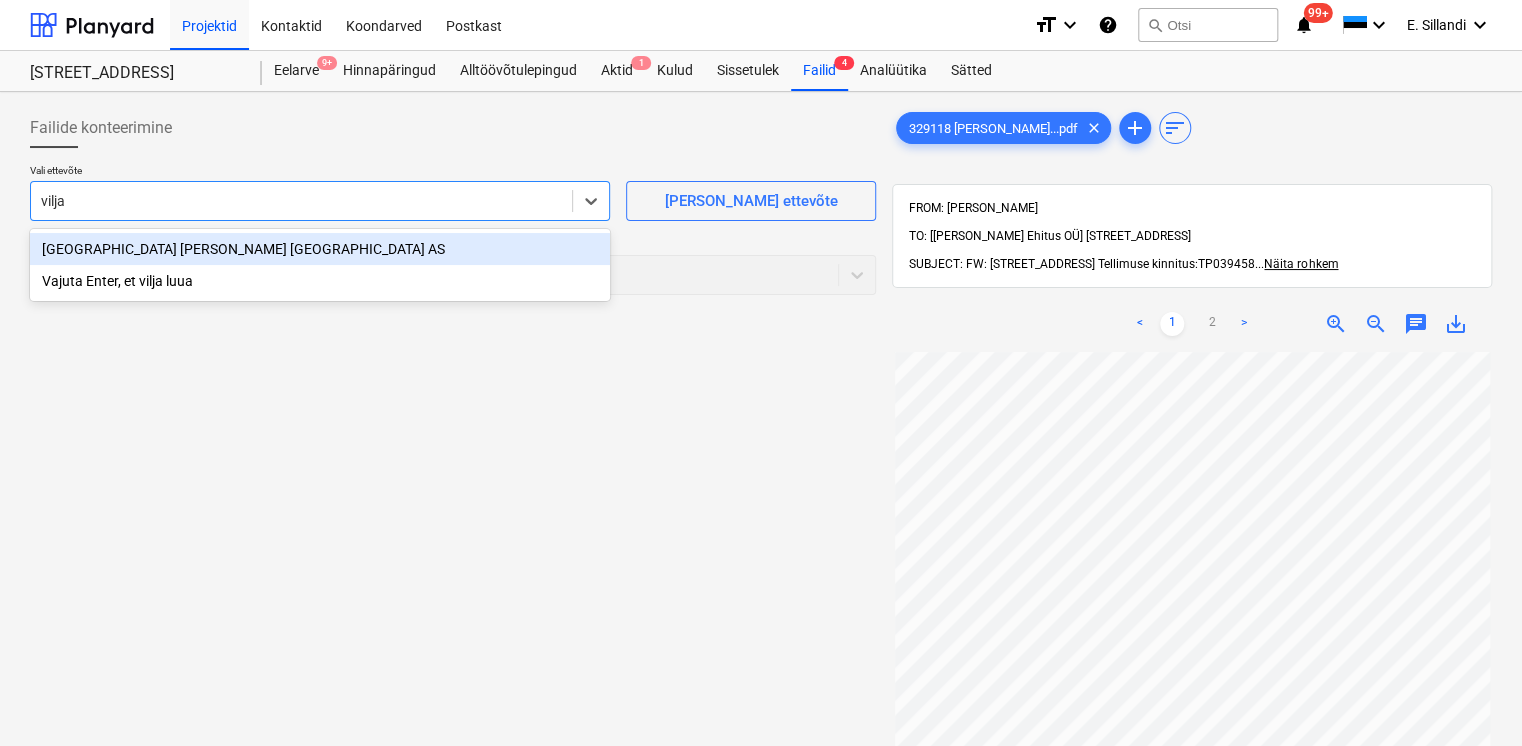 click on "VILJANDI AKEN JA UKS AS" at bounding box center (320, 249) 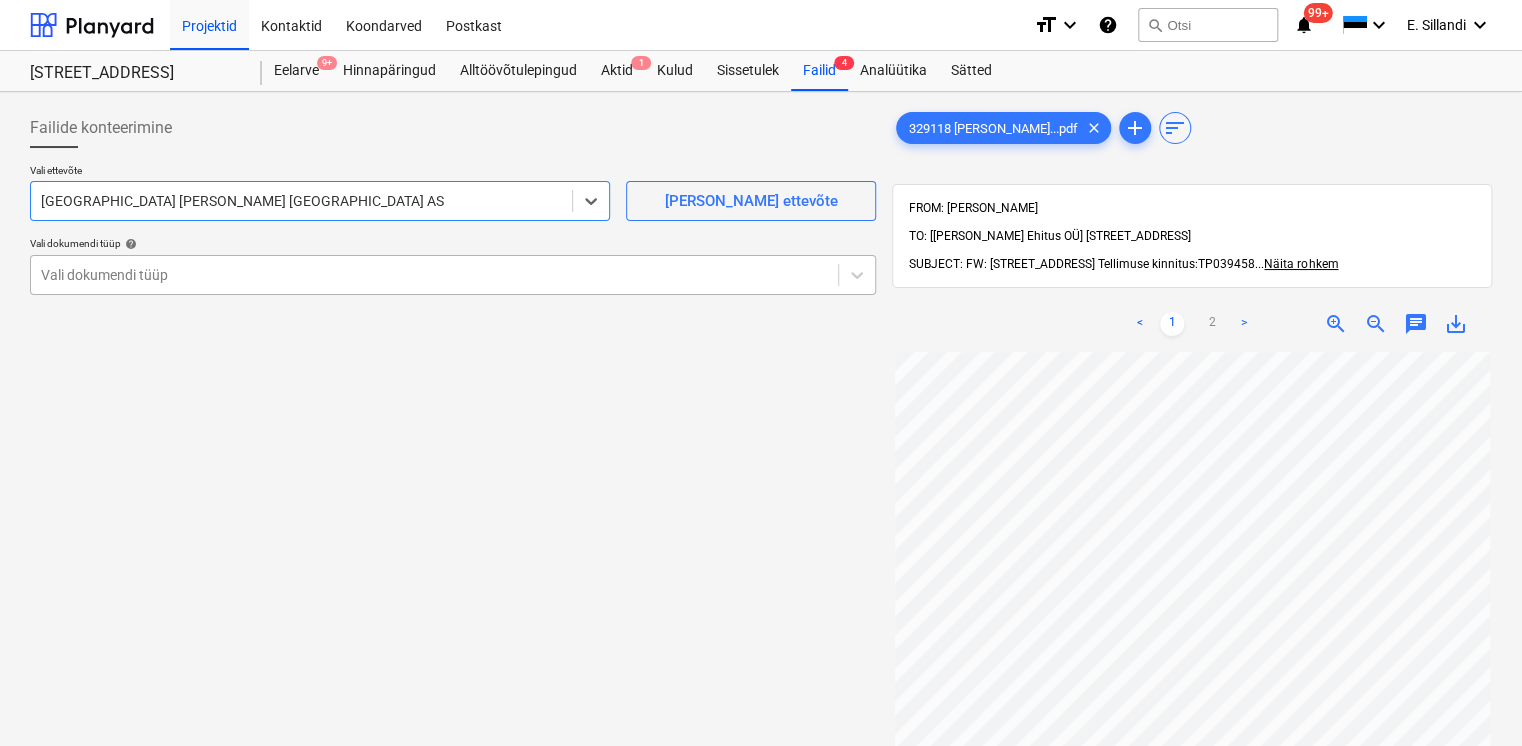 click at bounding box center (434, 275) 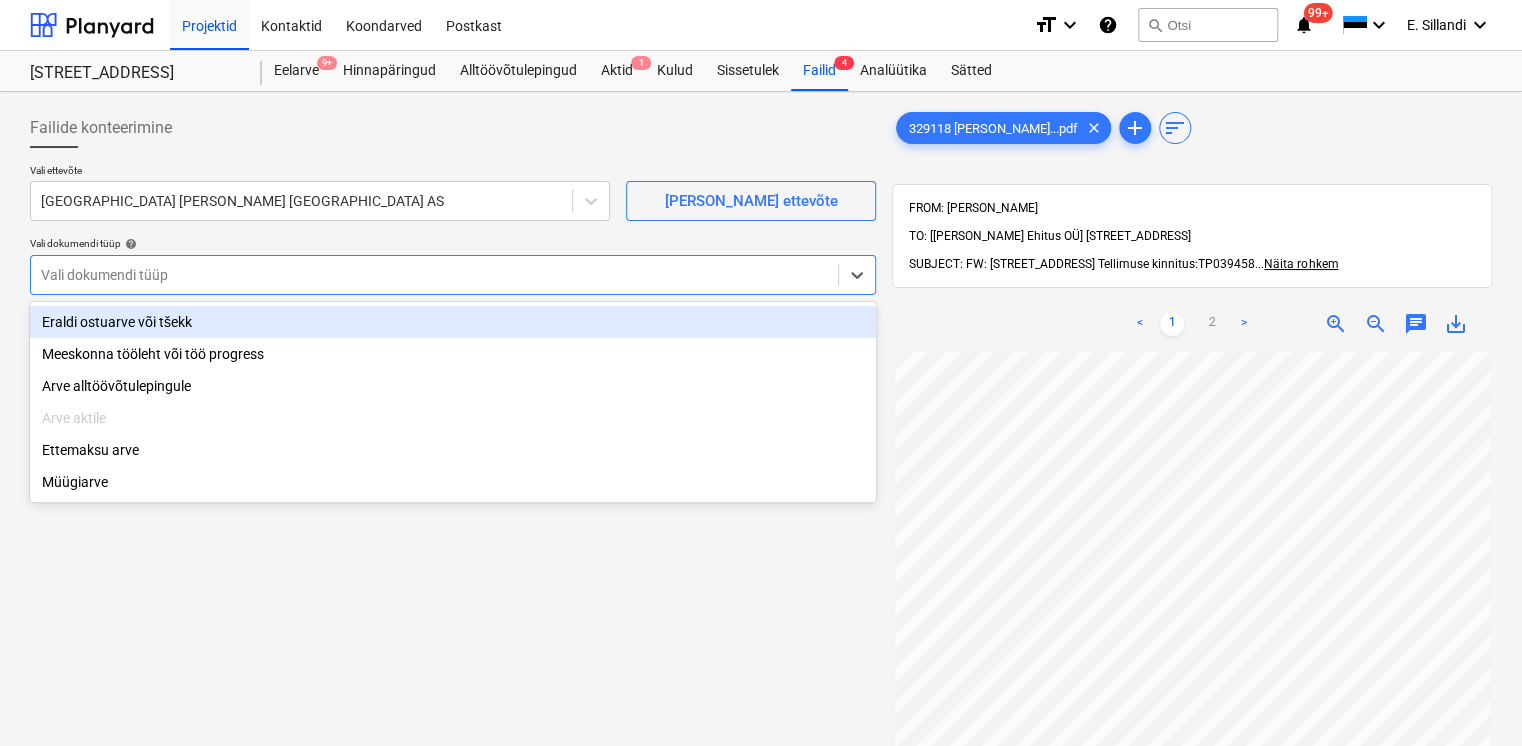 click on "Eraldi ostuarve või tšekk" at bounding box center [453, 322] 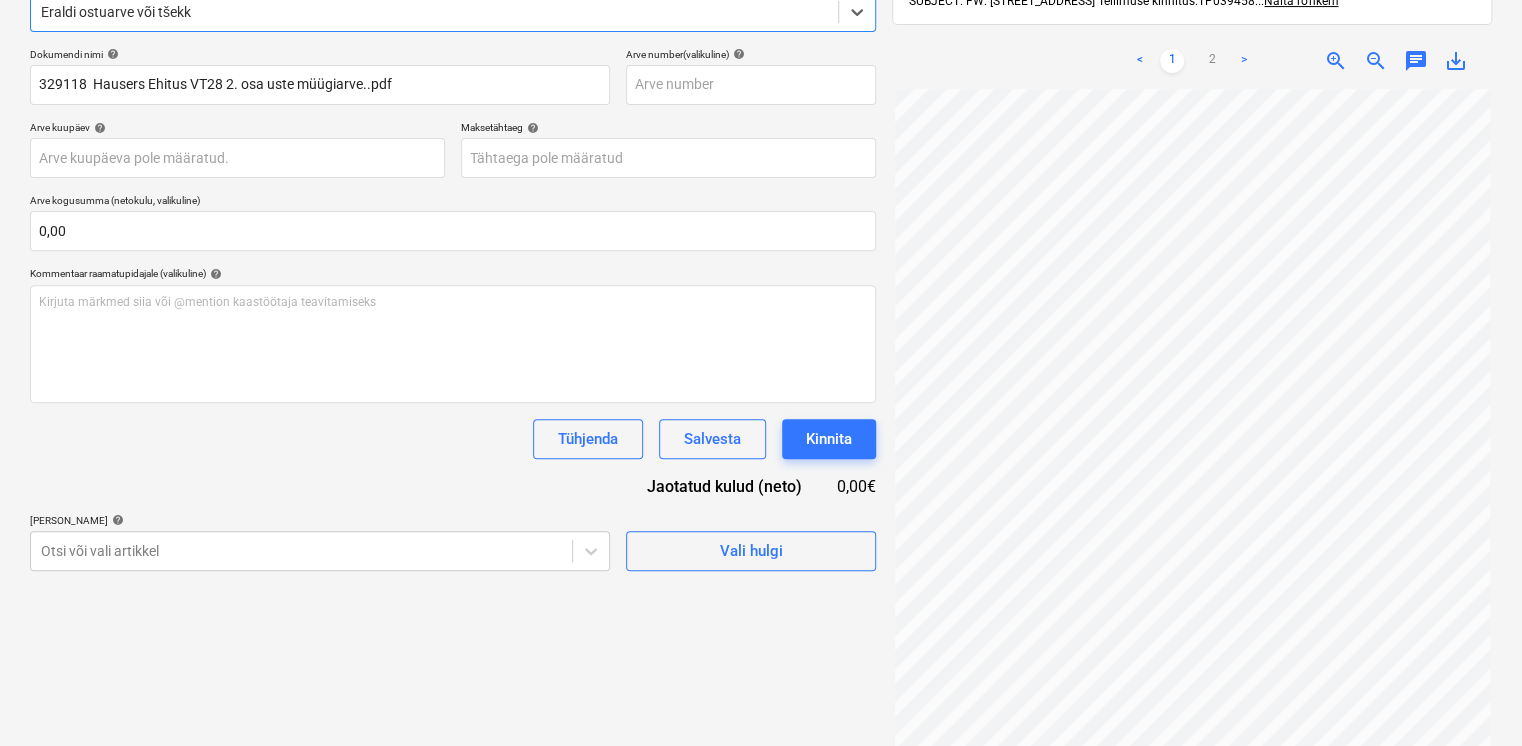 scroll, scrollTop: 284, scrollLeft: 0, axis: vertical 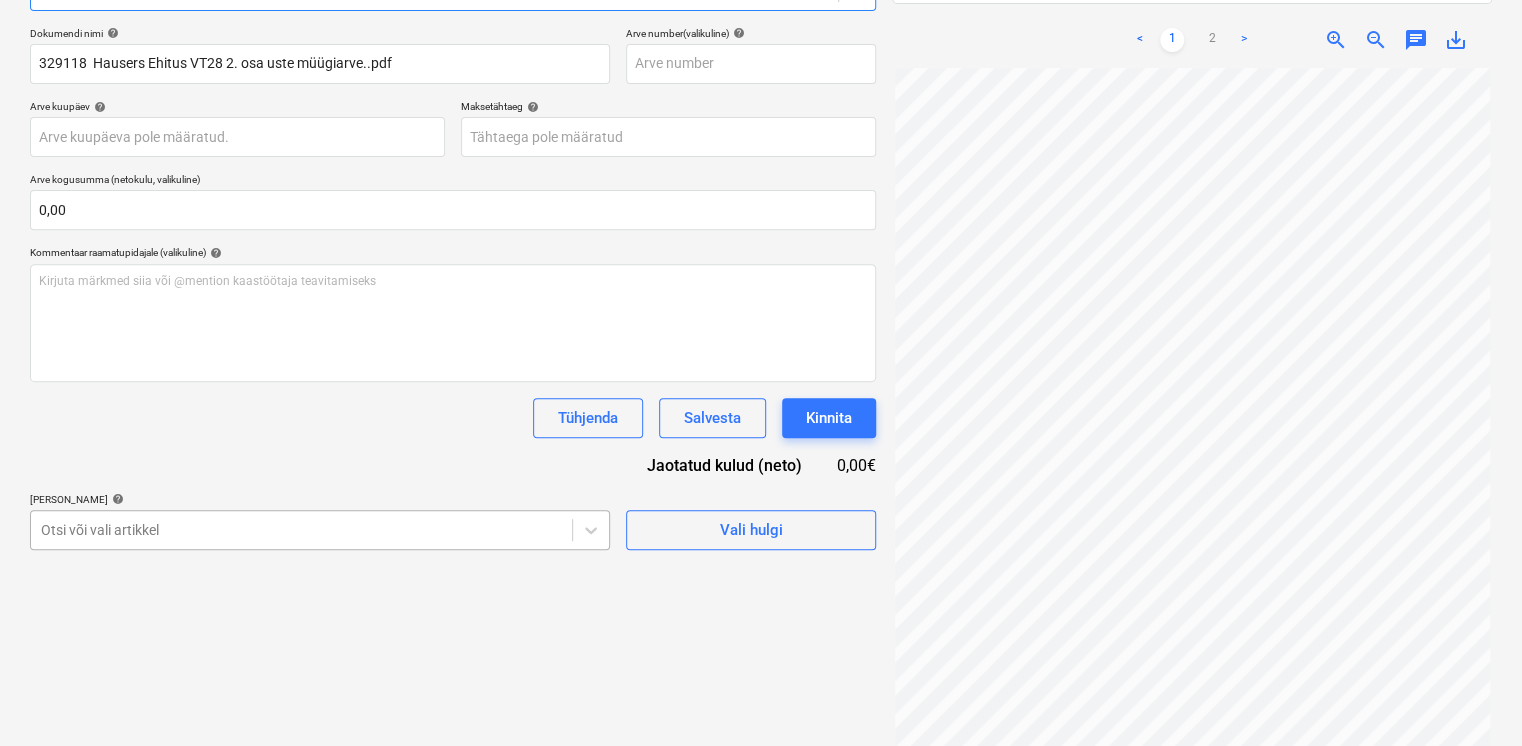 click on "Projektid Kontaktid Koondarved Postkast format_size keyboard_arrow_down help search Otsi notifications 99+ keyboard_arrow_down E. Sillandi keyboard_arrow_down Viieaia tee 28 Eelarve 9+ Hinnapäringud Alltöövõtulepingud Aktid 1 Kulud Sissetulek Failid 4 Analüütika Sätted Failide konteerimine Vali ettevõte VILJANDI AKEN JA UKS AS   Lisa uus ettevõte Vali dokumendi tüüp help option Eraldi ostuarve või tšekk, selected.   Select is focused ,type to refine list, press Down to open the menu,  Eraldi ostuarve või tšekk Dokumendi nimi help 329118  Hausers Ehitus VT28 2. osa uste müügiarve..pdf Arve number  (valikuline) help Arve kuupäev help Press the down arrow key to interact with the calendar and
select a date. Press the question mark key to get the keyboard shortcuts for changing dates. Maksetähtaeg help Press the down arrow key to interact with the calendar and
select a date. Press the question mark key to get the keyboard shortcuts for changing dates. 0,00 help ﻿ Tühjenda Salvesta" at bounding box center [761, 89] 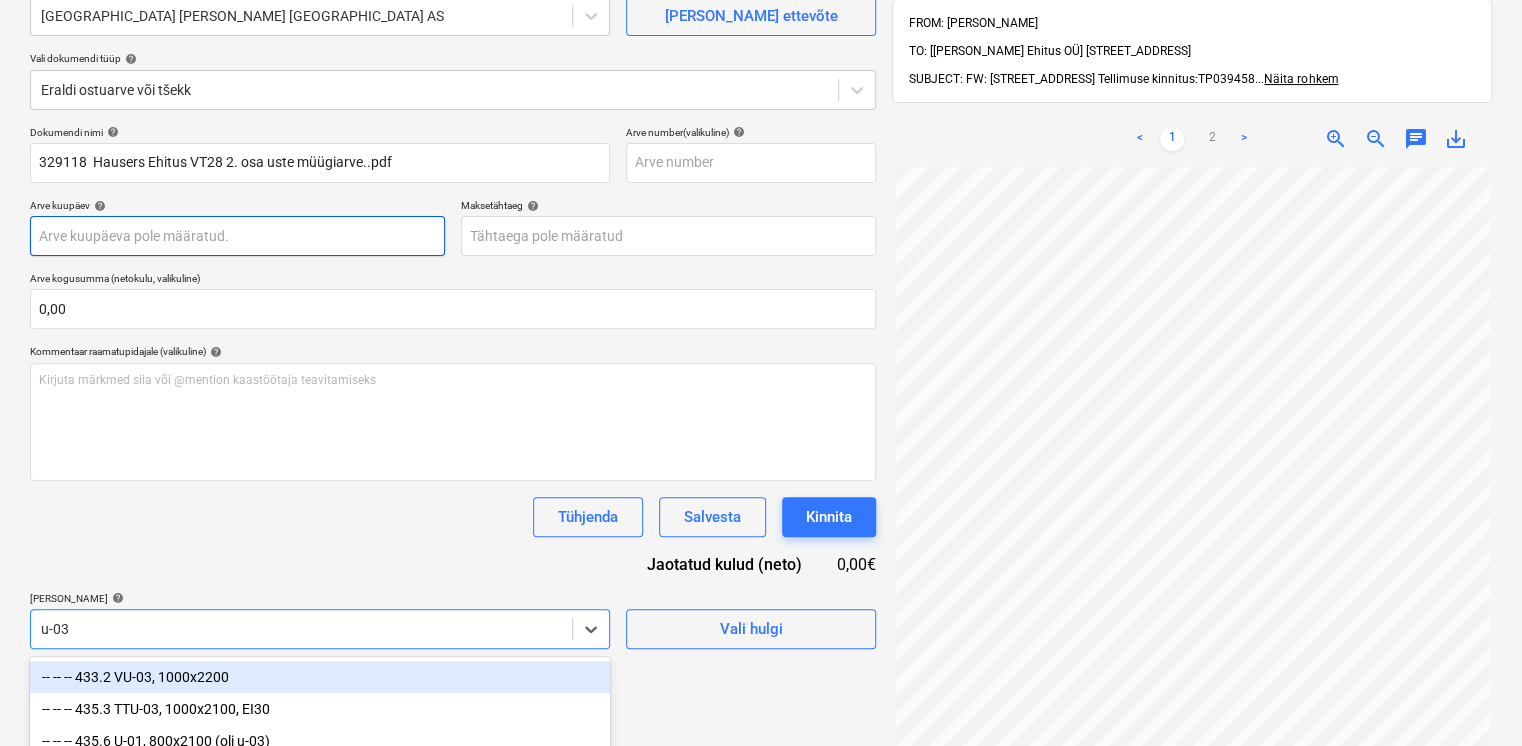 scroll, scrollTop: 0, scrollLeft: 0, axis: both 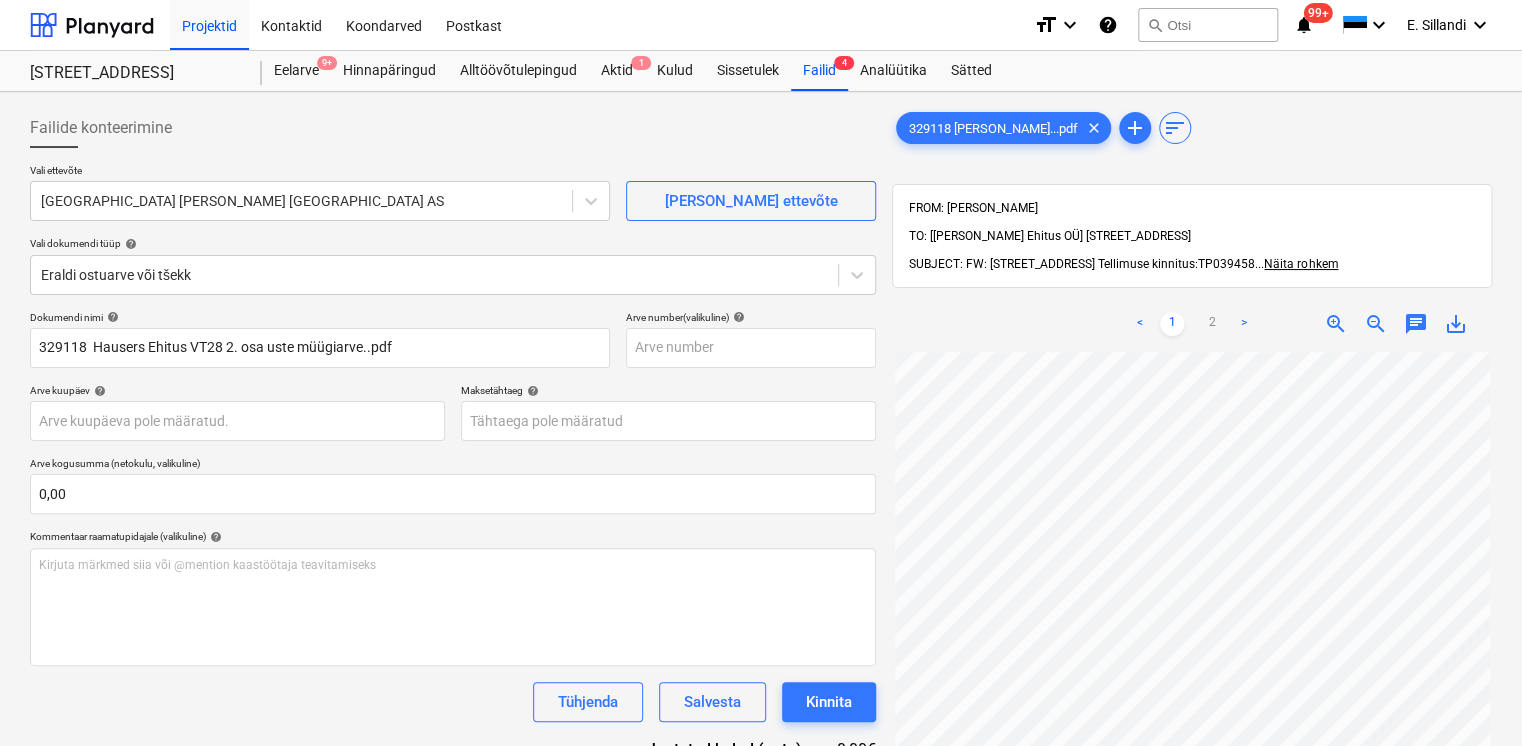 type on "u-03" 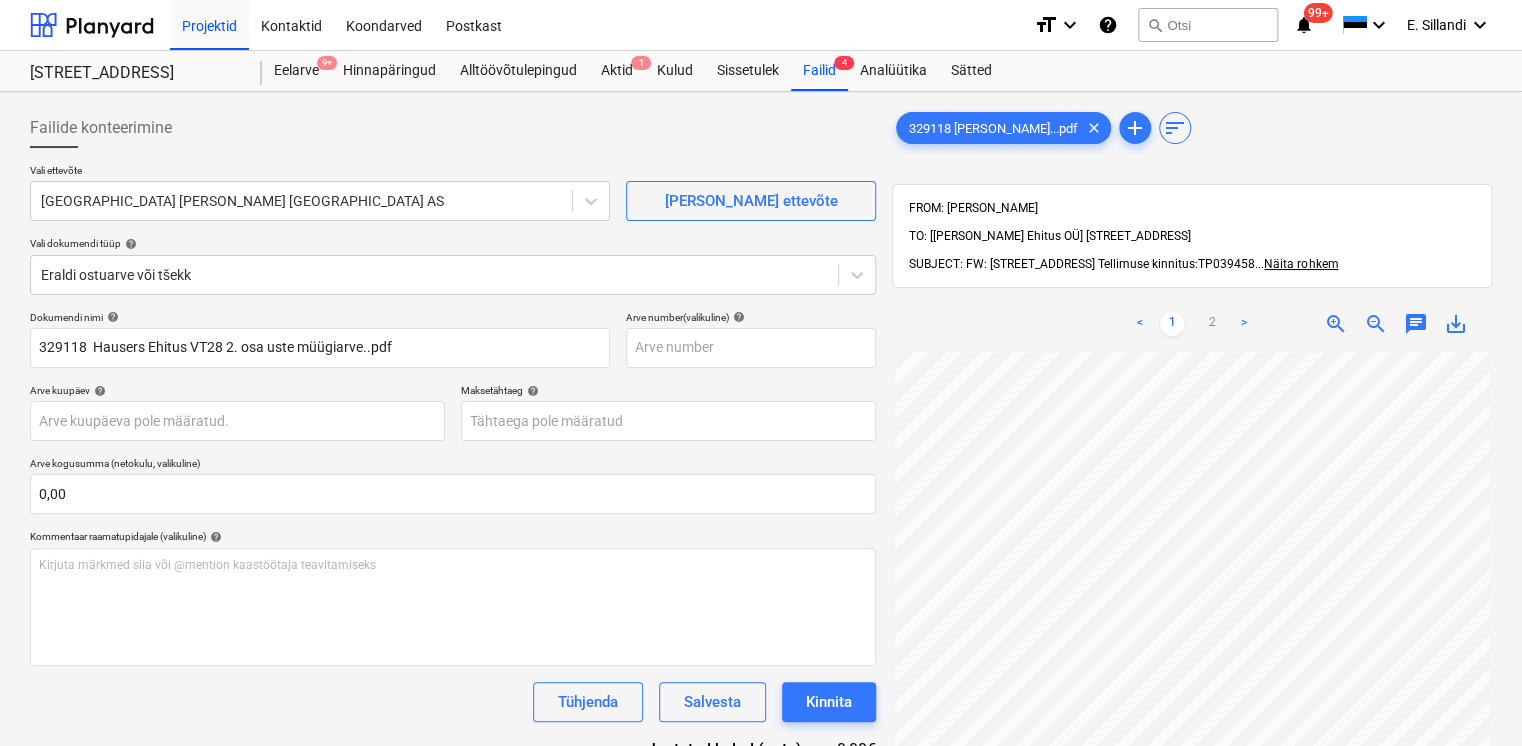 type 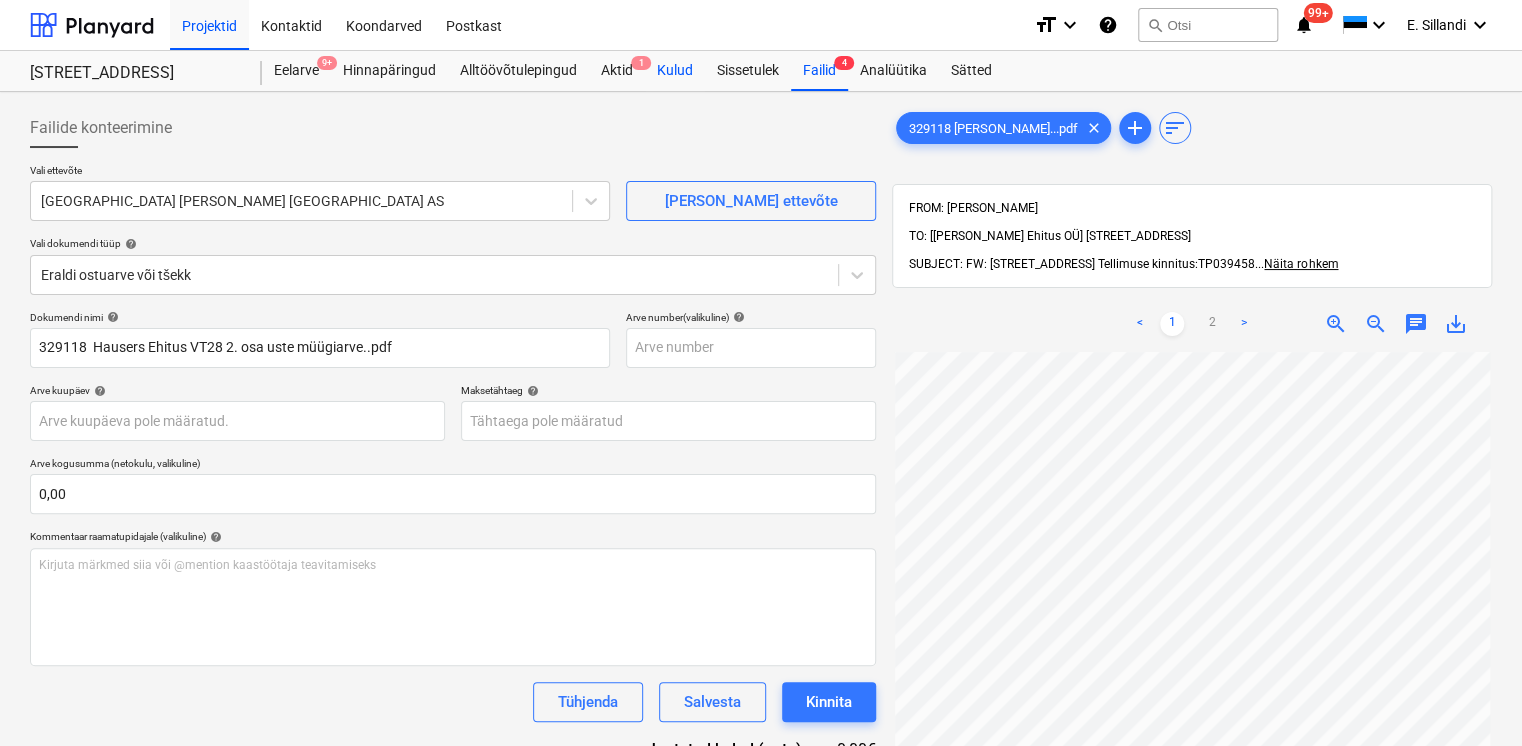 click on "Kulud" at bounding box center (675, 71) 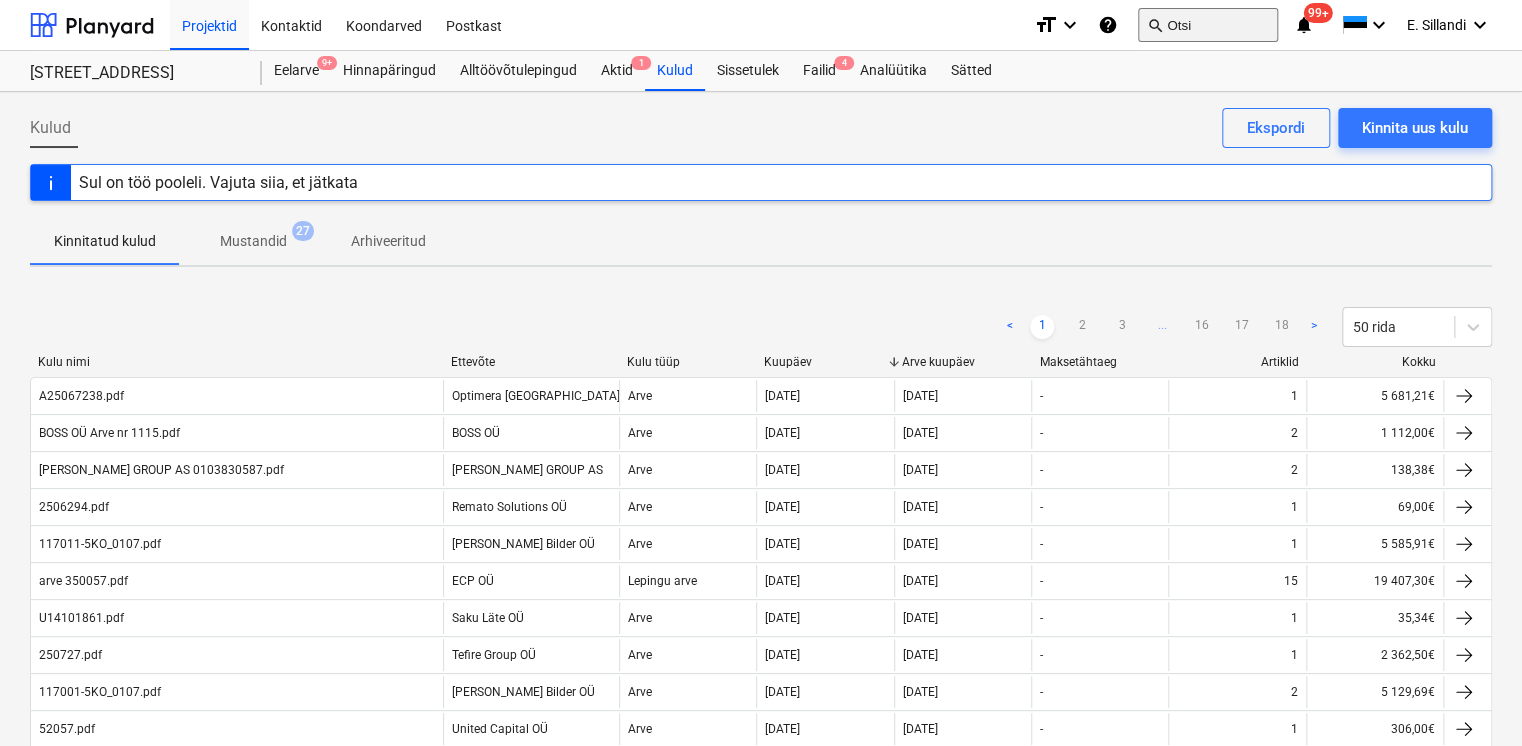 click on "search Otsi" at bounding box center (1208, 25) 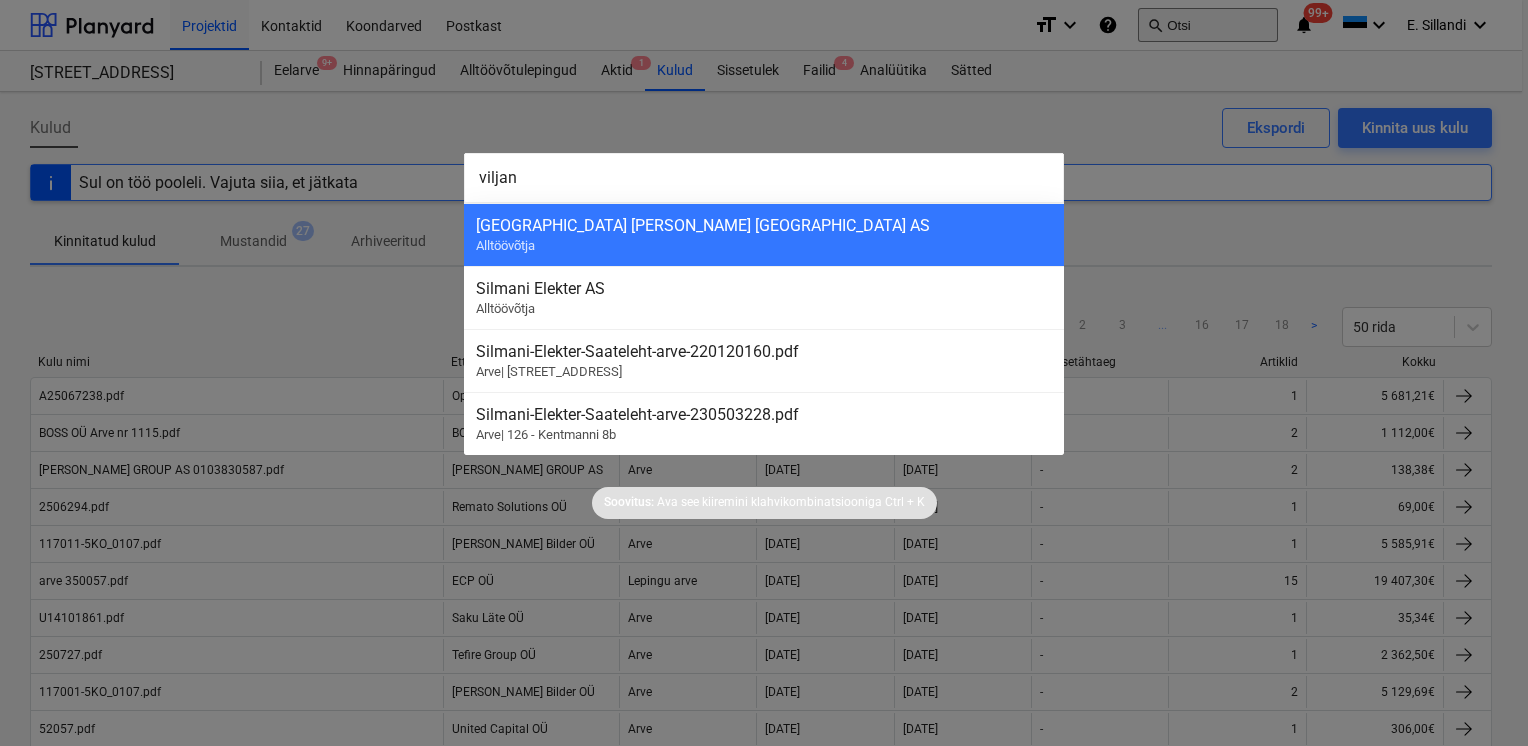 type on "viljand" 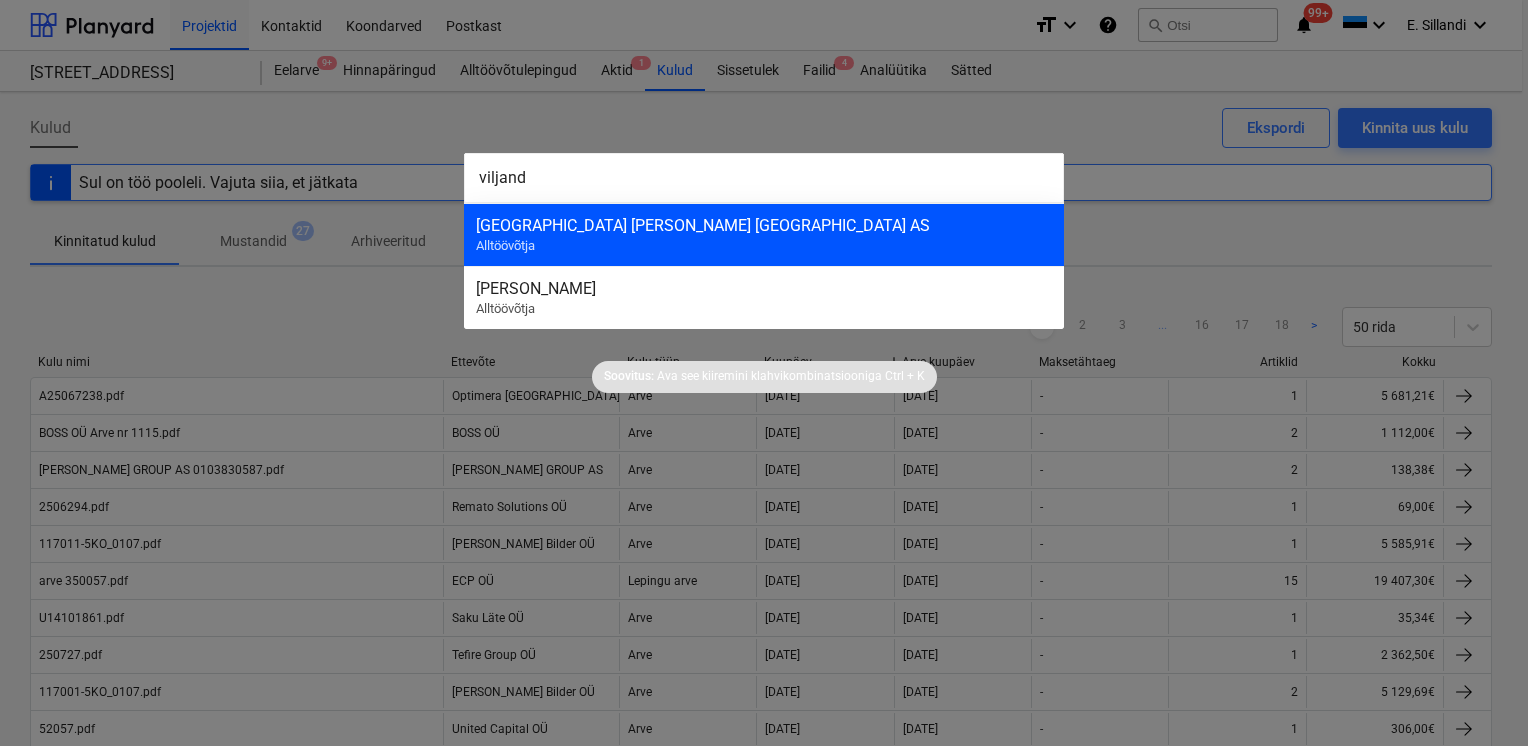 click on "VILJANDI AKEN JA UKS AS" at bounding box center [764, 225] 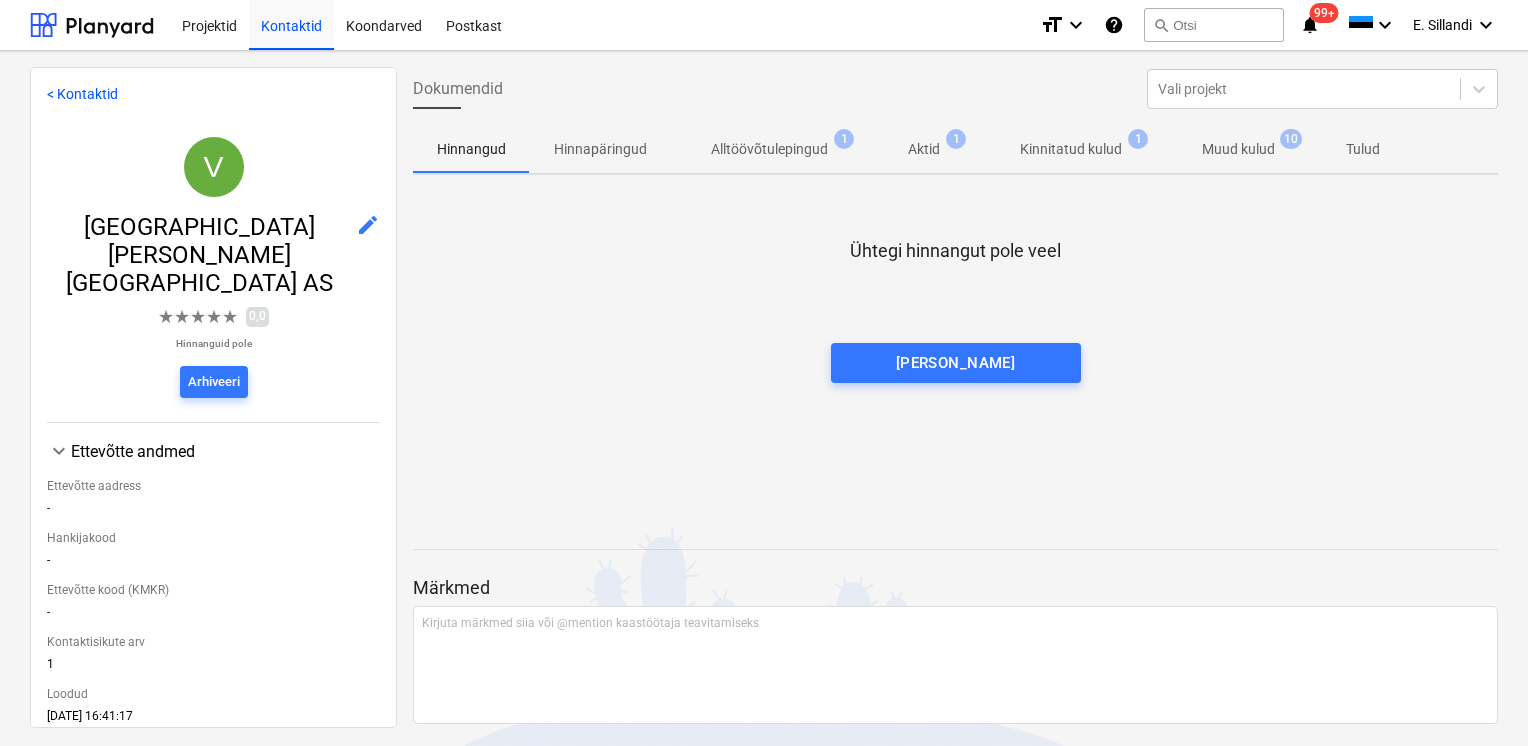 click on "Kinnitatud kulud" at bounding box center [1071, 149] 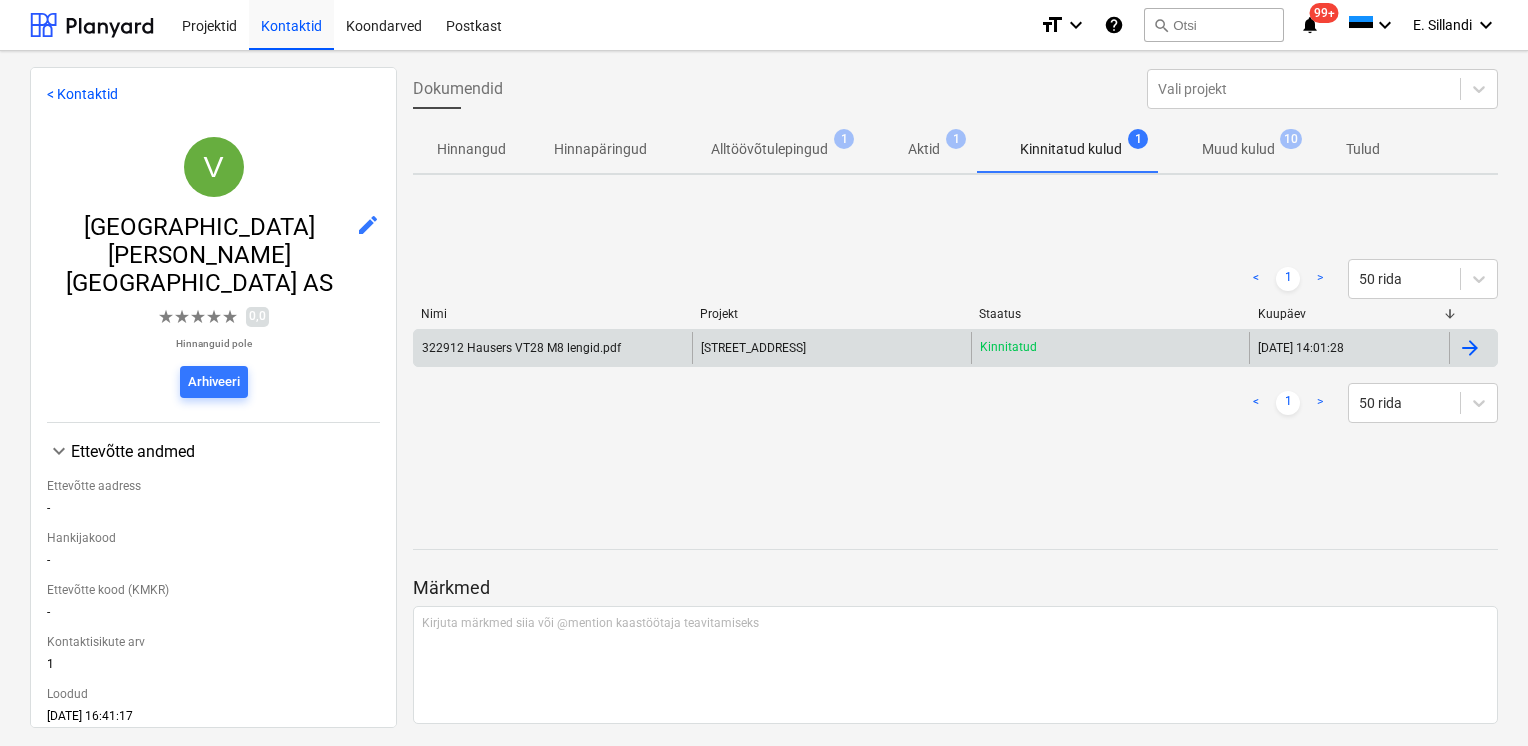 click on "322912  Hausers  VT28  M8 lengid.pdf" at bounding box center [521, 348] 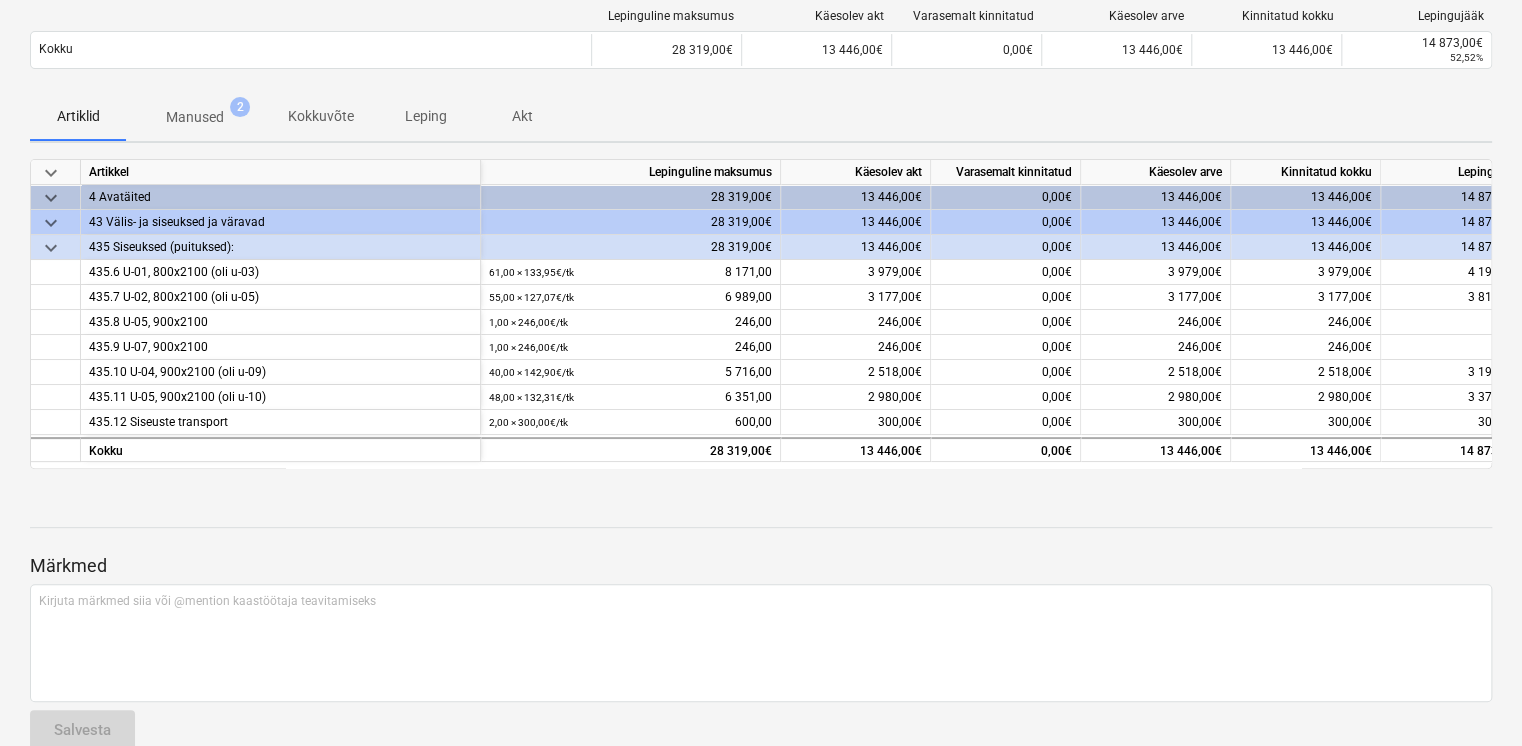 scroll, scrollTop: 183, scrollLeft: 0, axis: vertical 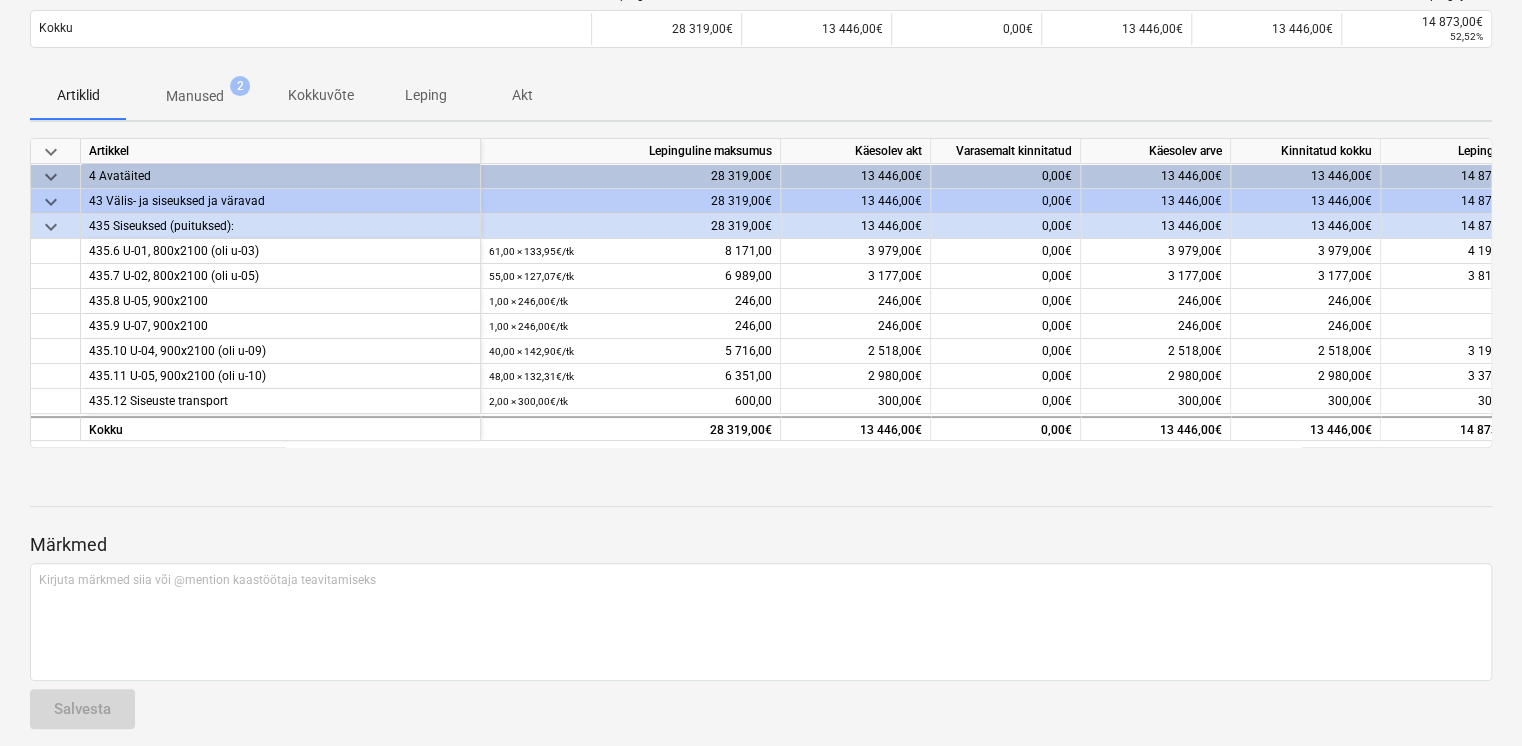 click at bounding box center [761, 525] 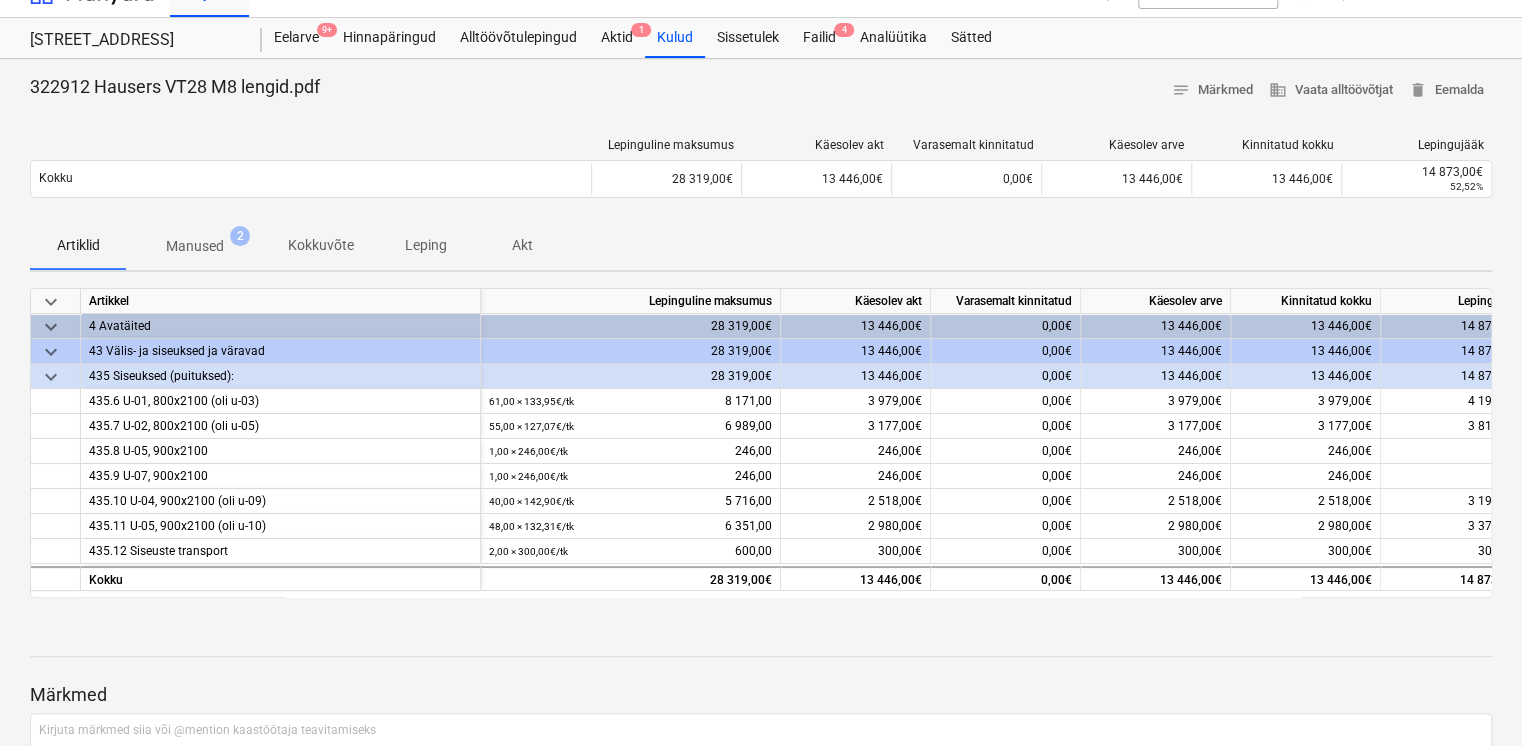 scroll, scrollTop: 0, scrollLeft: 0, axis: both 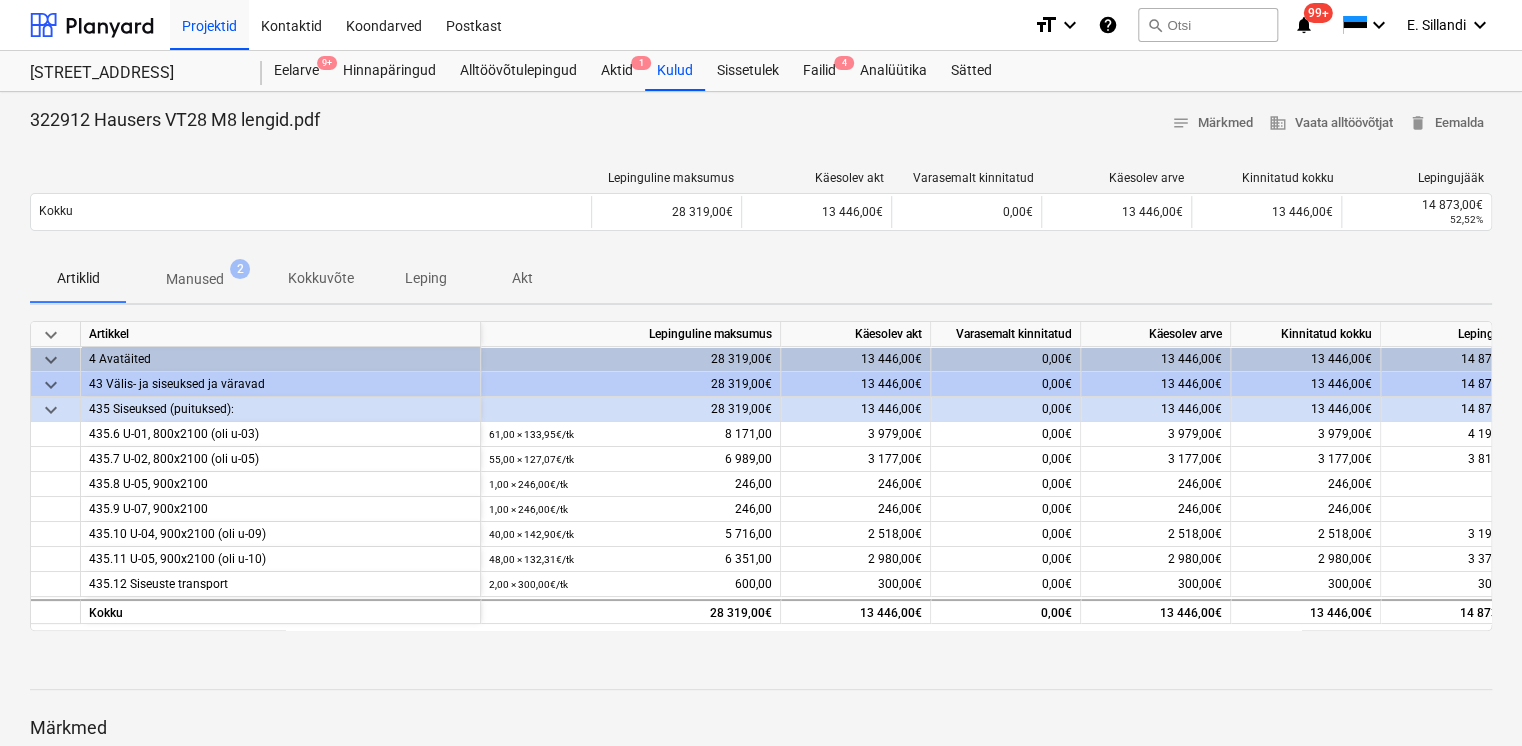click on "Manused 2" at bounding box center (195, 279) 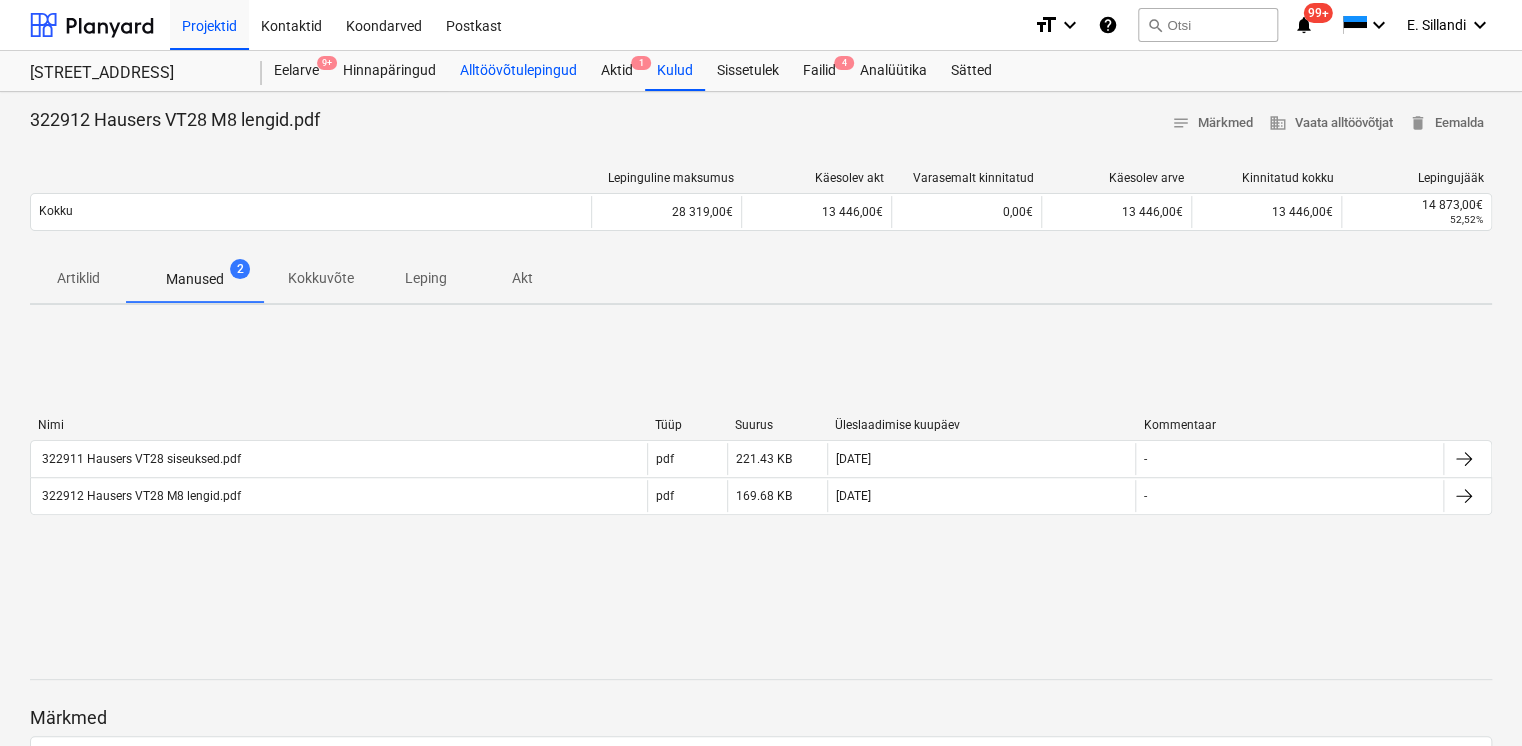 click on "Alltöövõtulepingud" at bounding box center (518, 71) 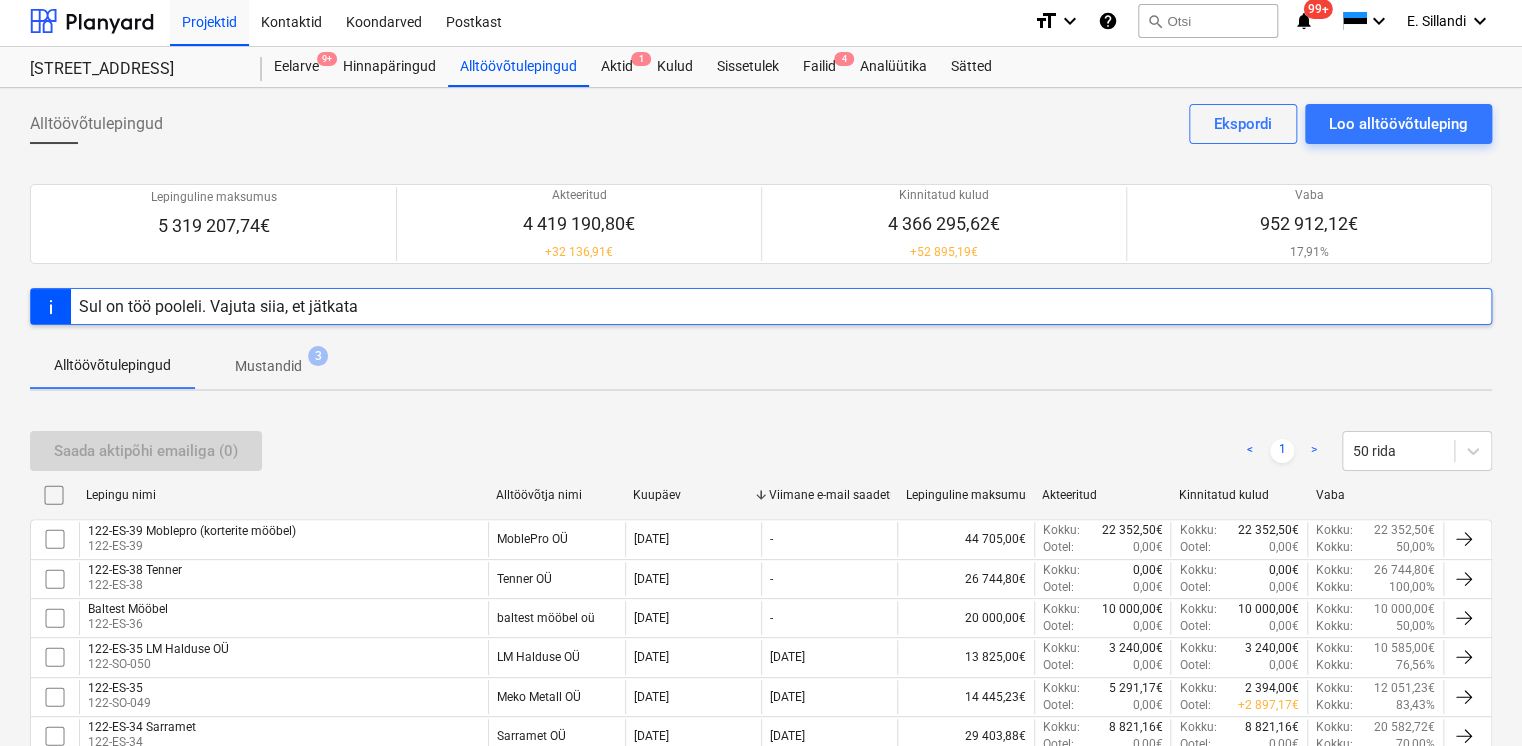scroll, scrollTop: 0, scrollLeft: 0, axis: both 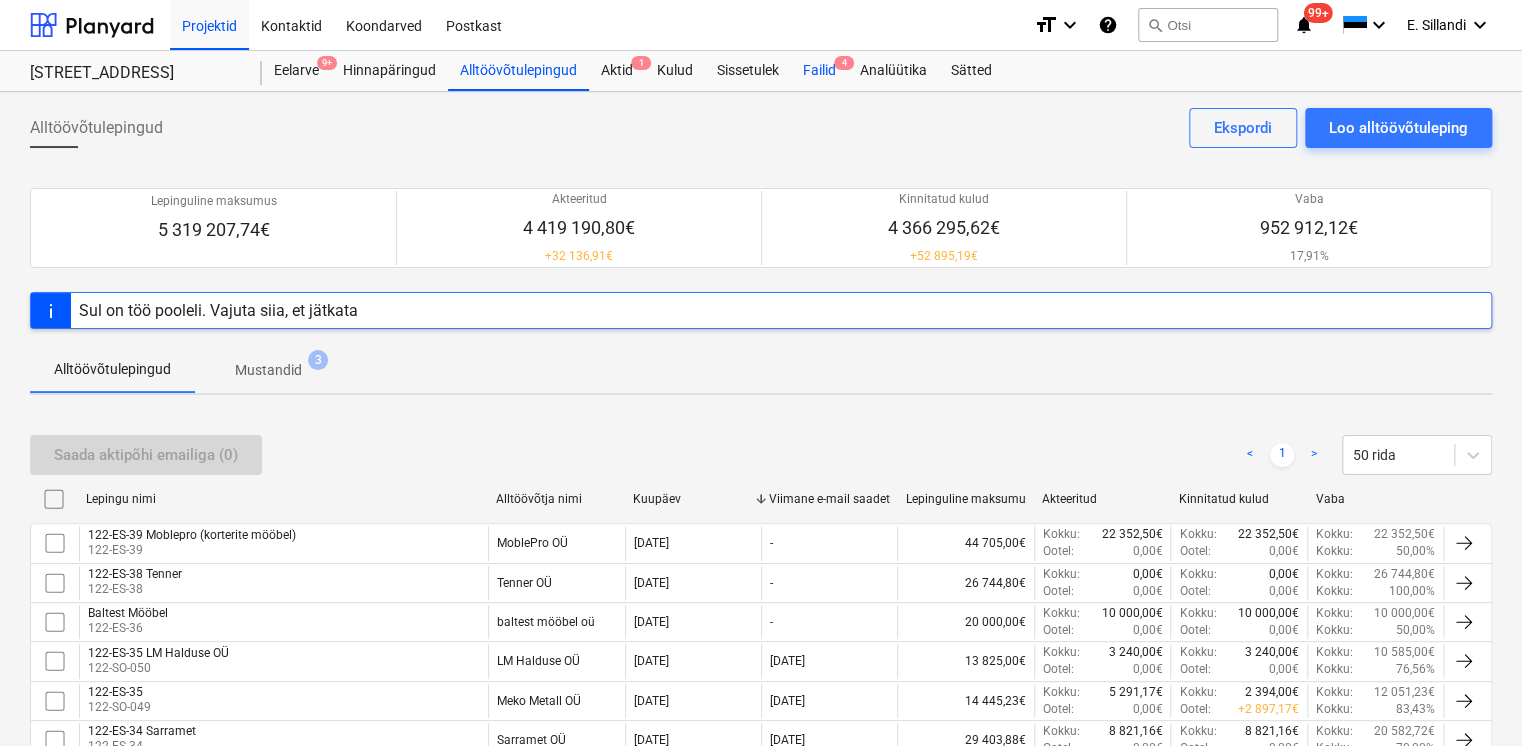 click on "Failid 4" at bounding box center (819, 71) 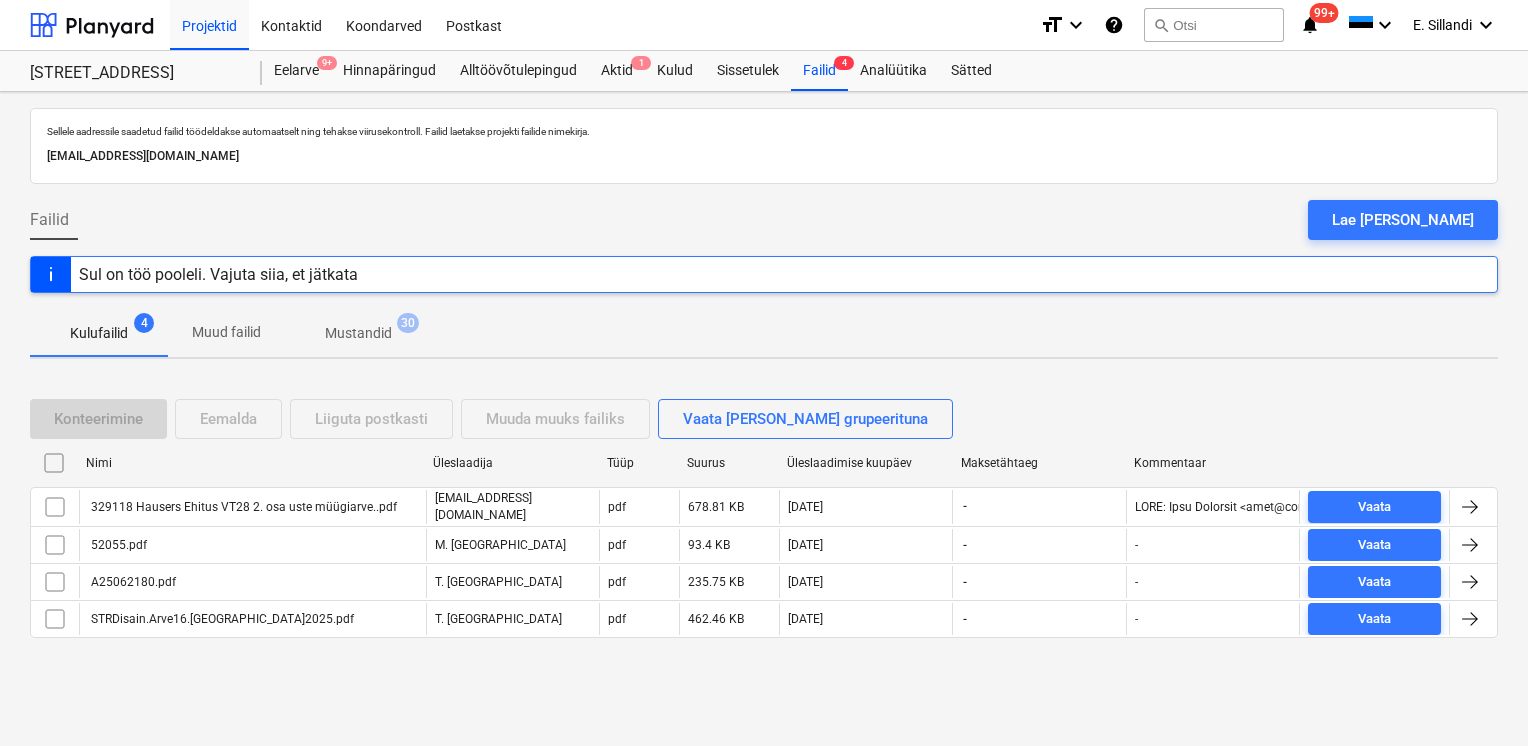 click on "329118  Hausers Ehitus VT28 2. osa uste müügiarve..pdf" at bounding box center (242, 507) 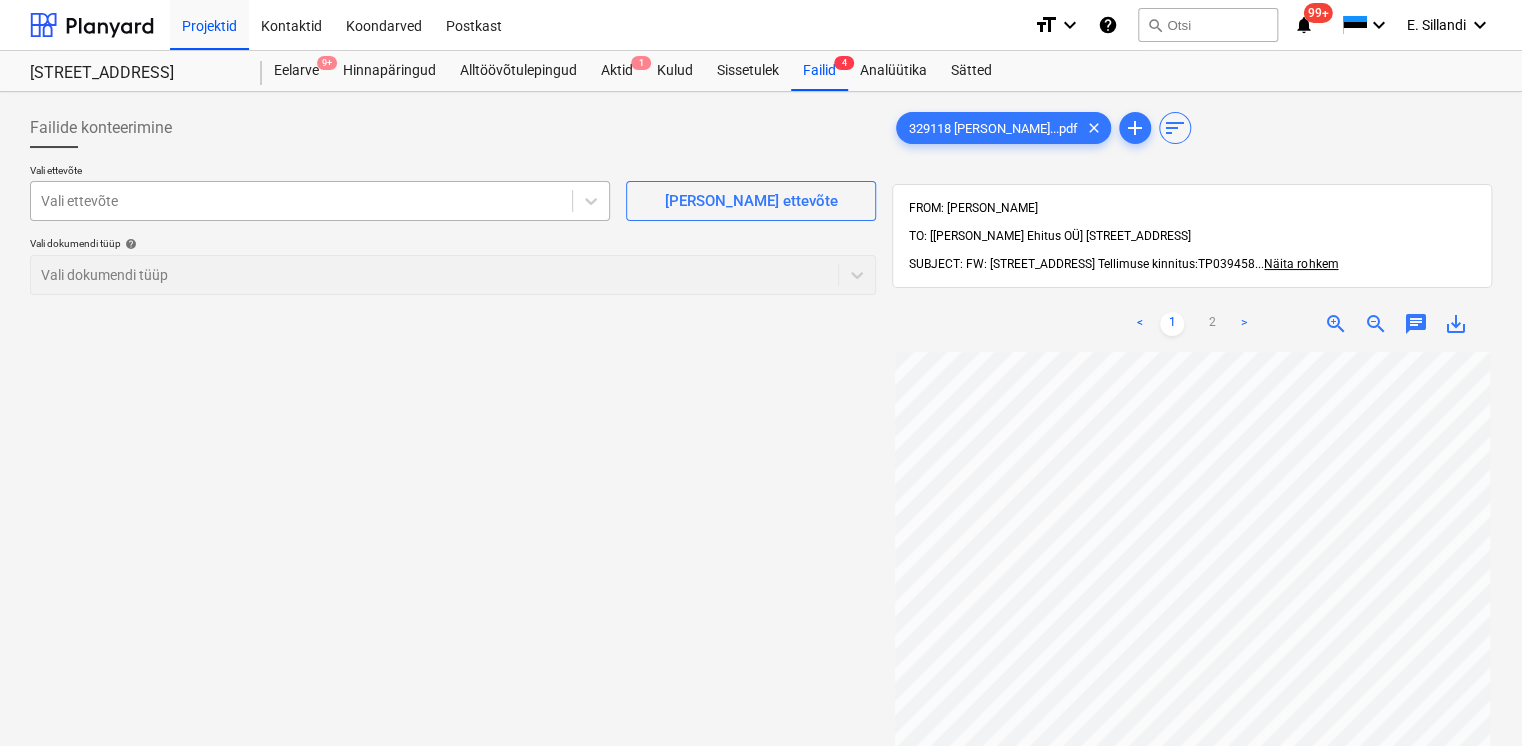 click at bounding box center (301, 201) 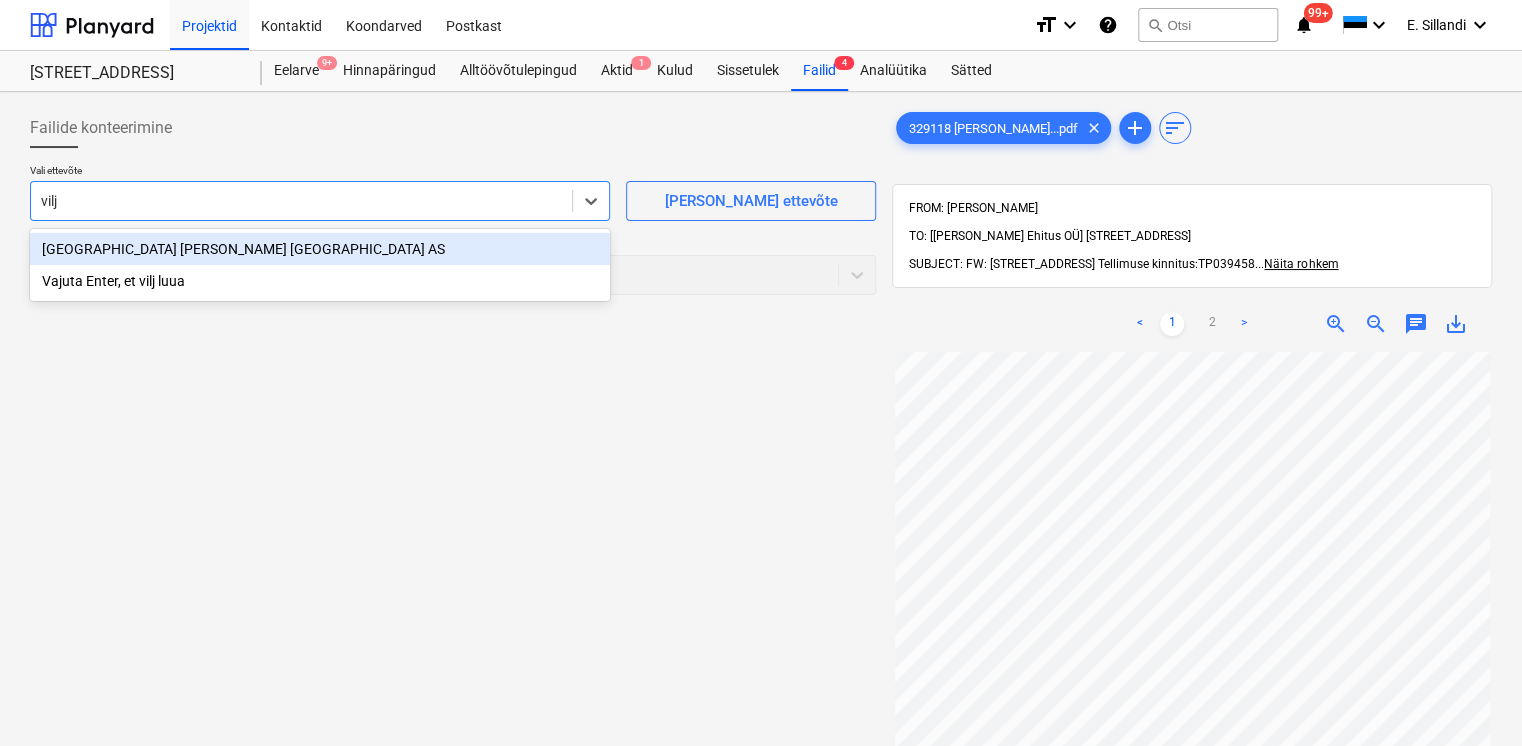 type on "vilja" 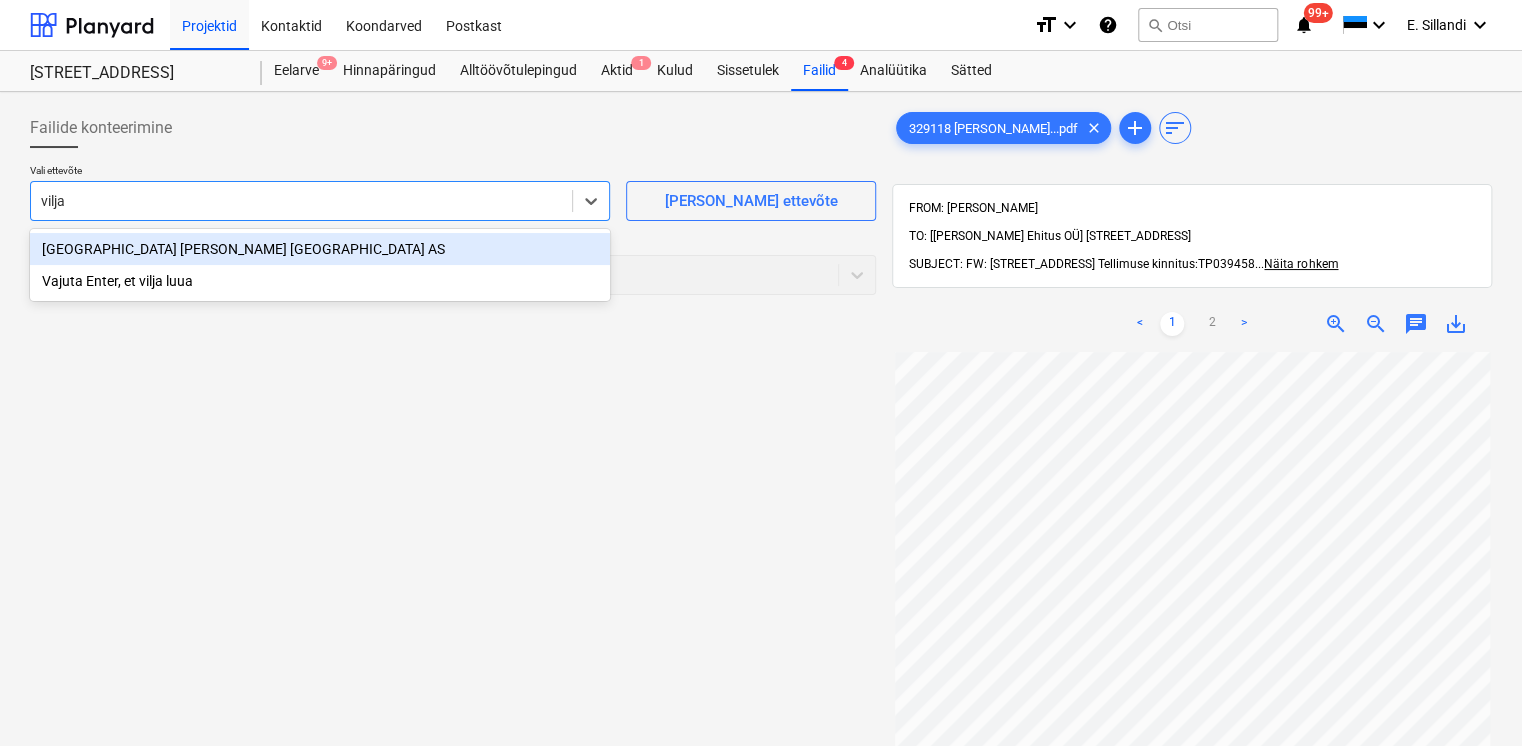 click on "VILJANDI AKEN JA UKS AS" at bounding box center (320, 249) 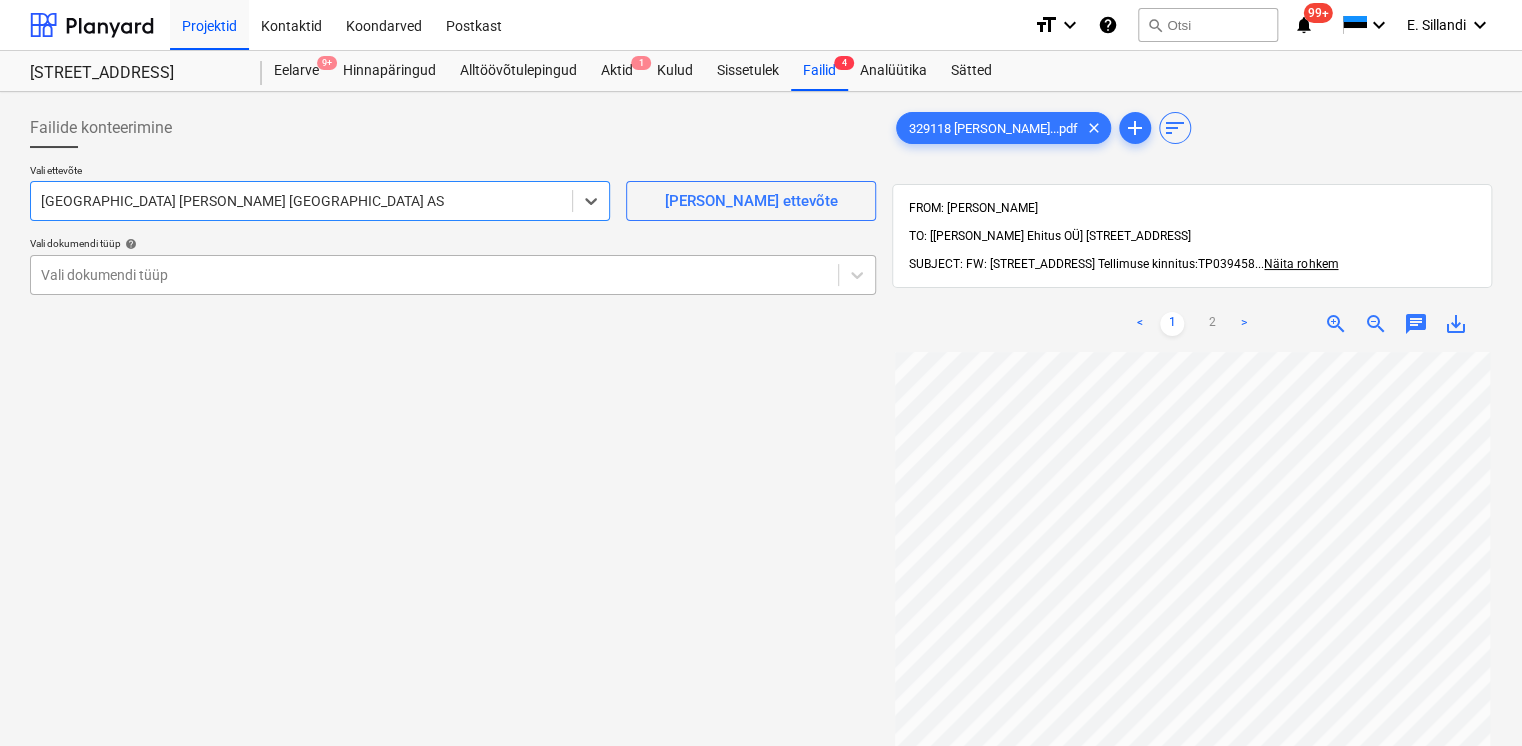 click at bounding box center [434, 275] 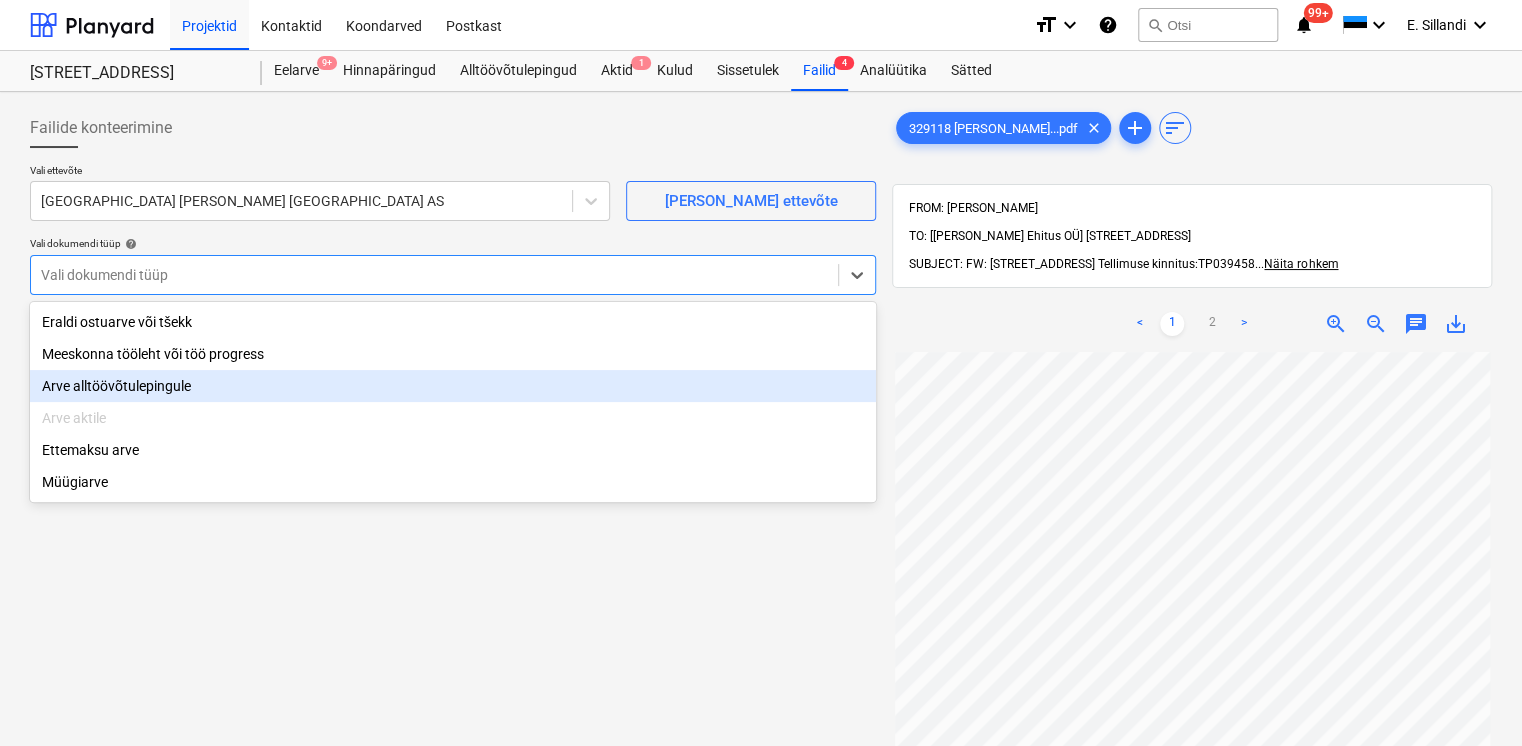 click on "Arve alltöövõtulepingule" at bounding box center (453, 386) 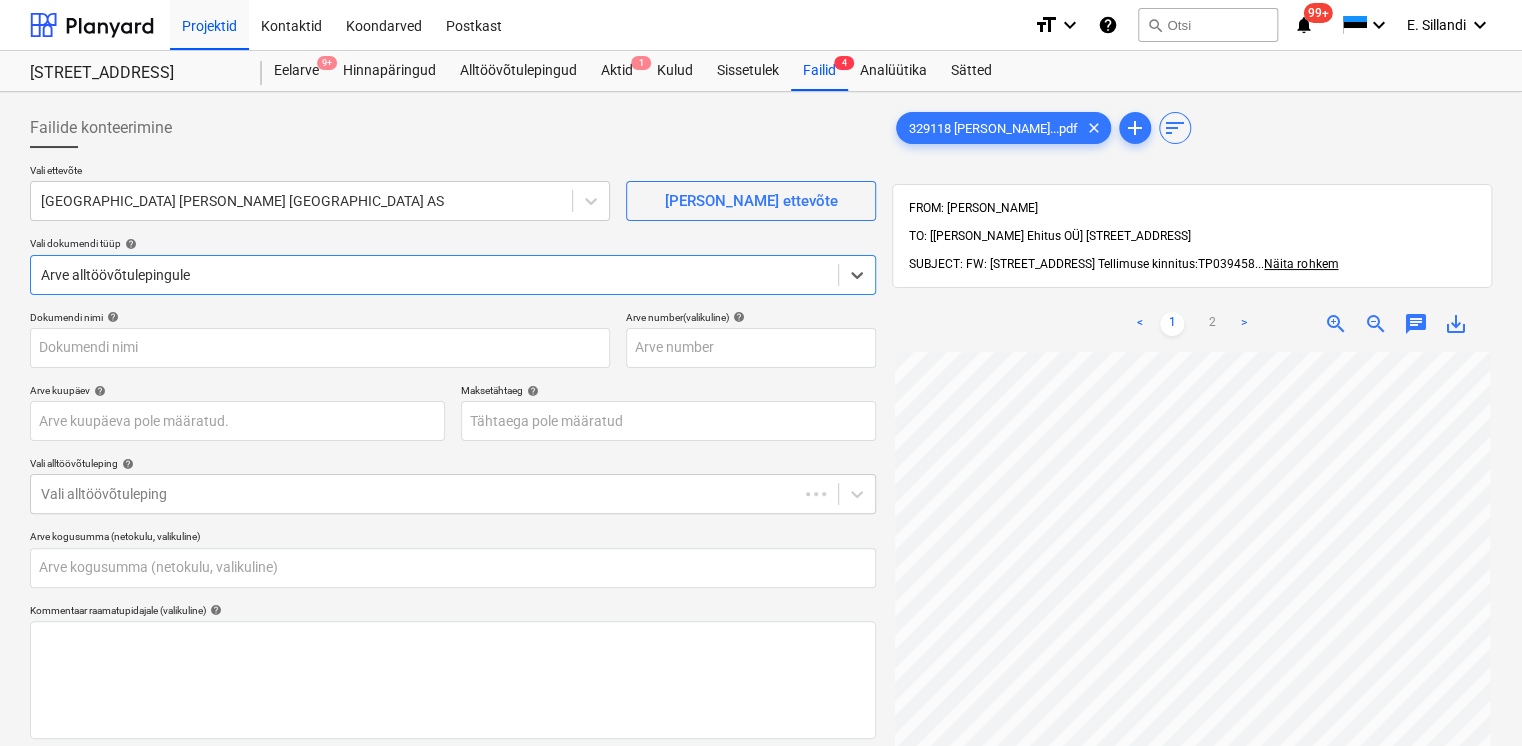 type on "329118  Hausers Ehitus VT28 2. osa uste müügiarve..pdf" 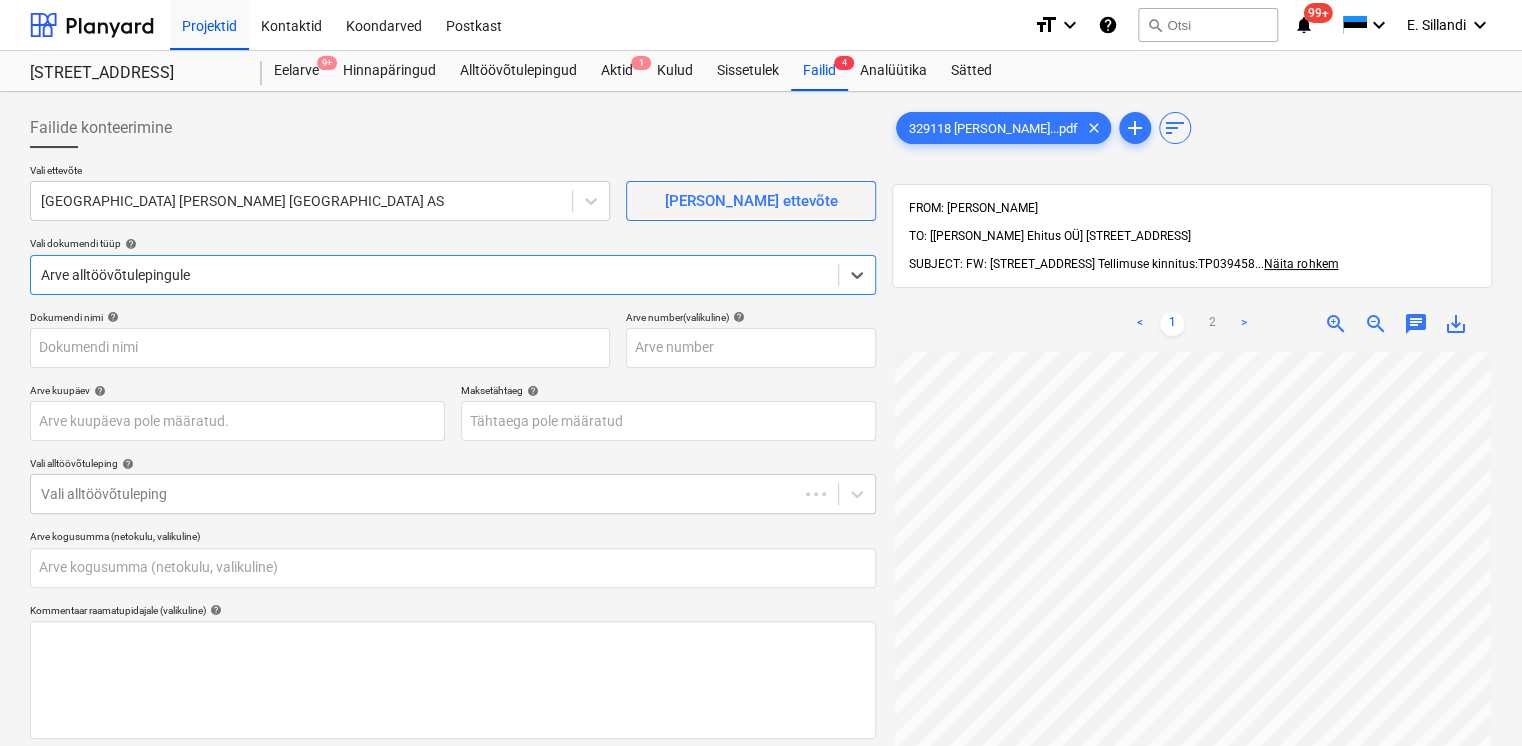 type on "0,00" 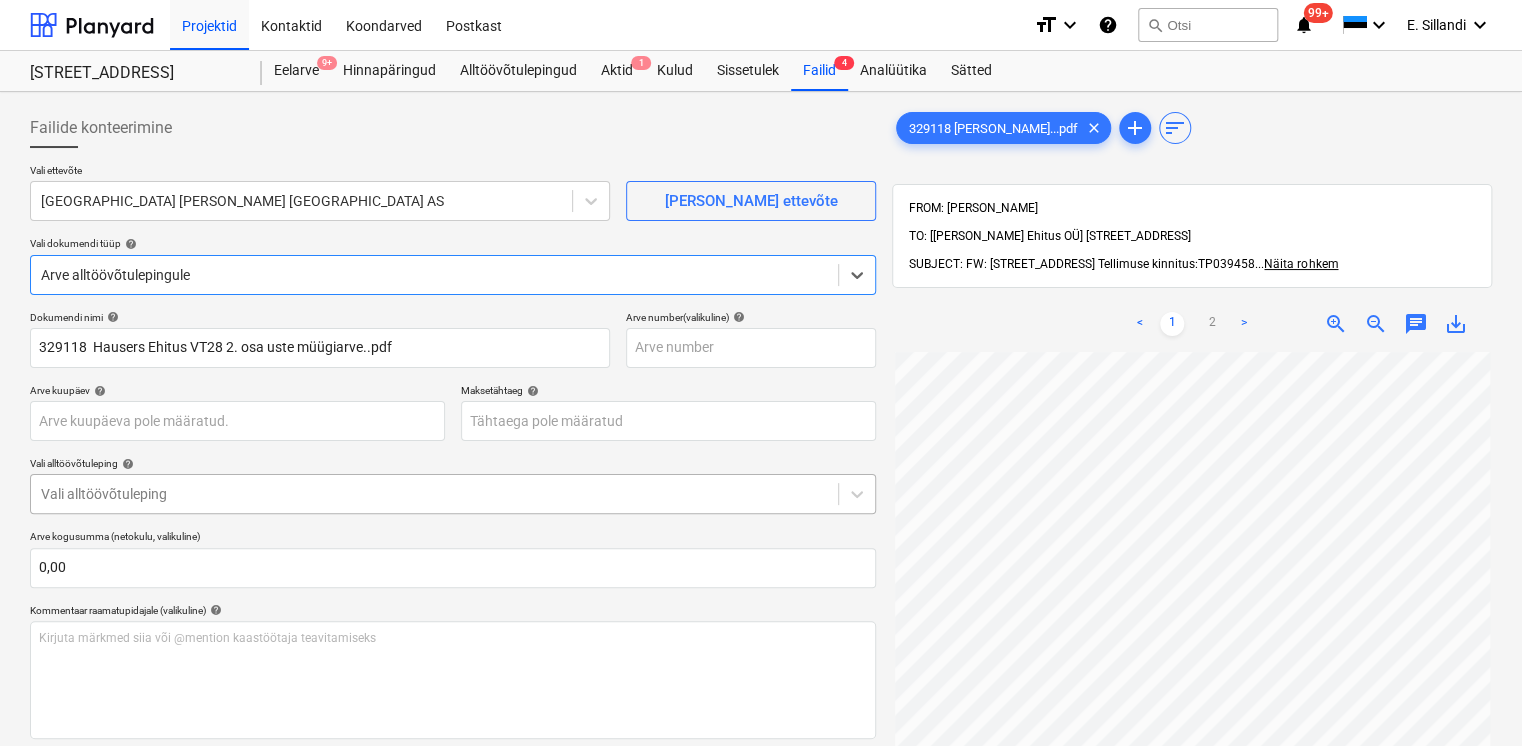 click at bounding box center (434, 494) 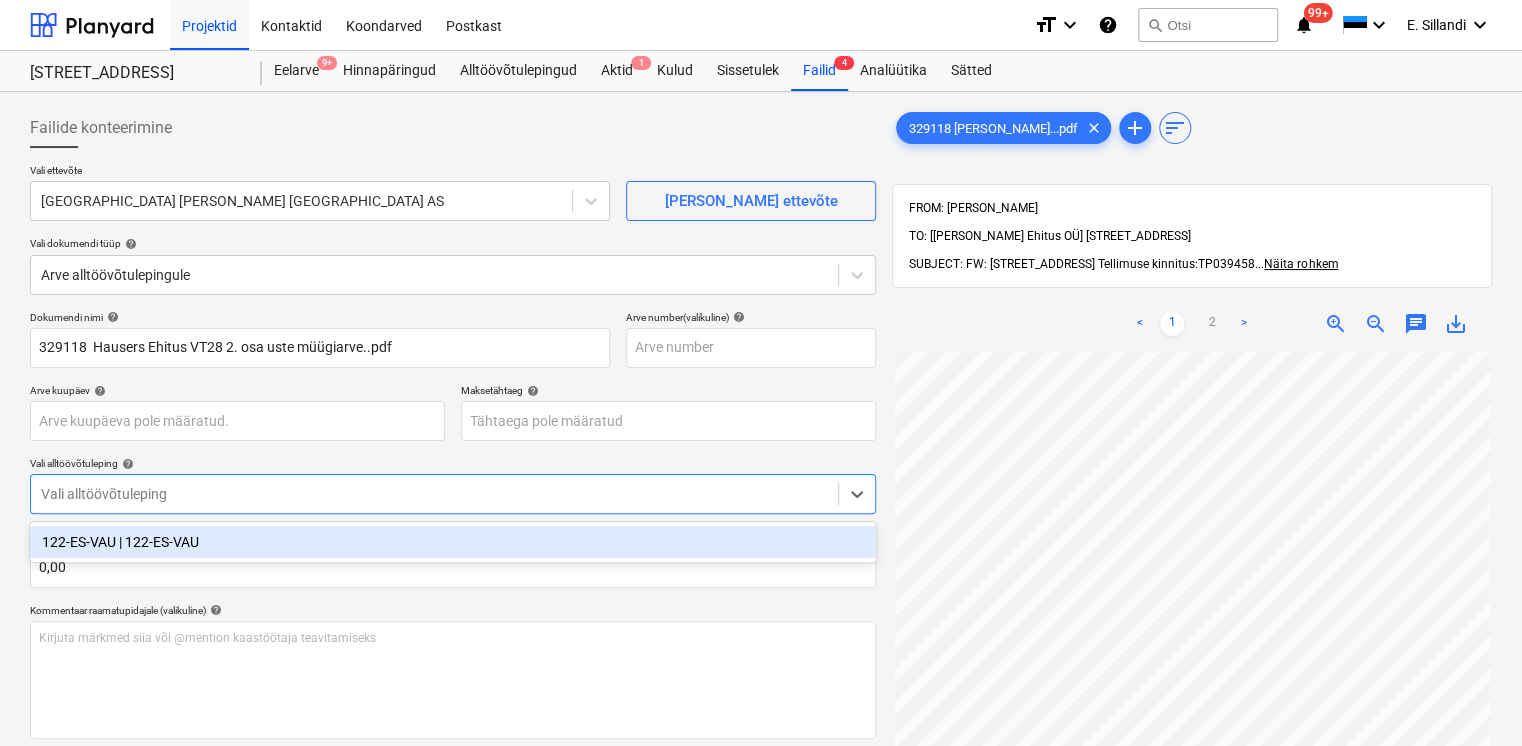 click on "122-ES-VAU | 122-ES-VAU" at bounding box center [453, 542] 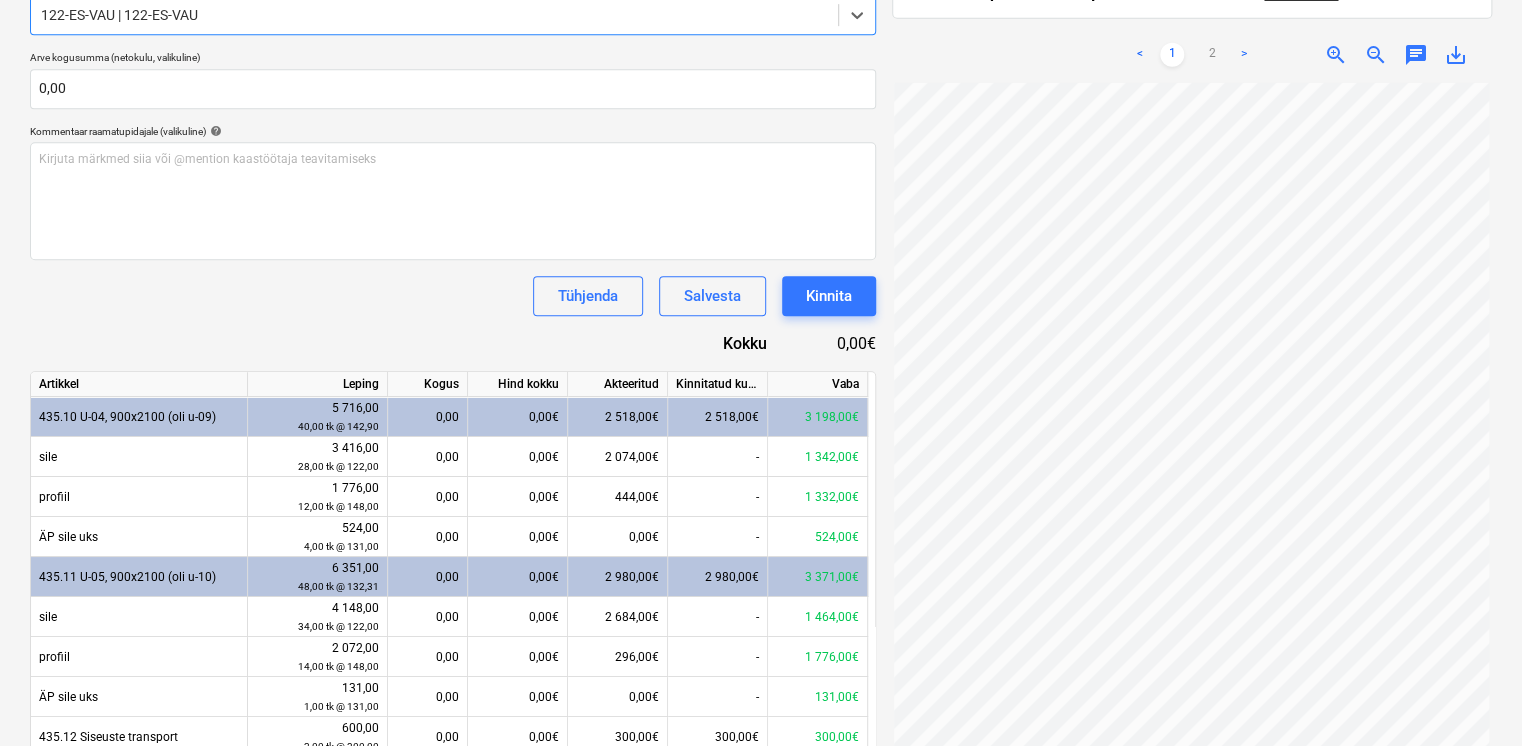scroll, scrollTop: 500, scrollLeft: 0, axis: vertical 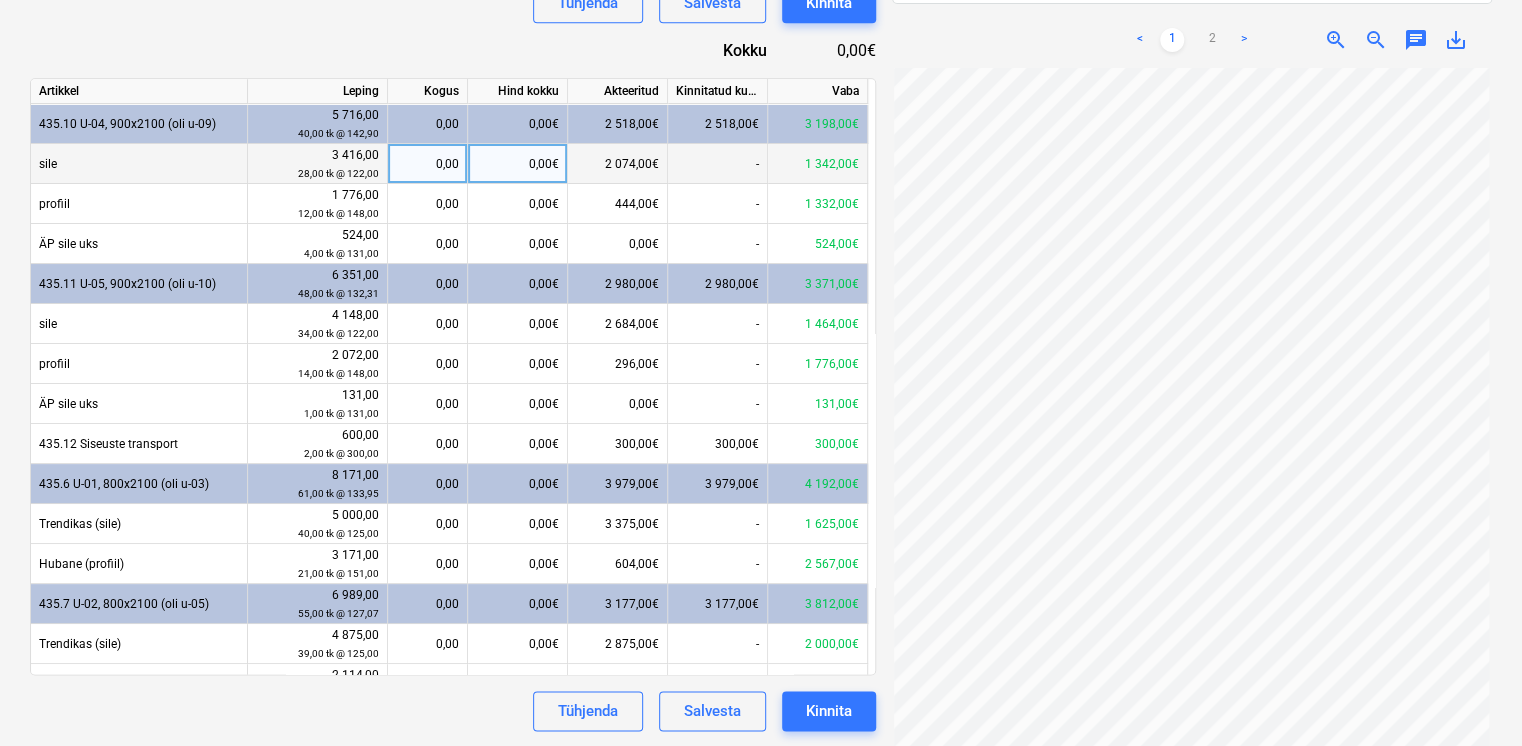 click on "0,00€" at bounding box center [518, 164] 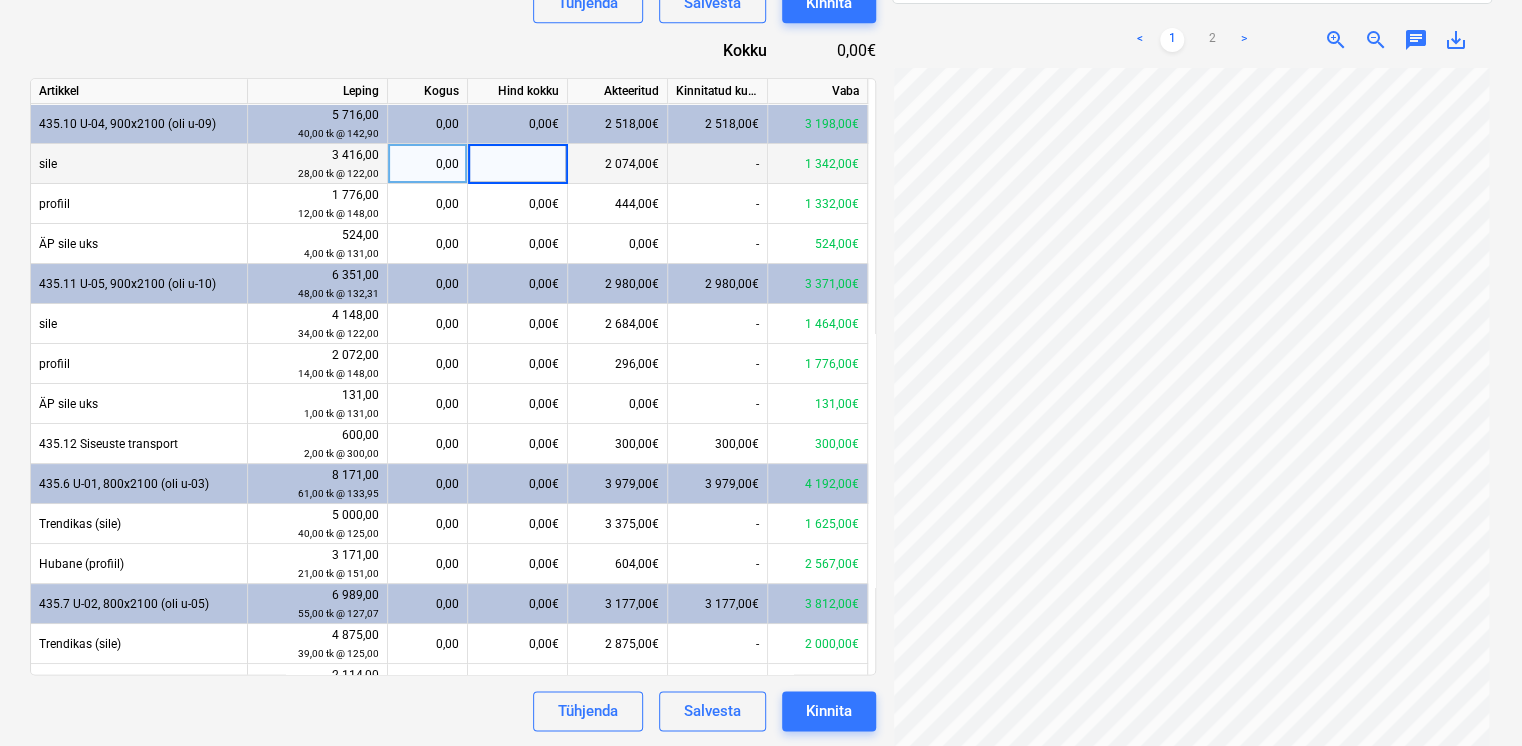 click on "0,00" at bounding box center (427, 164) 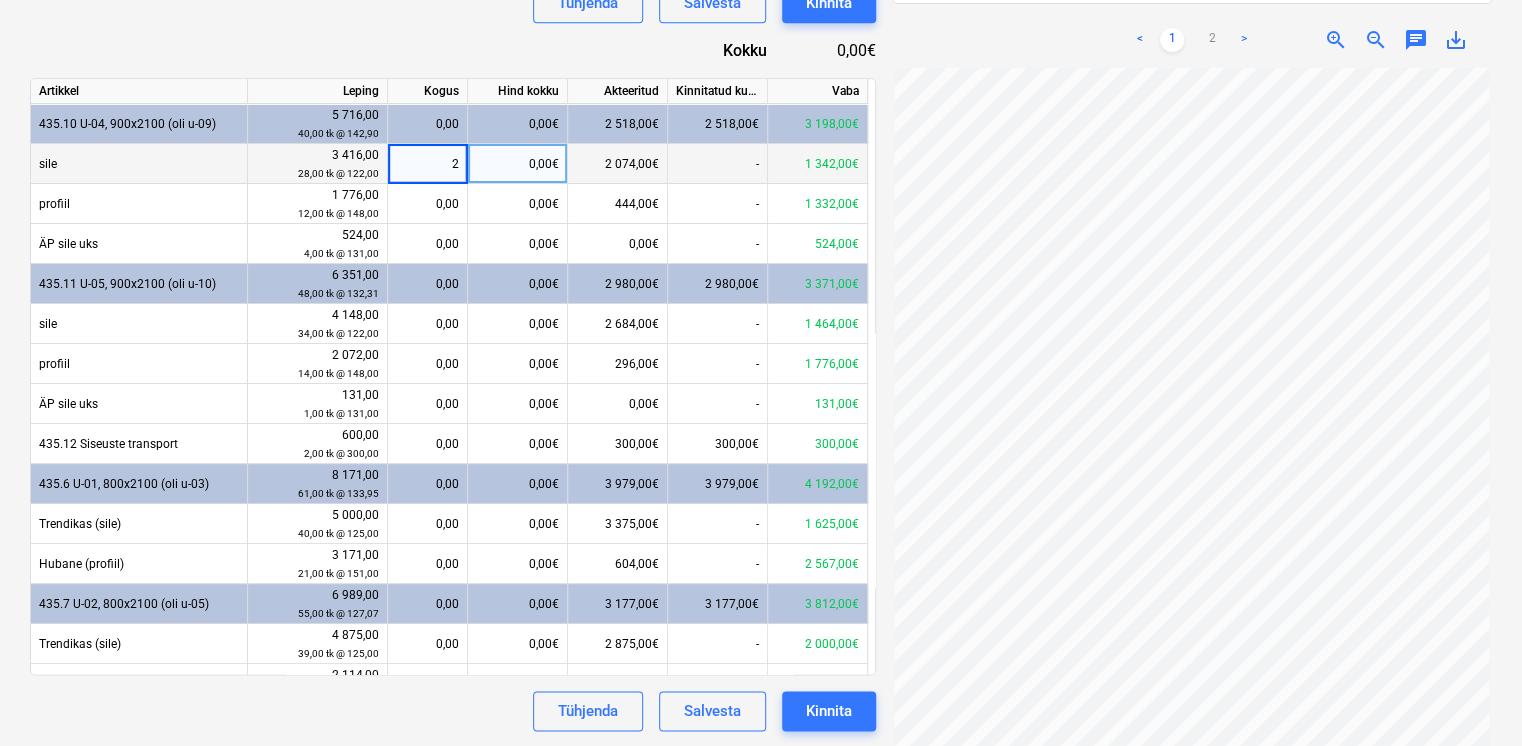 type on "23" 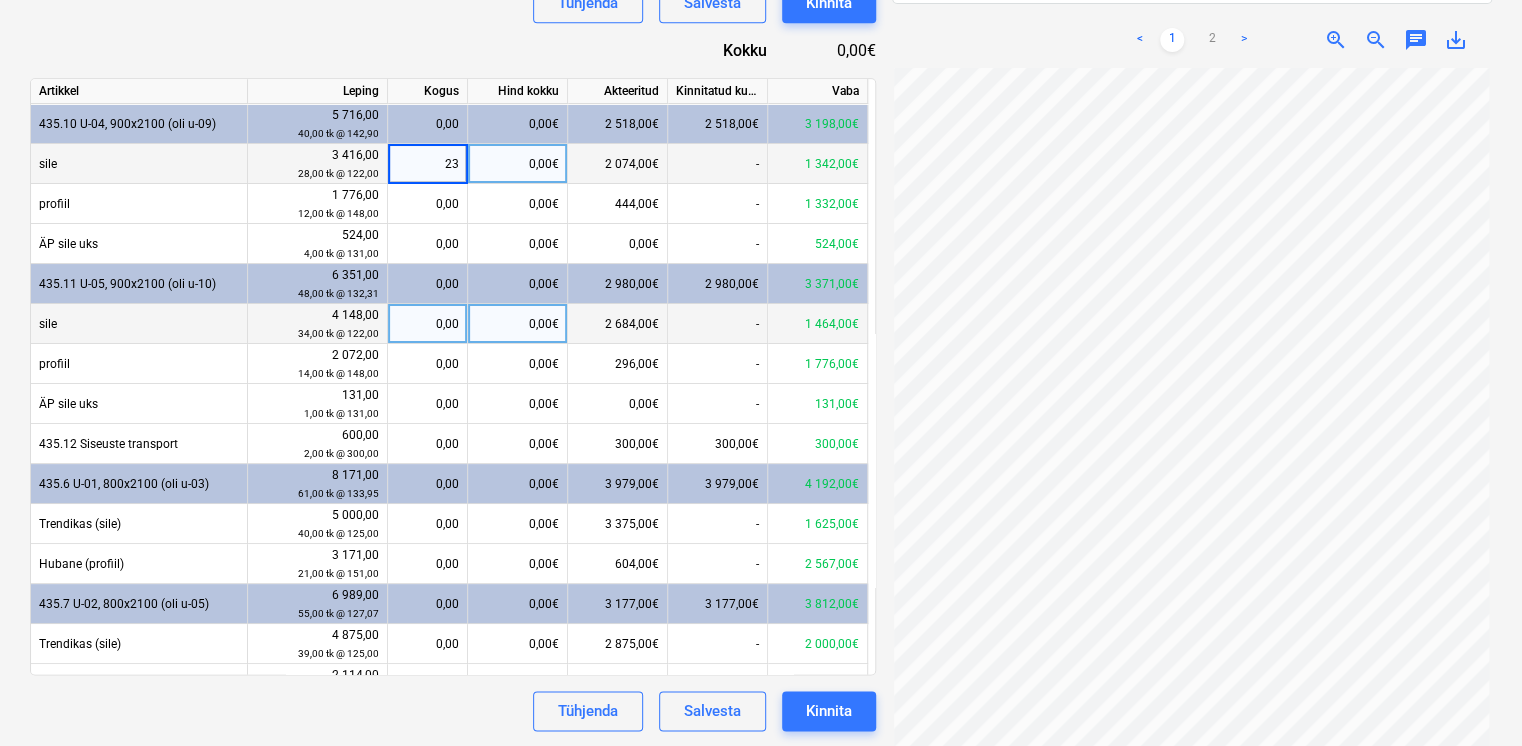 click on "0,00" at bounding box center (427, 324) 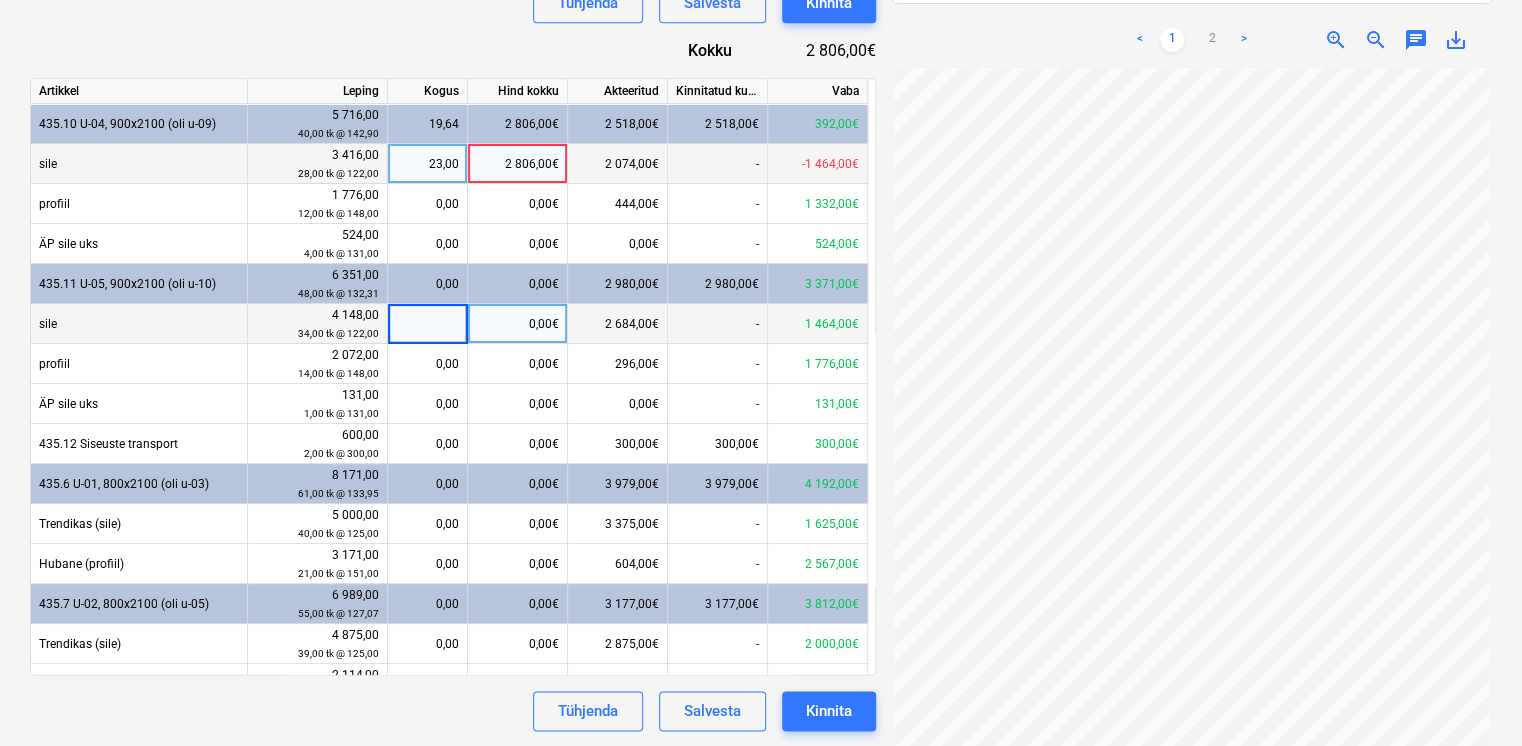click on "23,00" at bounding box center (427, 164) 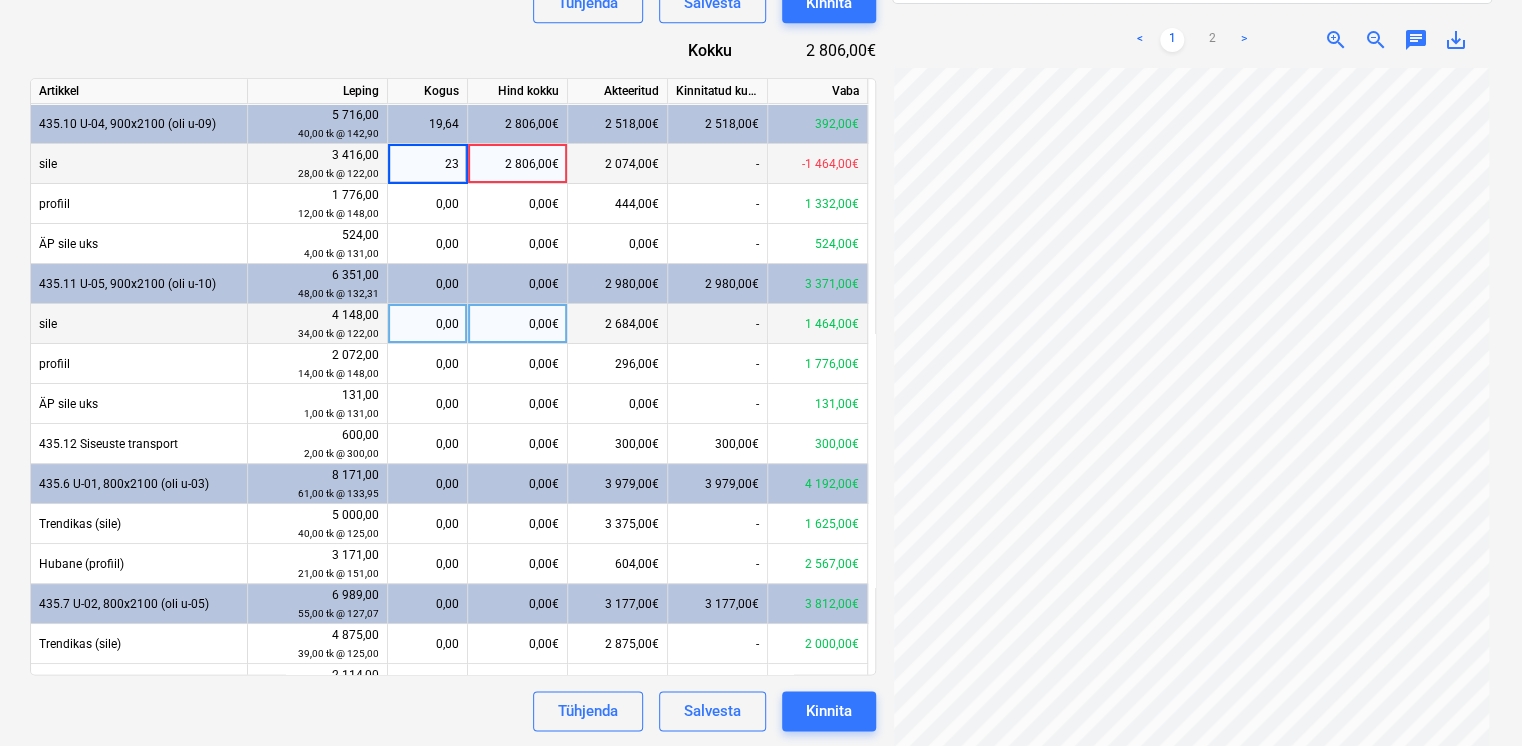 type 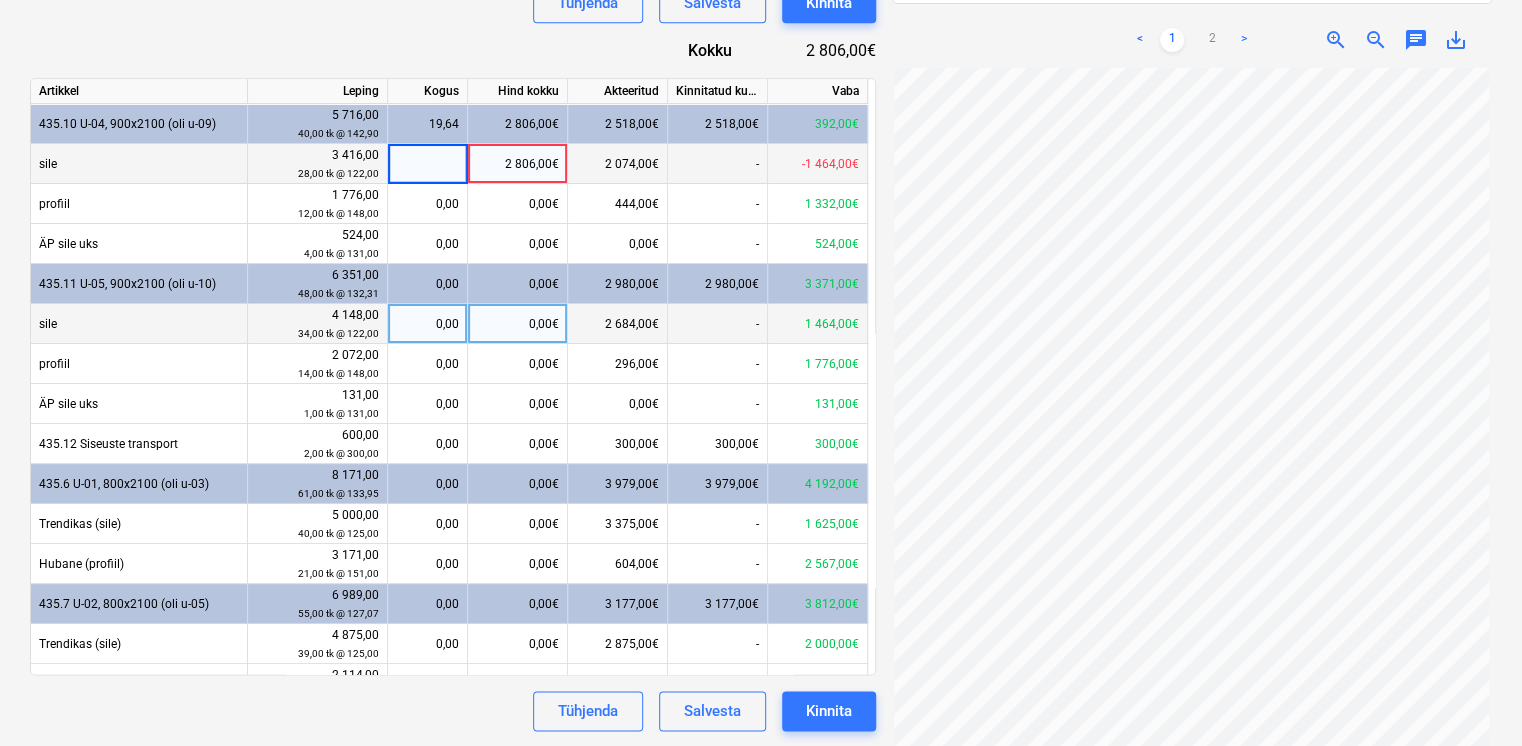 click on "Dokumendi nimi help 329118  Hausers Ehitus VT28 2. osa uste müügiarve..pdf Arve number  (valikuline) help Arve kuupäev help Press the down arrow key to interact with the calendar and
select a date. Press the question mark key to get the keyboard shortcuts for changing dates. Maksetähtaeg help Press the down arrow key to interact with the calendar and
select a date. Press the question mark key to get the keyboard shortcuts for changing dates. Vali alltöövõtuleping help 122-ES-VAU | 122-ES-VAU Arve kogusumma (netokulu, valikuline) 0,00 Kommentaar raamatupidajale (valikuline) help Kirjuta märkmed siia või @mention kaastöötaja teavitamiseks ﻿ Tühjenda Salvesta Kinnita Kokku 2 806,00€ Artikkel Leping Kogus Hind kokku Akteeritud Kinnitatud kulud Vaba 435.10 U-04, 900x2100 (oli u-09) 5 716,00 40,00 tk @ 142,90 19,64 2 806,00€ 2 518,00€ 2 518,00€ 392,00€ sile 3 416,00 28,00 tk @ 122,00 2 806,00€ 2 074,00€ - -1 464,00€ profiil 1 776,00 12,00 tk @ 148,00 0,00 0,00€ 444,00€ - 524,00" at bounding box center (453, 135) 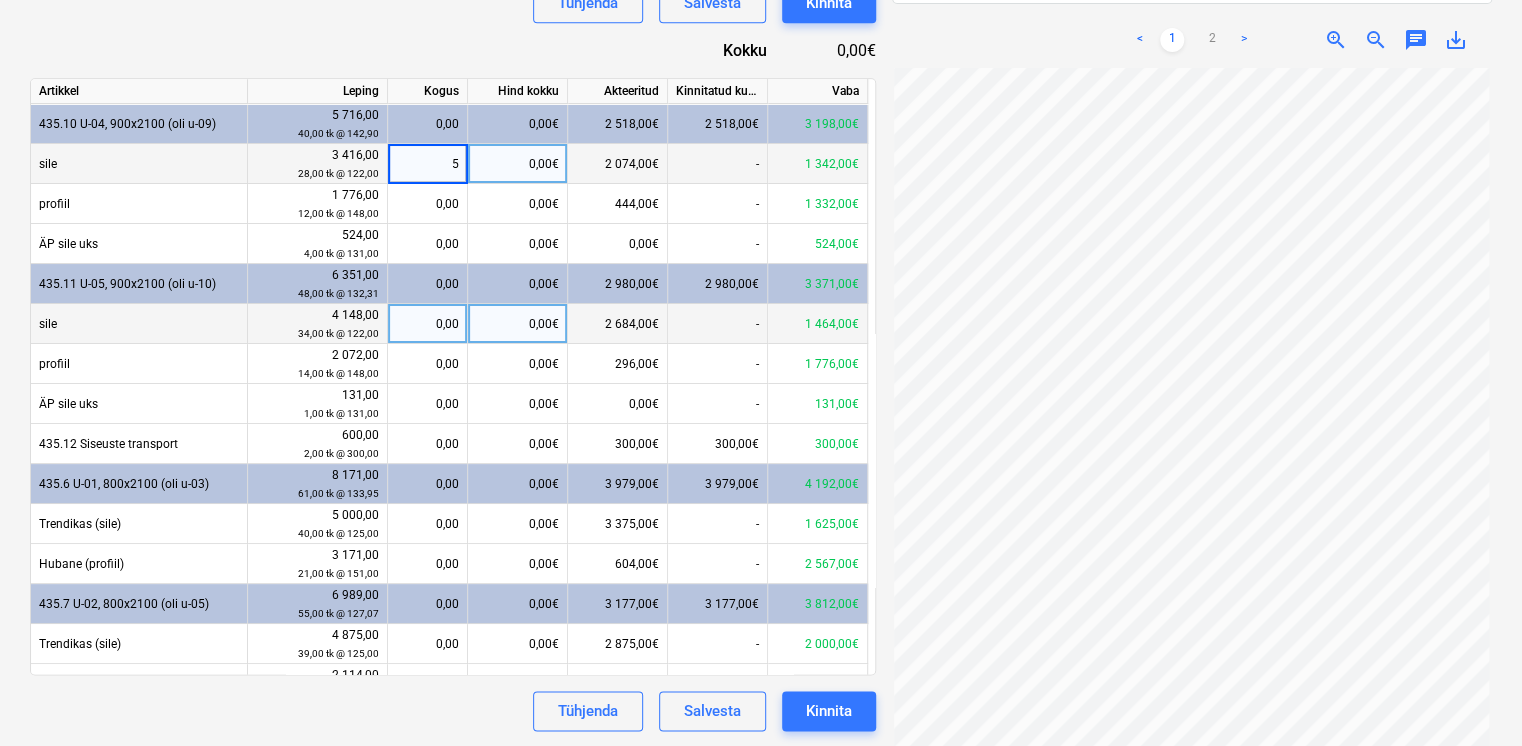 click on "Dokumendi nimi help 329118  Hausers Ehitus VT28 2. osa uste müügiarve..pdf Arve number  (valikuline) help Arve kuupäev help Press the down arrow key to interact with the calendar and
select a date. Press the question mark key to get the keyboard shortcuts for changing dates. Maksetähtaeg help Press the down arrow key to interact with the calendar and
select a date. Press the question mark key to get the keyboard shortcuts for changing dates. Vali alltöövõtuleping help 122-ES-VAU | 122-ES-VAU Arve kogusumma (netokulu, valikuline) 0,00 Kommentaar raamatupidajale (valikuline) help Kirjuta märkmed siia või @mention kaastöötaja teavitamiseks ﻿ Tühjenda Salvesta Kinnita Kokku 0,00€ Artikkel Leping Kogus Hind kokku Akteeritud Kinnitatud kulud Vaba 435.10 U-04, 900x2100 (oli u-09) 5 716,00 40,00 tk @ 142,90 0,00 0,00€ 2 518,00€ 2 518,00€ 3 198,00€ sile 3 416,00 28,00 tk @ 122,00 5 0,00€ 2 074,00€ - 1 342,00€ profiil 1 776,00 12,00 tk @ 148,00 0,00 0,00€ 444,00€ - 1 332,00€ 0,00" at bounding box center [453, 135] 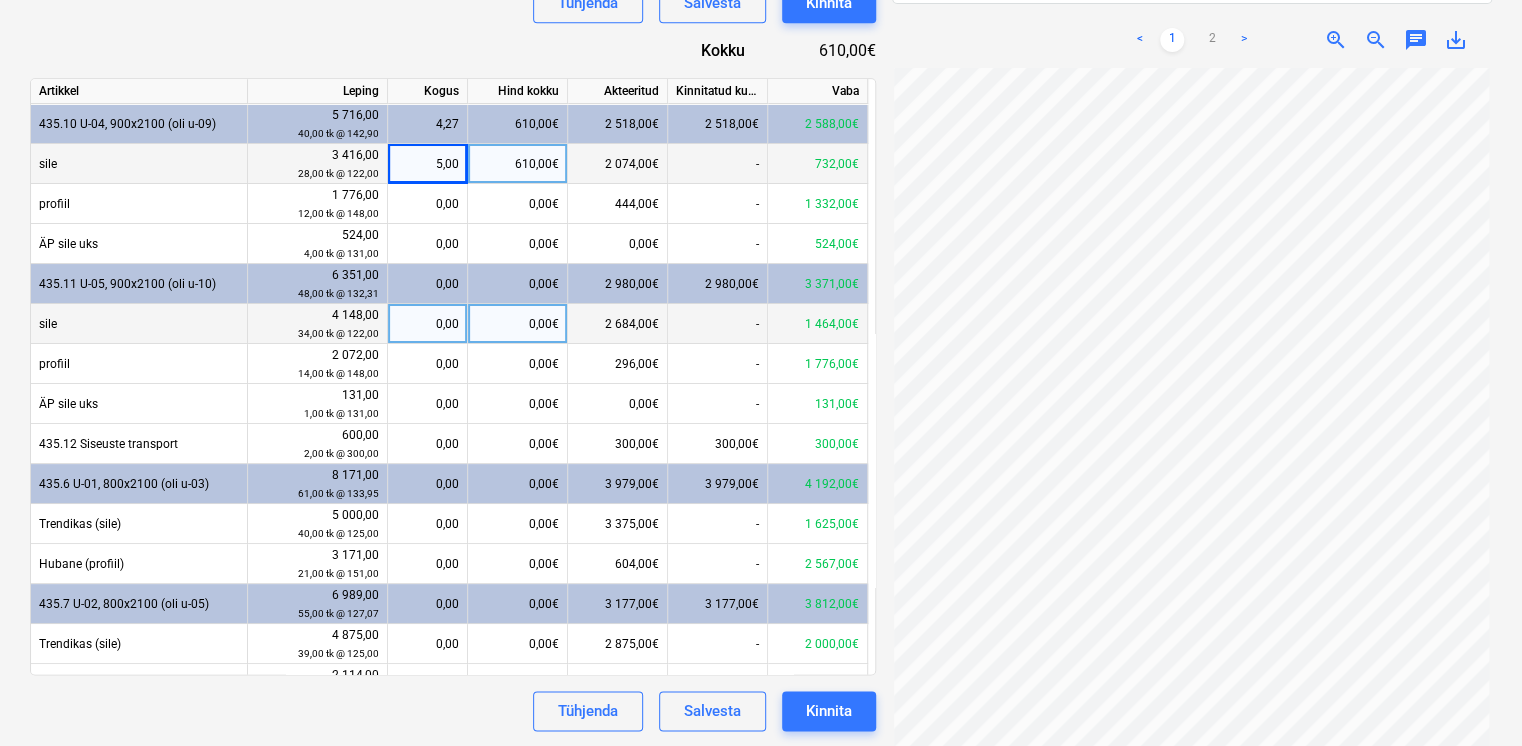 click on "5,00" at bounding box center [427, 164] 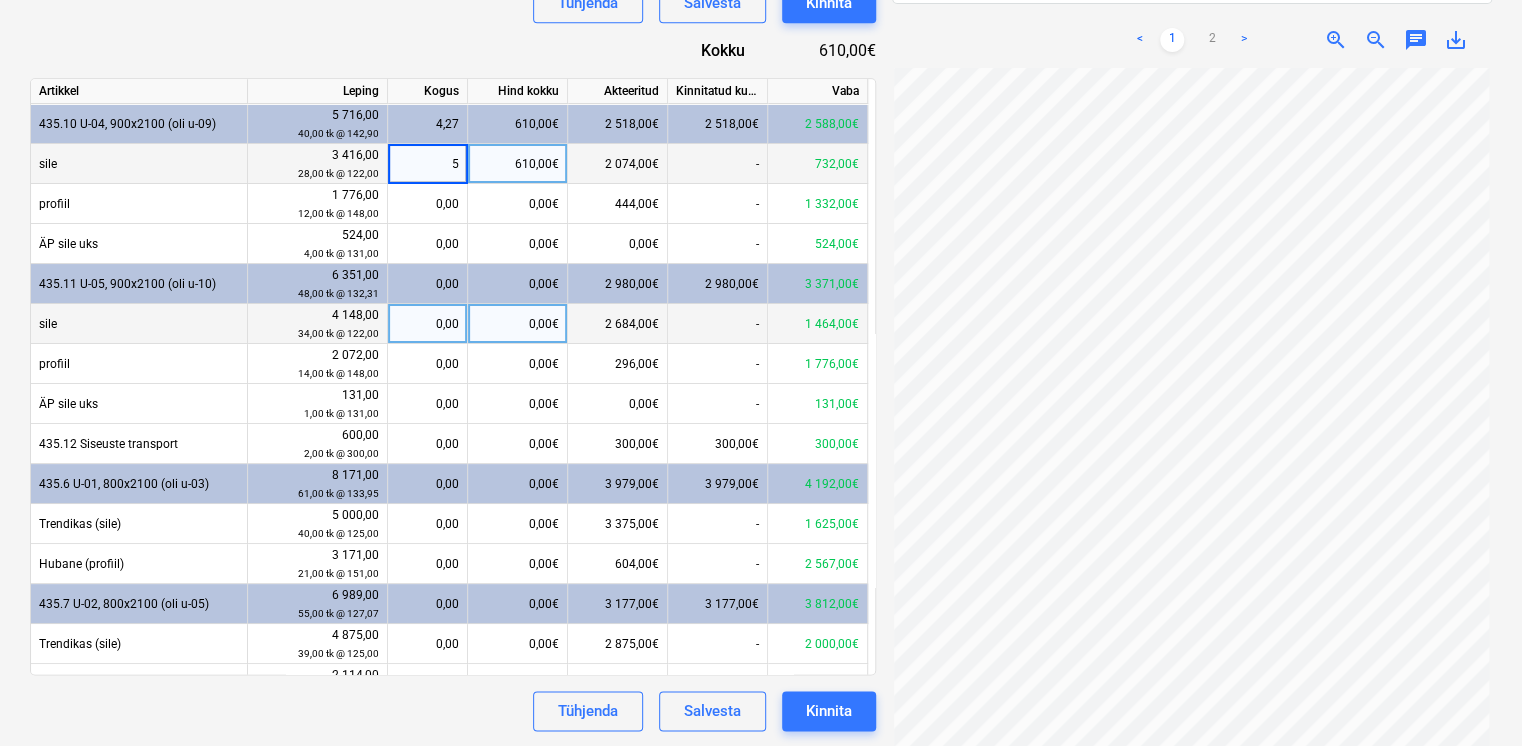 type 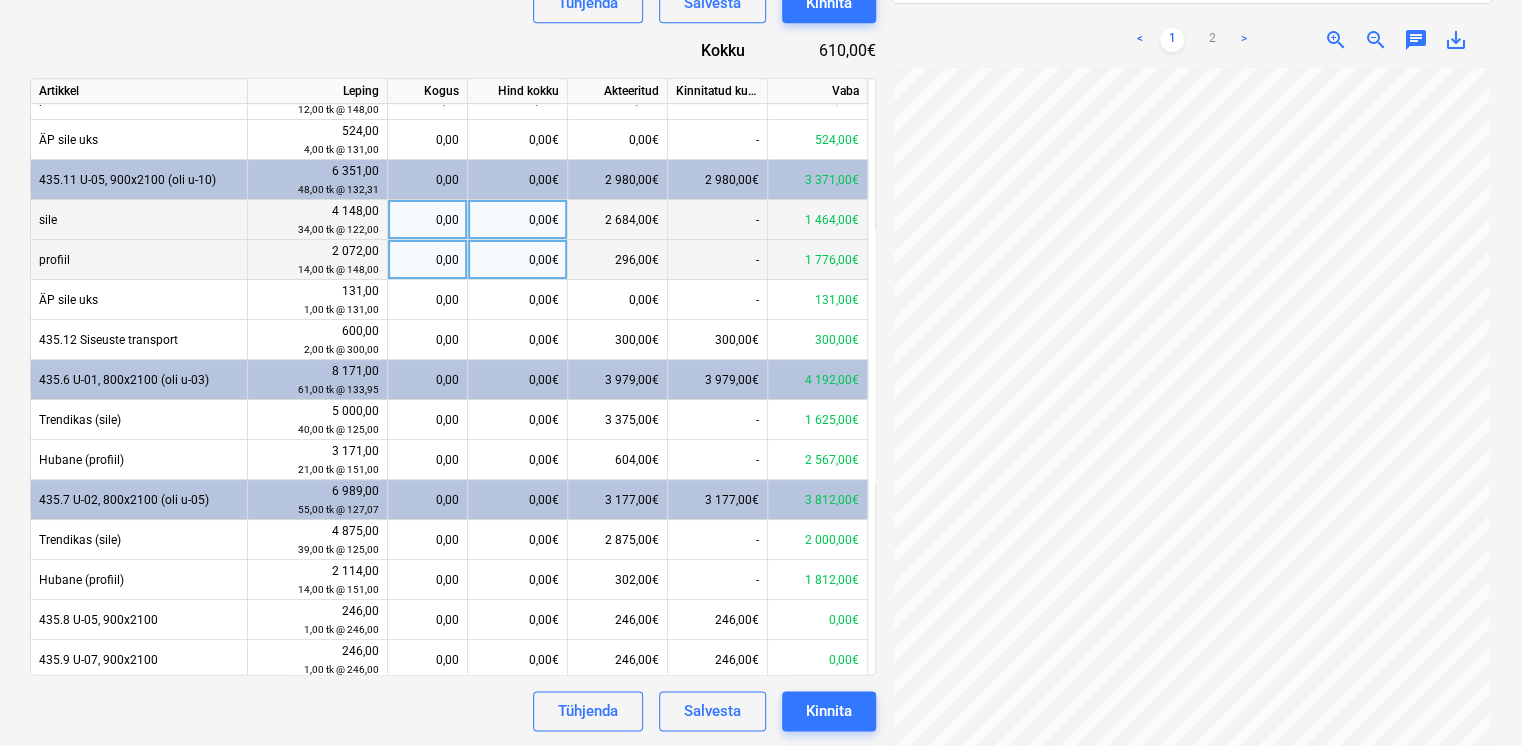 scroll, scrollTop: 109, scrollLeft: 0, axis: vertical 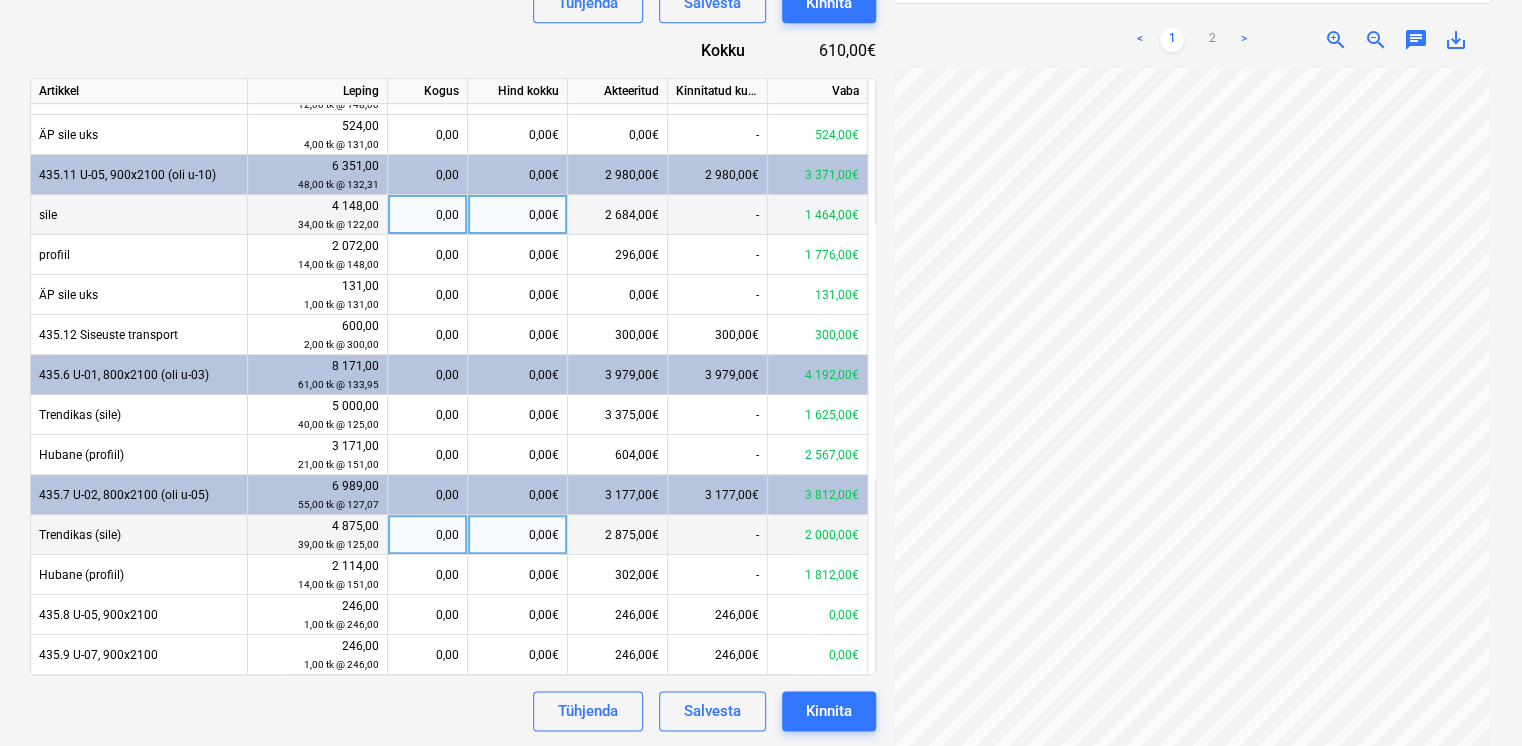 click on "0,00" at bounding box center (427, 535) 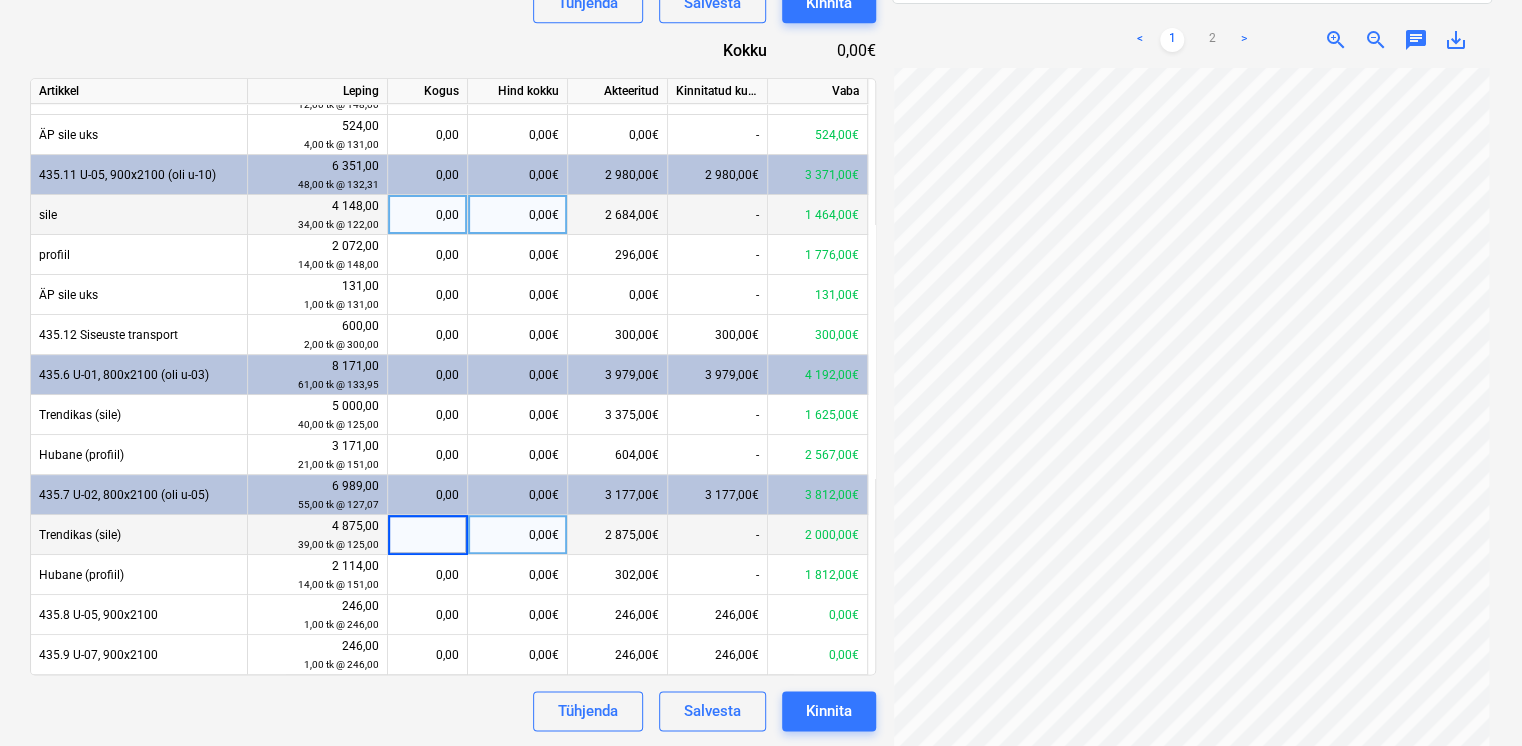 scroll, scrollTop: 165, scrollLeft: 0, axis: vertical 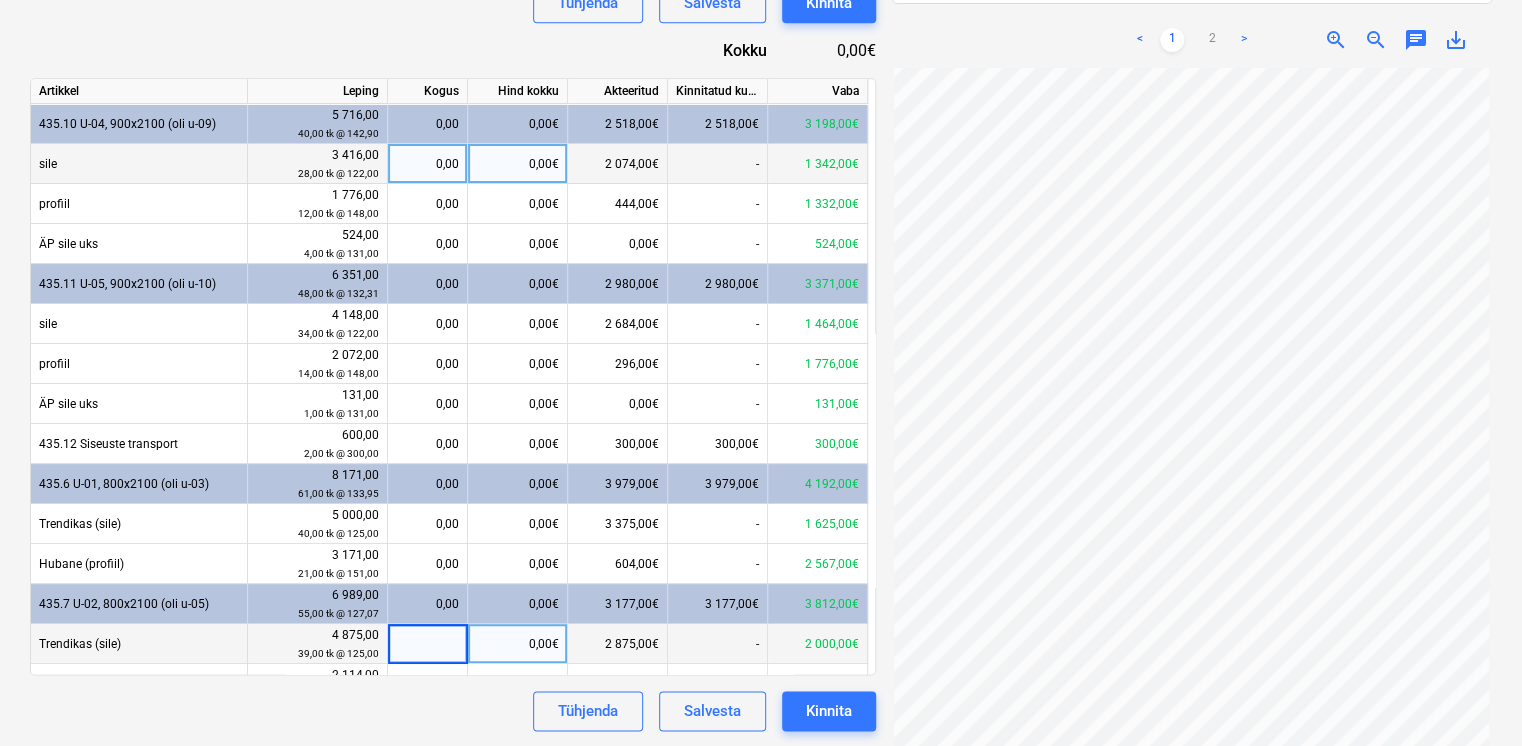 click on "0,00" at bounding box center (427, 164) 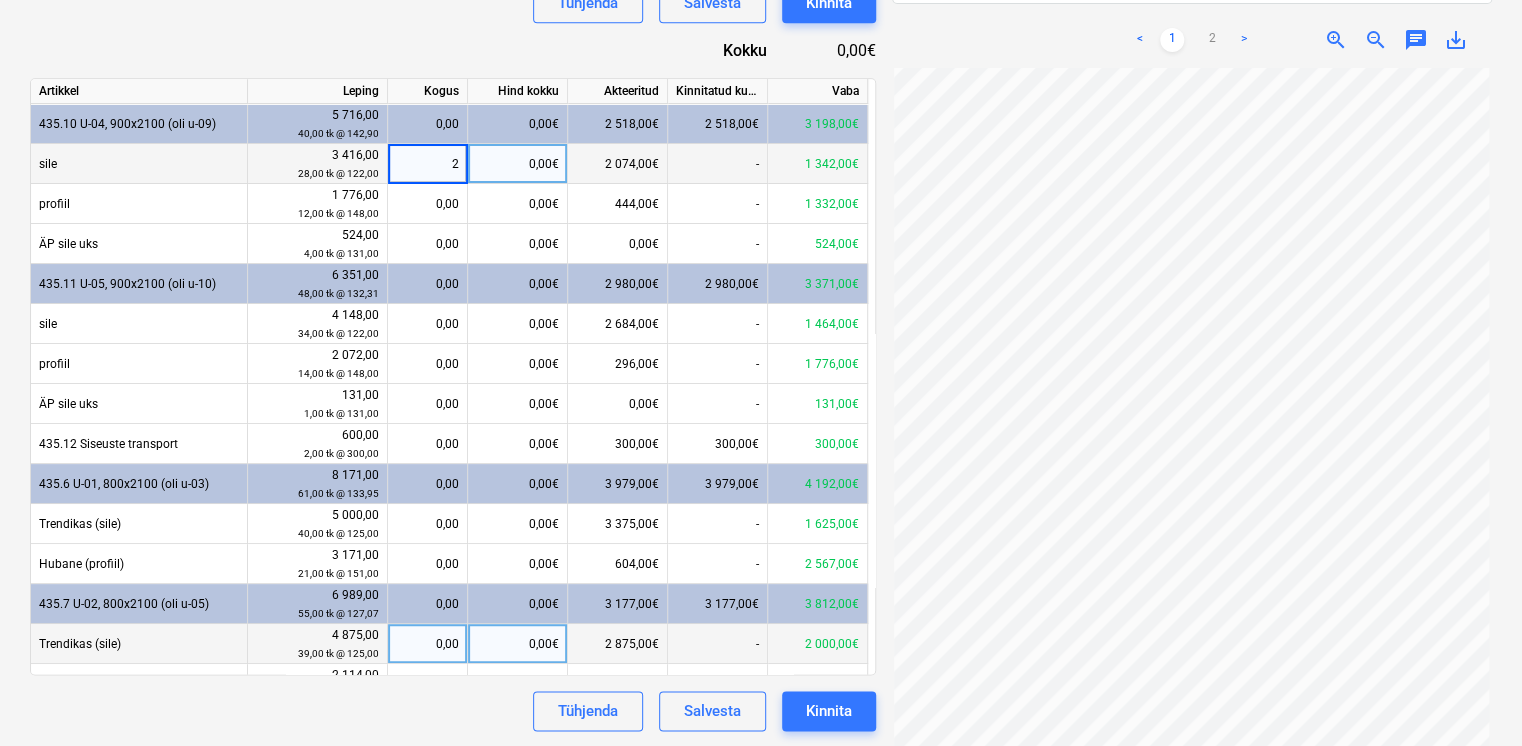 type on "23" 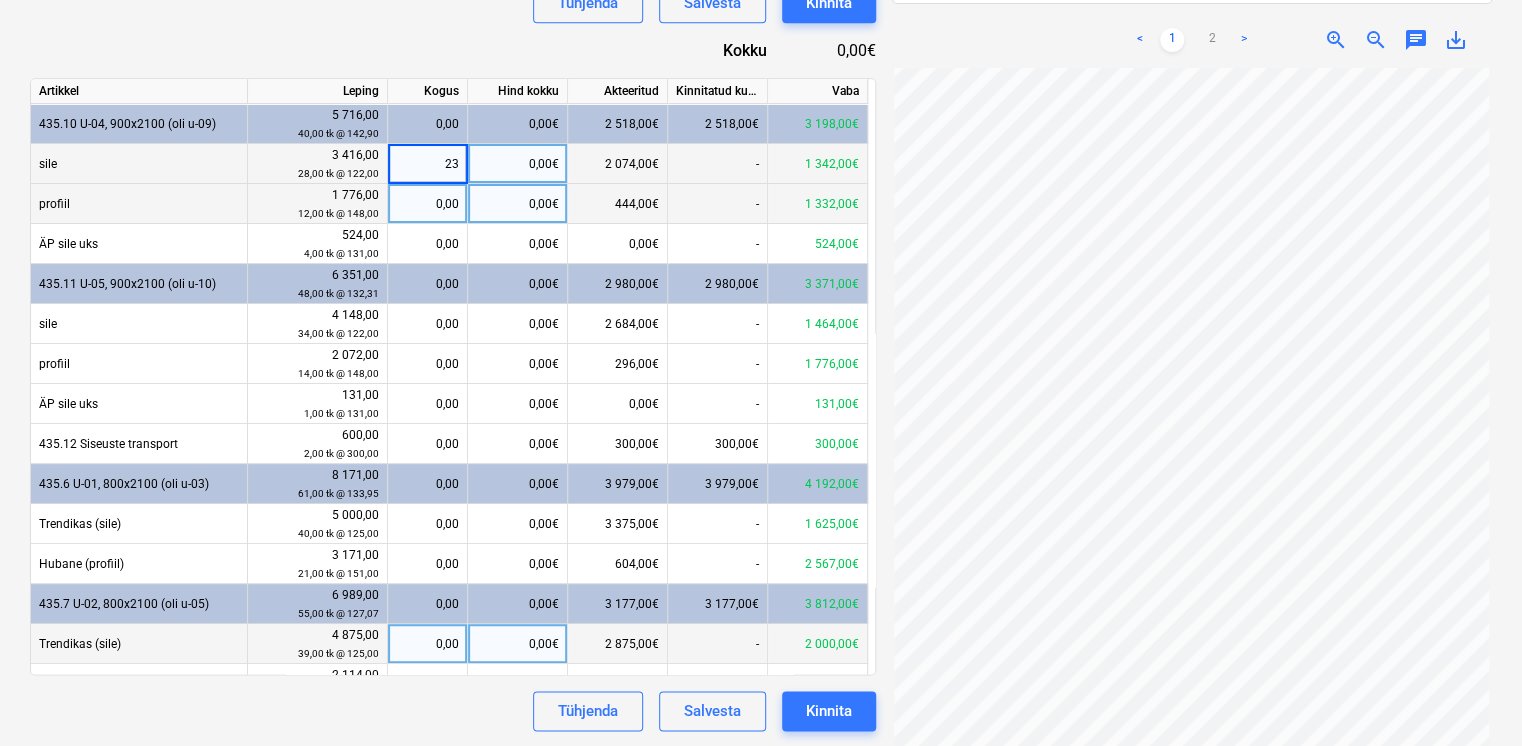 click on "0,00" at bounding box center (427, 204) 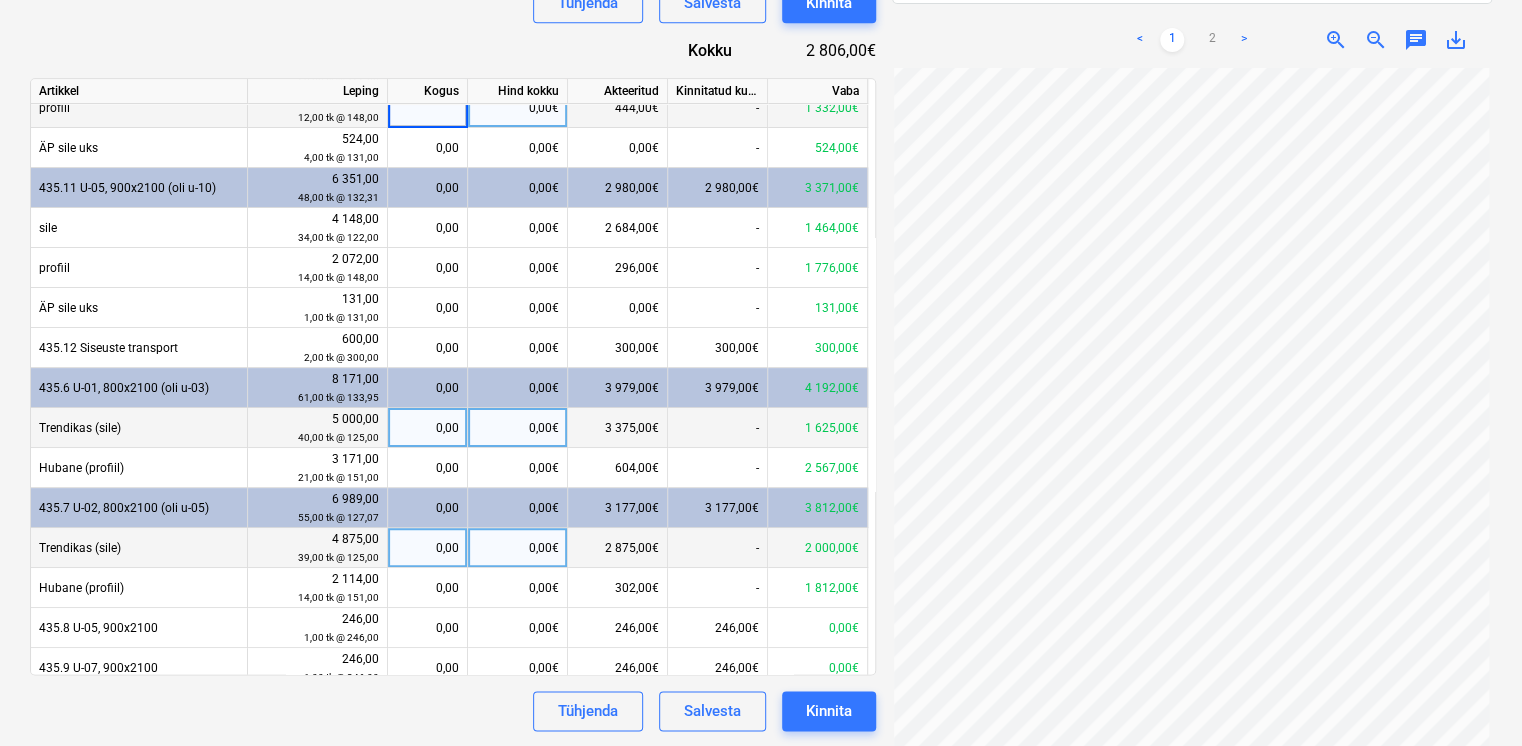 scroll, scrollTop: 109, scrollLeft: 0, axis: vertical 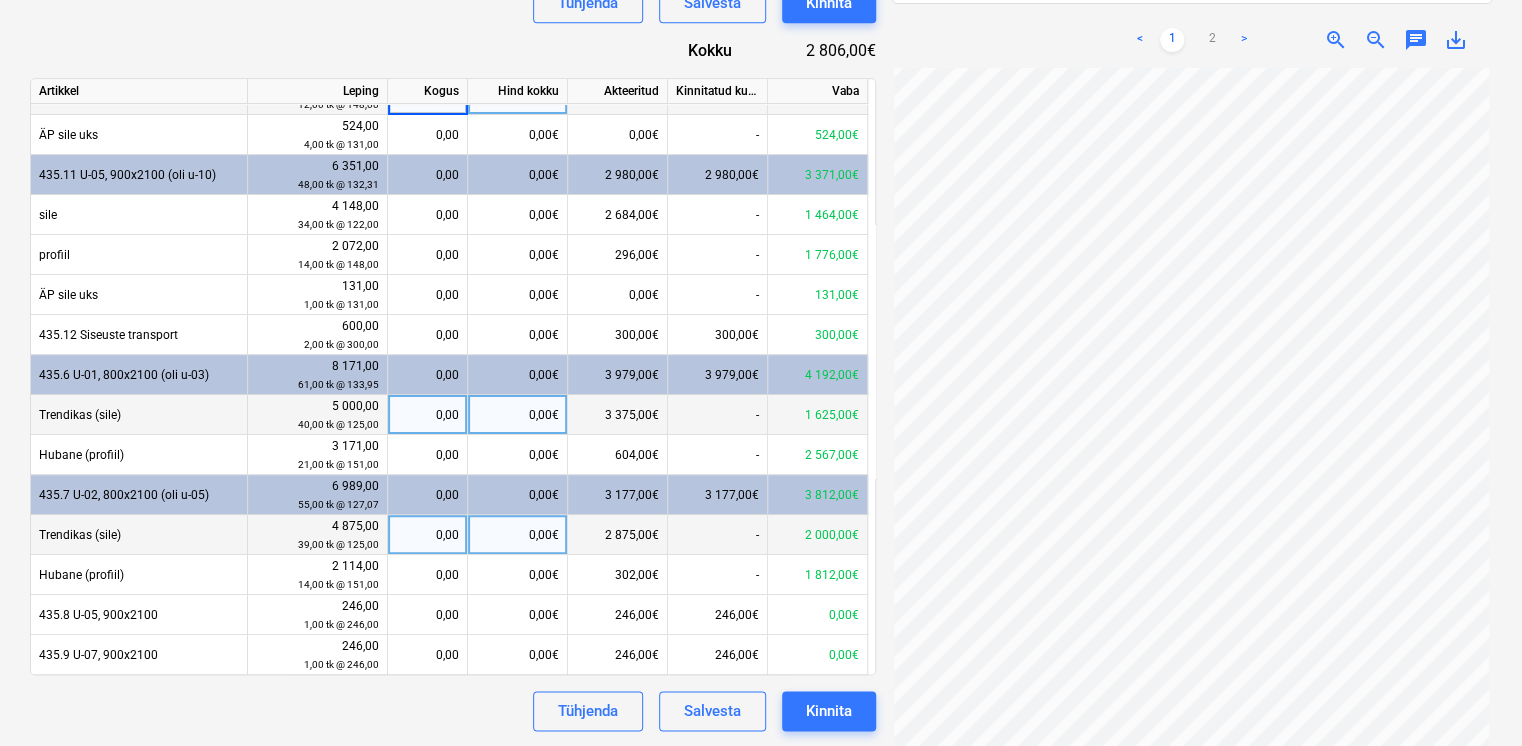 click on "0,00" at bounding box center [427, 415] 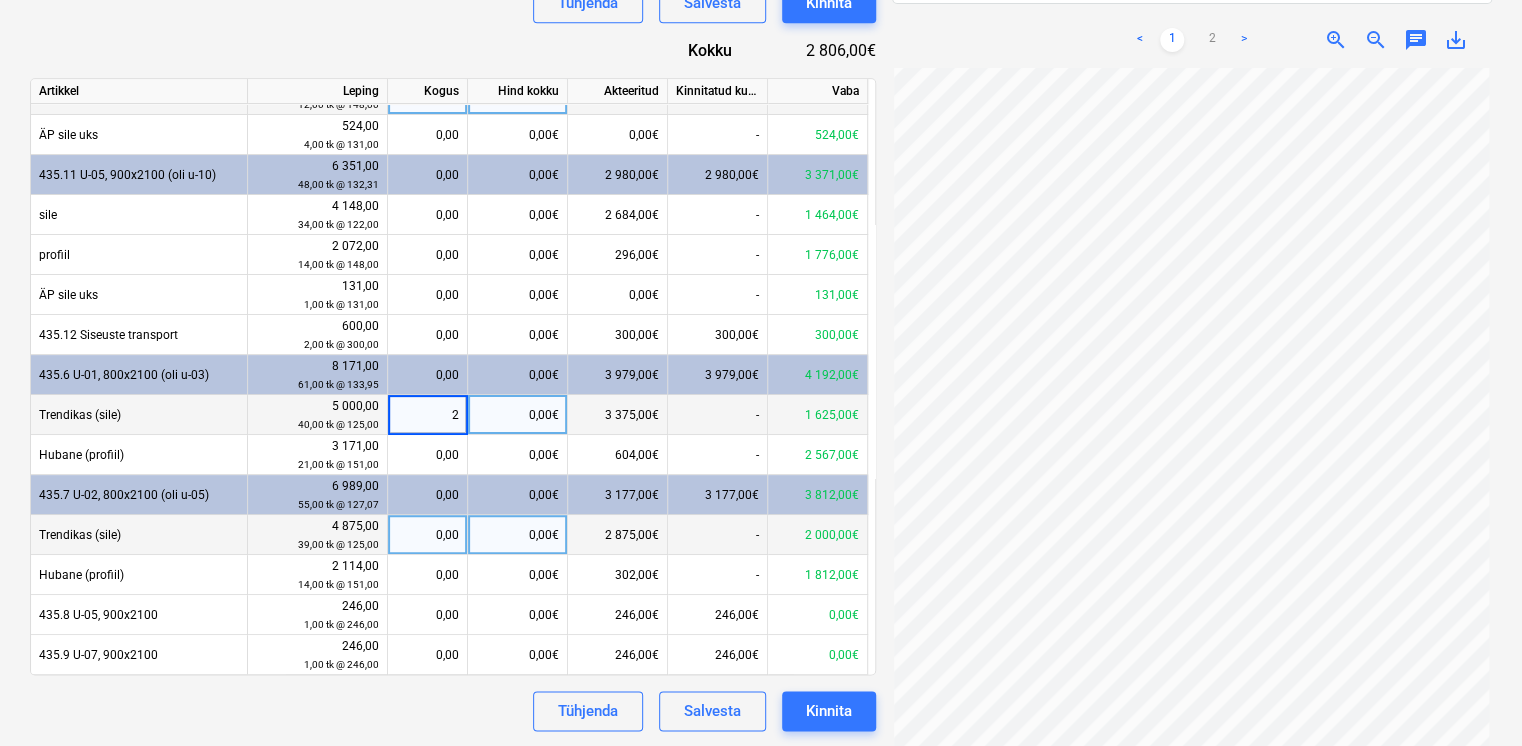 type on "29" 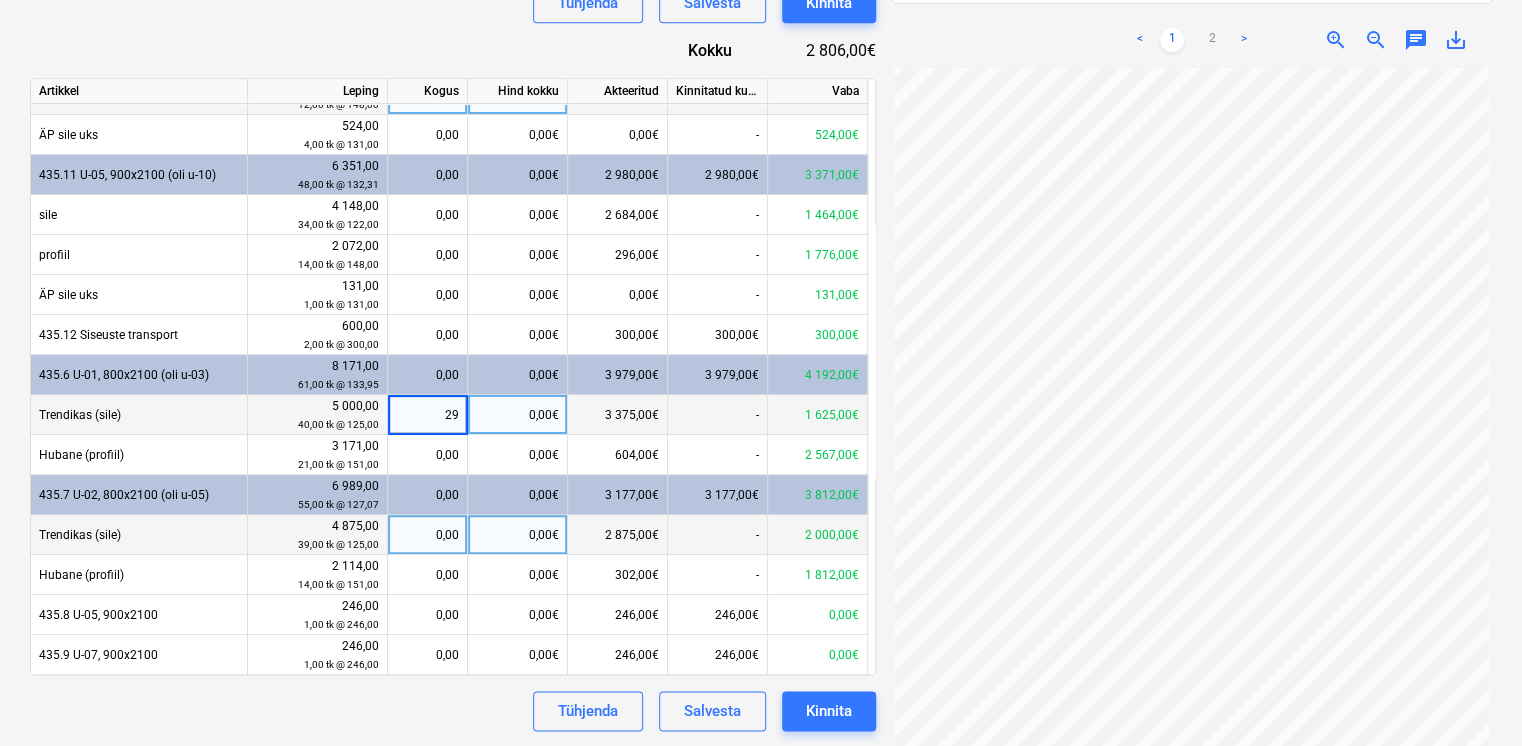 click on "0,00" at bounding box center (427, 535) 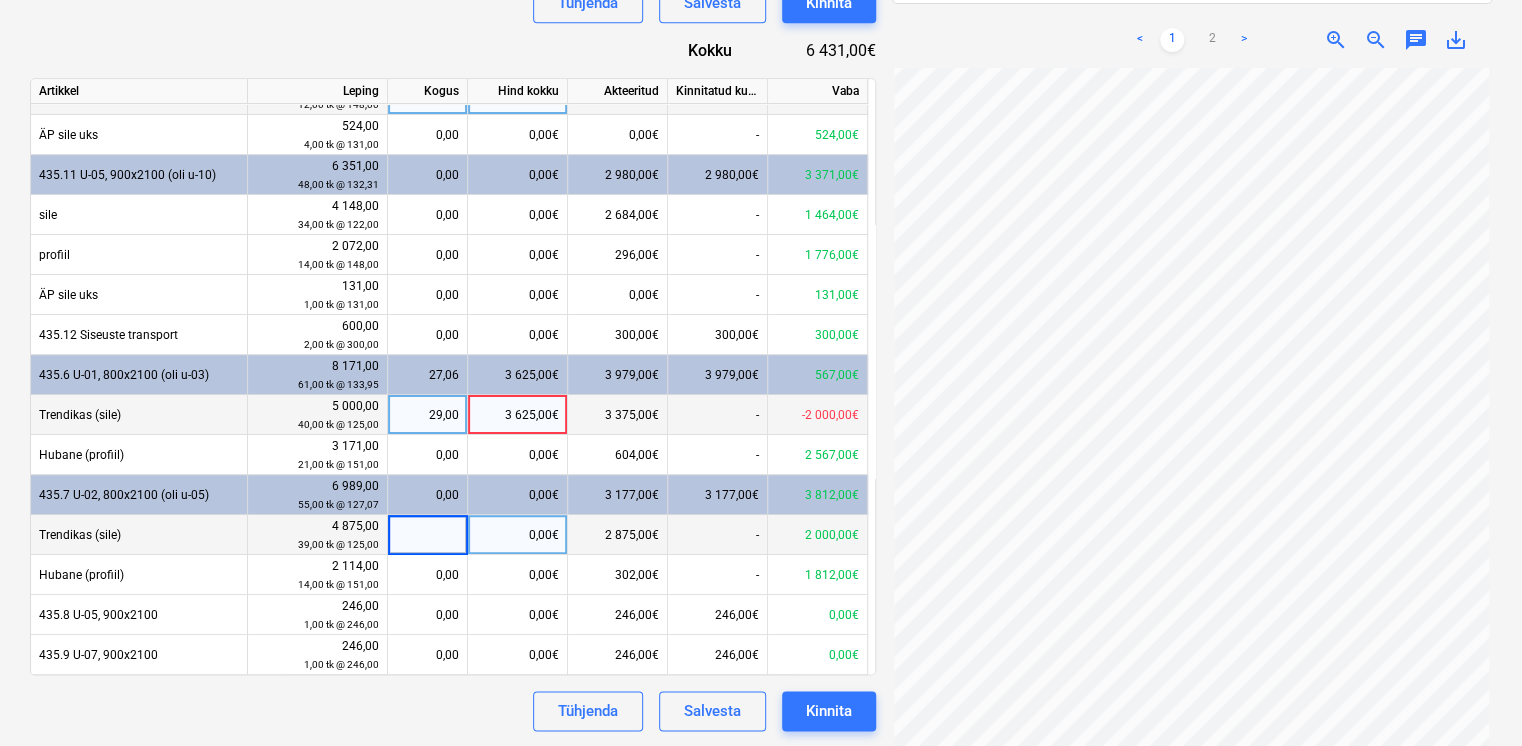 click on "29,00" at bounding box center [427, 415] 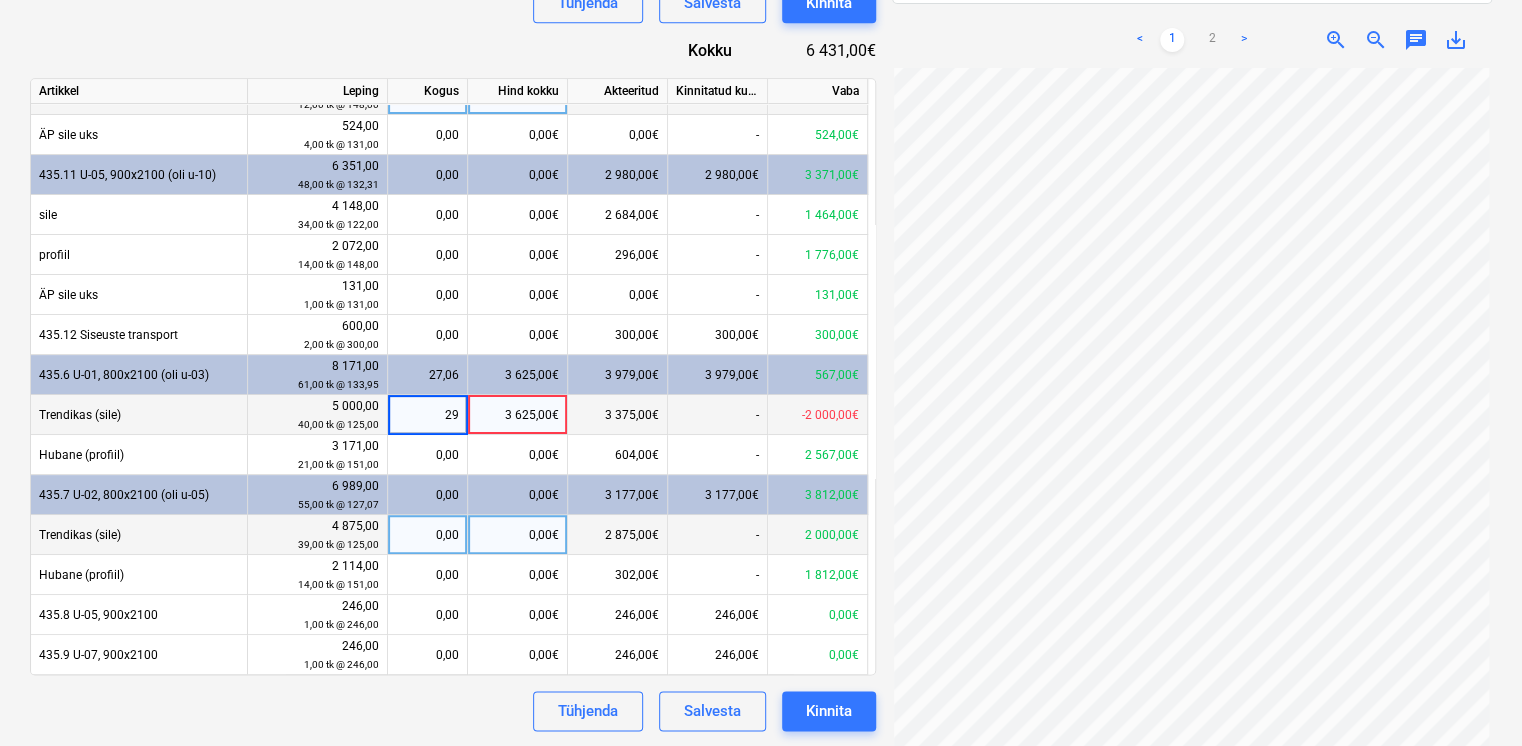 type 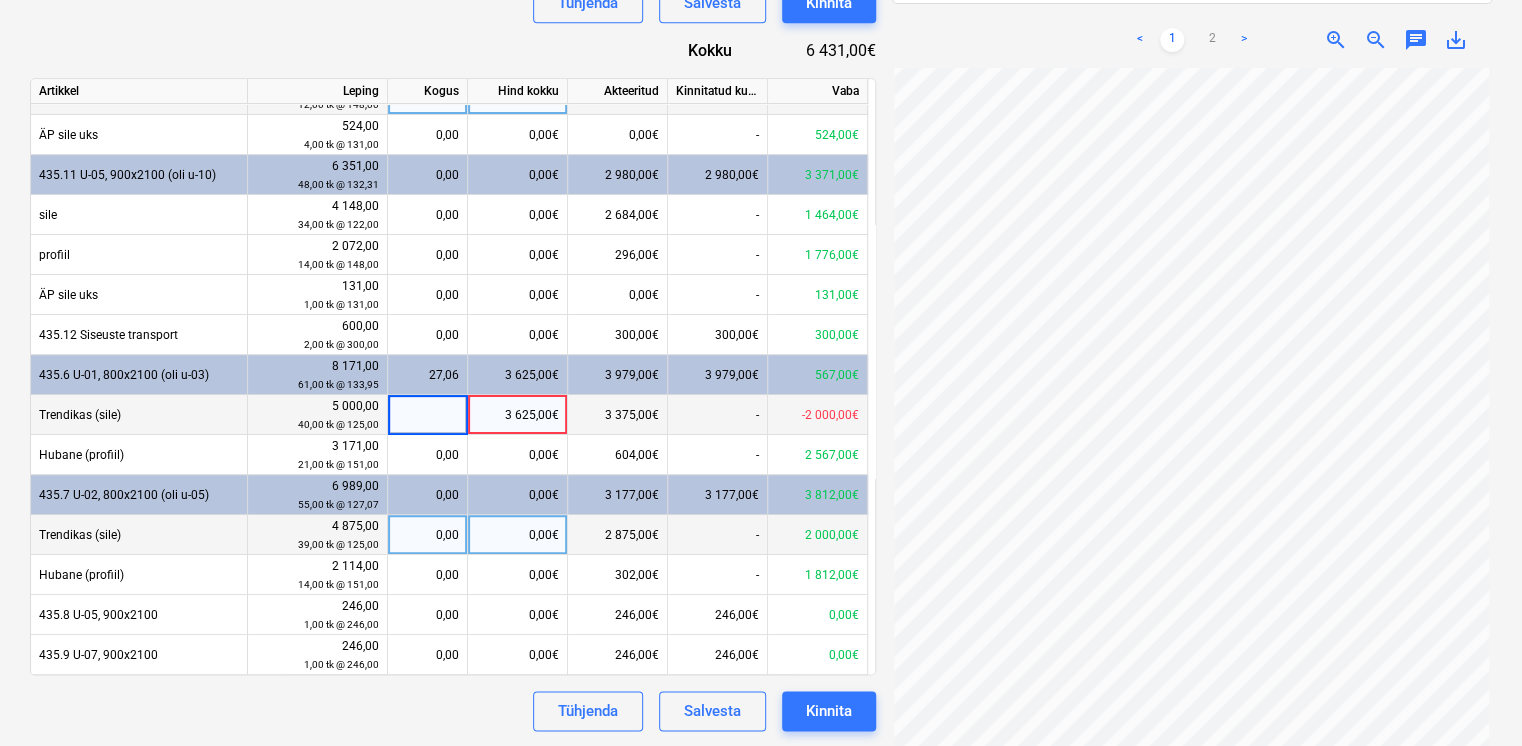 click on "Dokumendi nimi help 329118  Hausers Ehitus VT28 2. osa uste müügiarve..pdf Arve number  (valikuline) help Arve kuupäev help Press the down arrow key to interact with the calendar and
select a date. Press the question mark key to get the keyboard shortcuts for changing dates. Maksetähtaeg help Press the down arrow key to interact with the calendar and
select a date. Press the question mark key to get the keyboard shortcuts for changing dates. Vali alltöövõtuleping help 122-ES-VAU | 122-ES-VAU Arve kogusumma (netokulu, valikuline) 0,00 Kommentaar raamatupidajale (valikuline) help Kirjuta märkmed siia või @mention kaastöötaja teavitamiseks ﻿ Tühjenda Salvesta Kinnita Kokku 6 431,00€ Artikkel Leping Kogus Hind kokku Akteeritud Kinnitatud kulud Vaba 435.10 U-04, 900x2100 (oli u-09) 5 716,00 40,00 tk @ 142,90 19,64 2 806,00€ 2 518,00€ 2 518,00€ 392,00€ sile 3 416,00 28,00 tk @ 122,00 23,00 2 806,00€ 2 074,00€ - -1 464,00€ profiil 1 776,00 12,00 tk @ 148,00 0,00 0,00€ 444,00€ -" at bounding box center (453, 135) 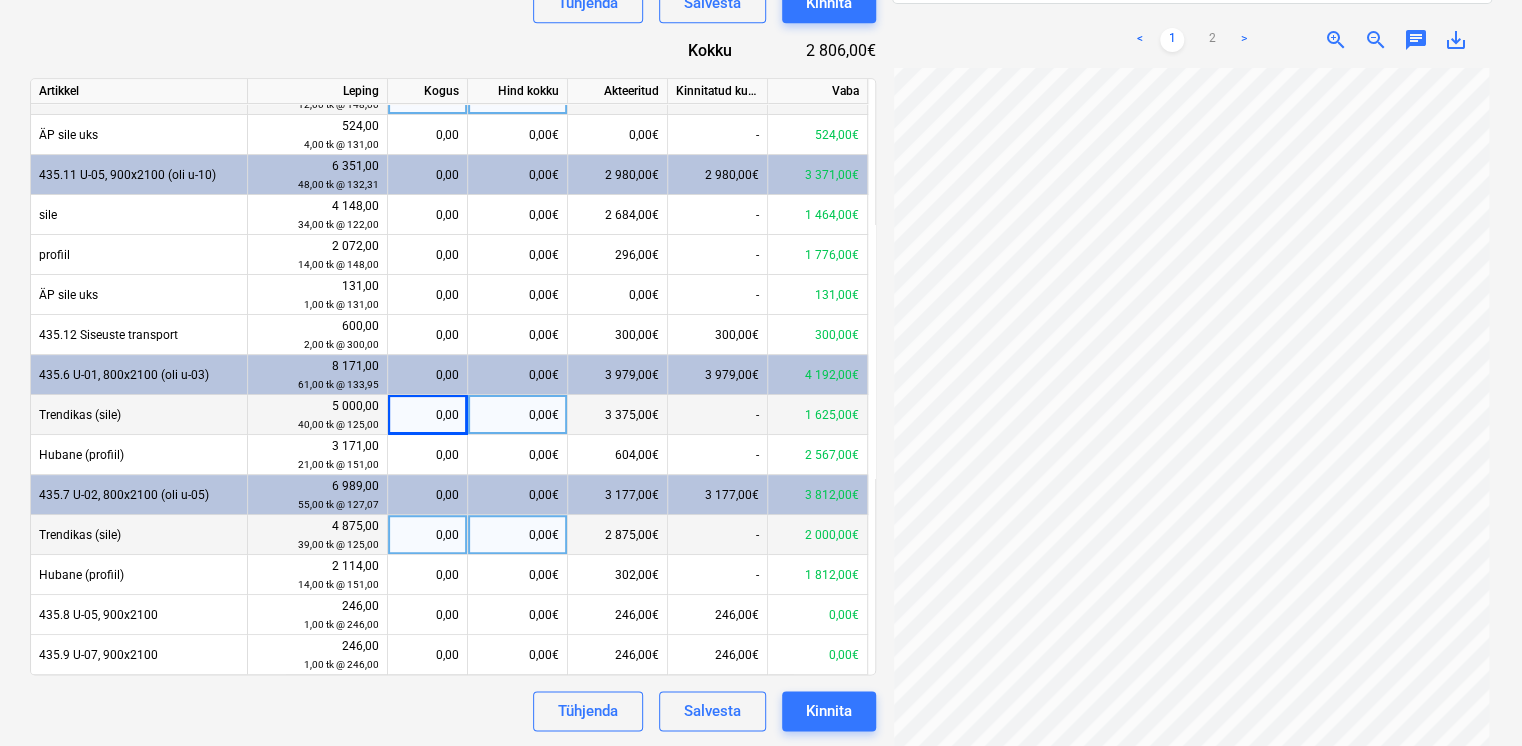click on "0,00" at bounding box center (428, 415) 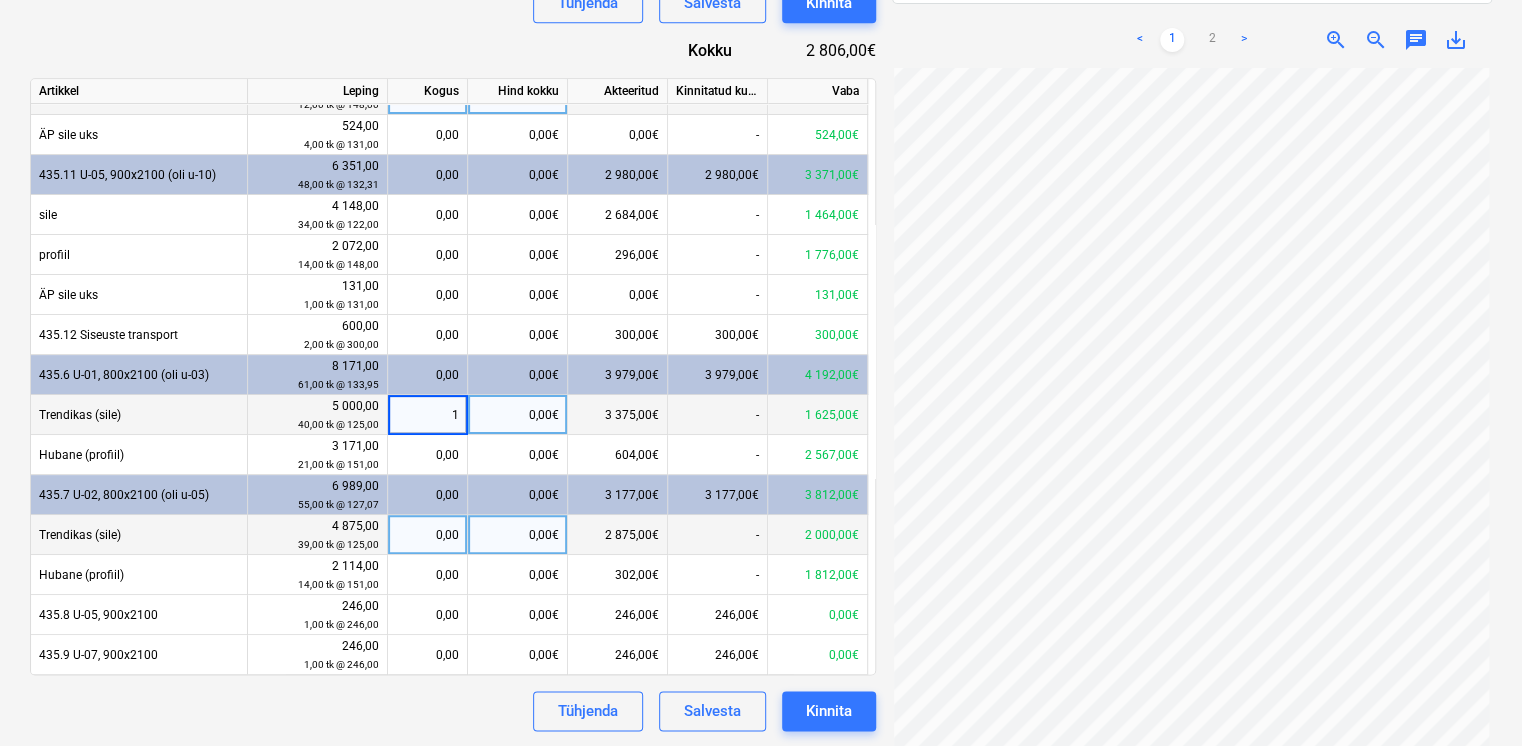 type on "13" 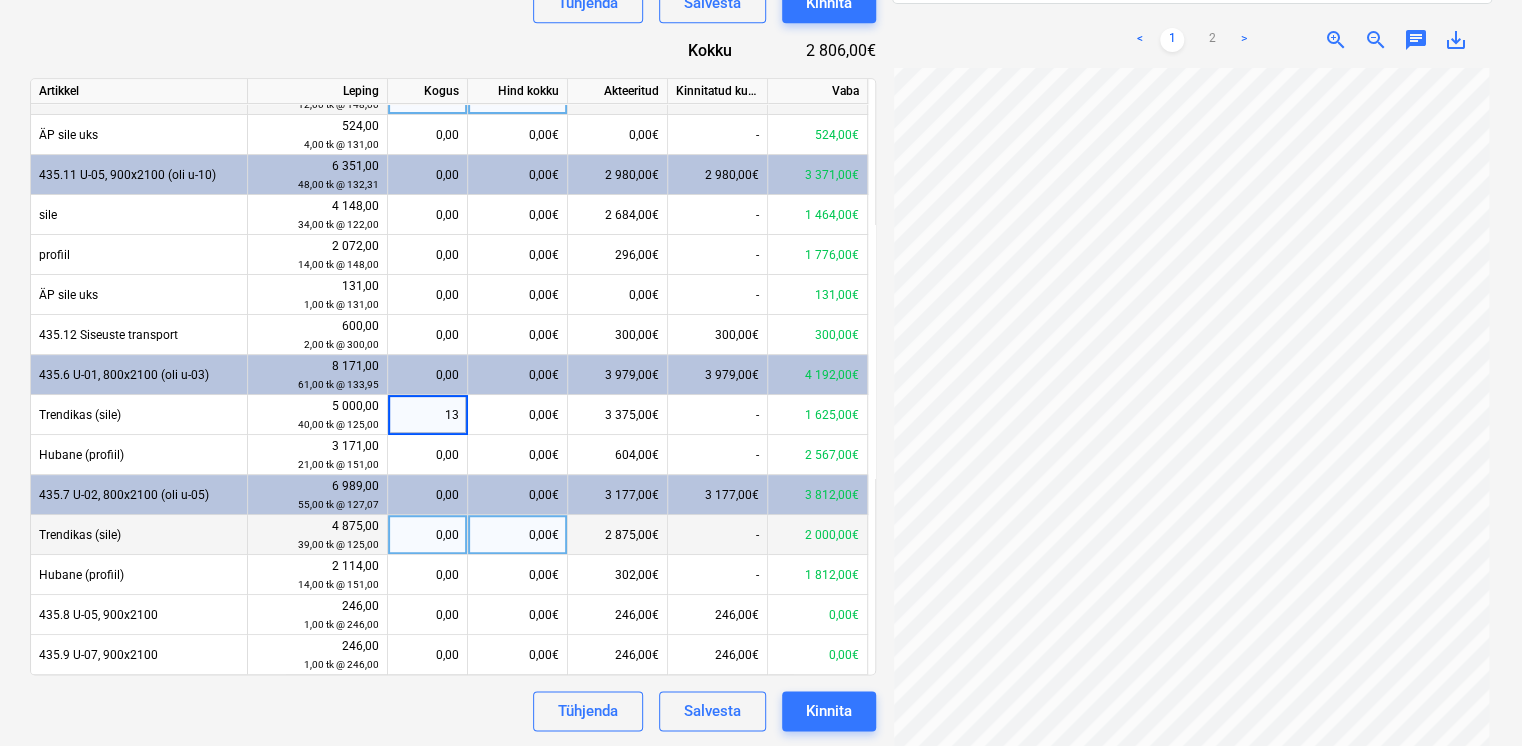 click on "0,00" at bounding box center (427, 535) 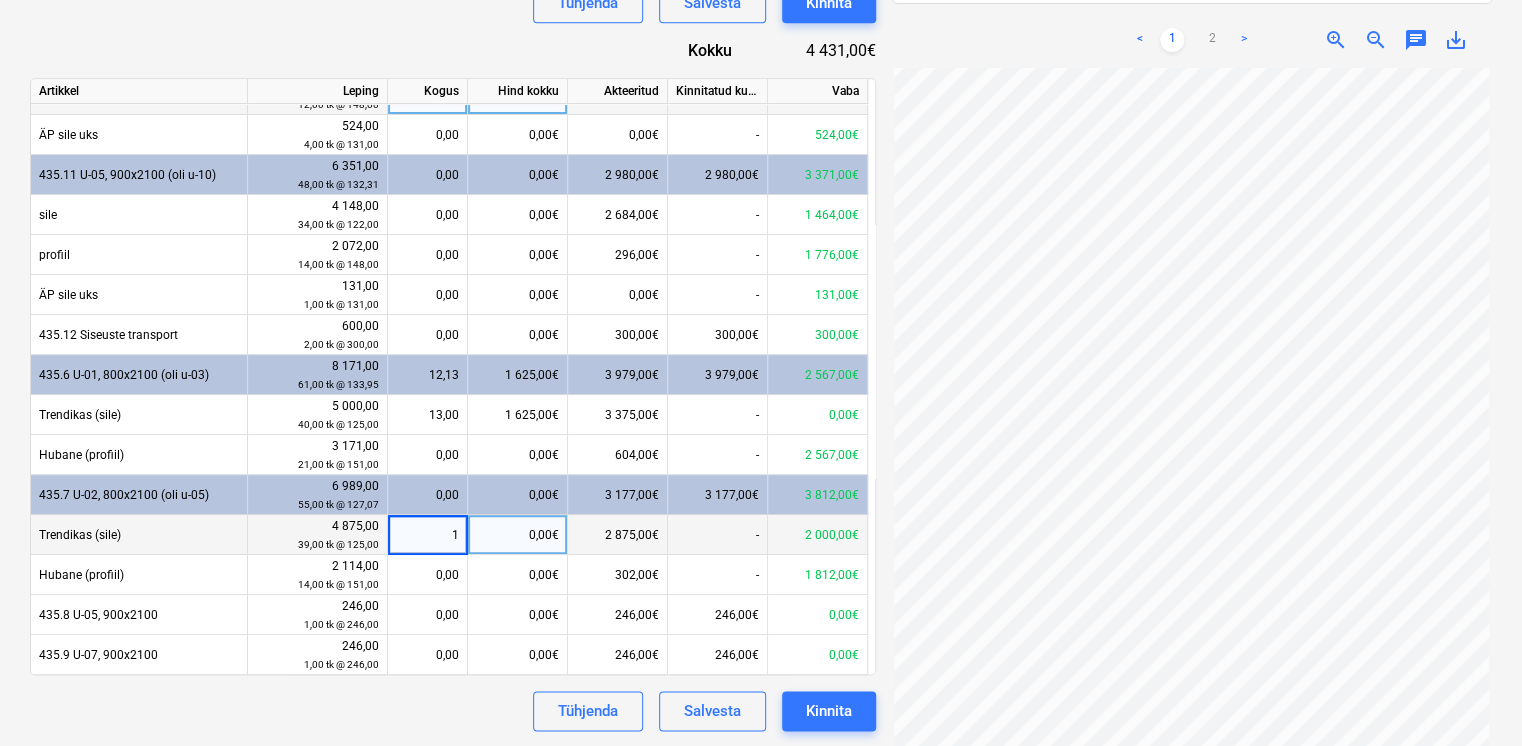 type on "15" 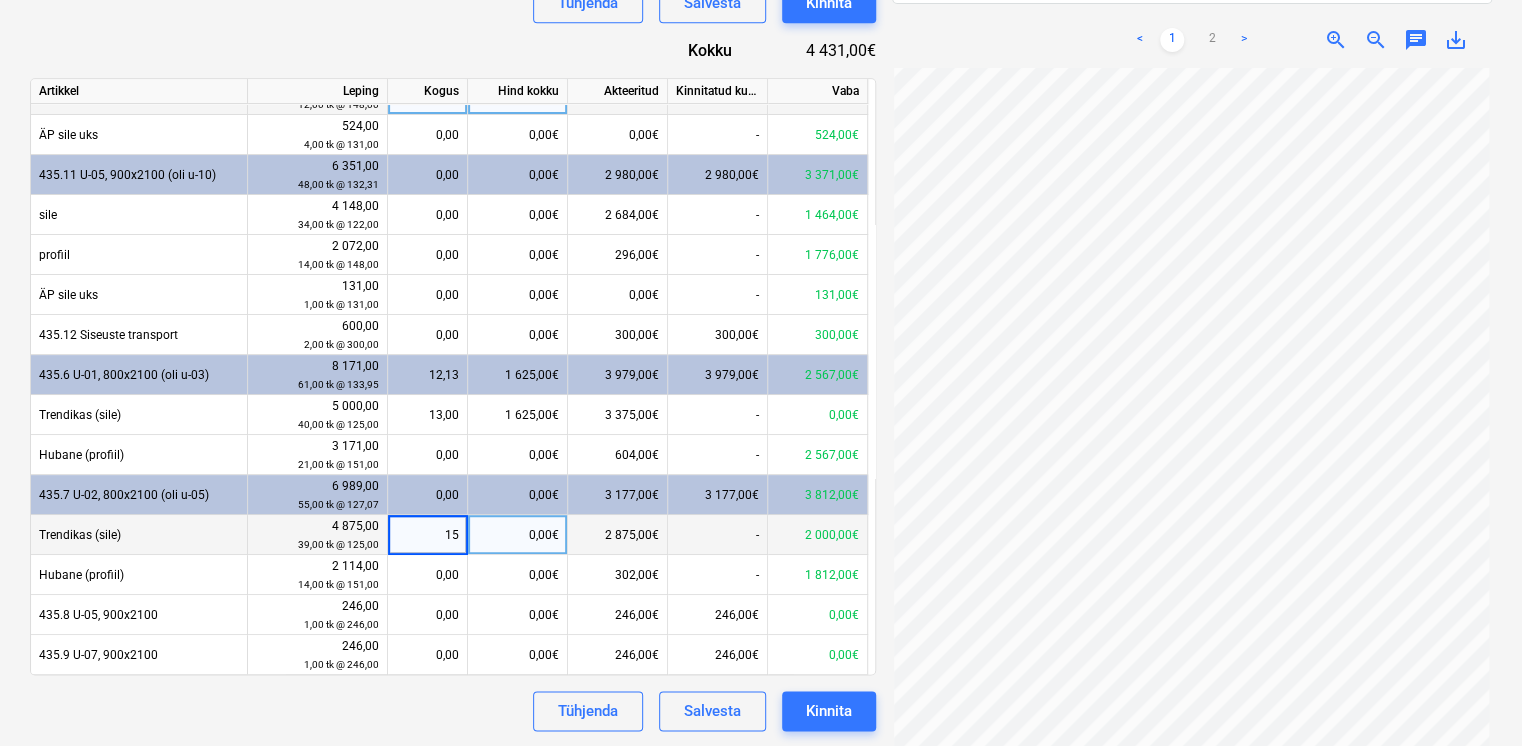 click on "Tühjenda Salvesta Kinnita" at bounding box center [453, 711] 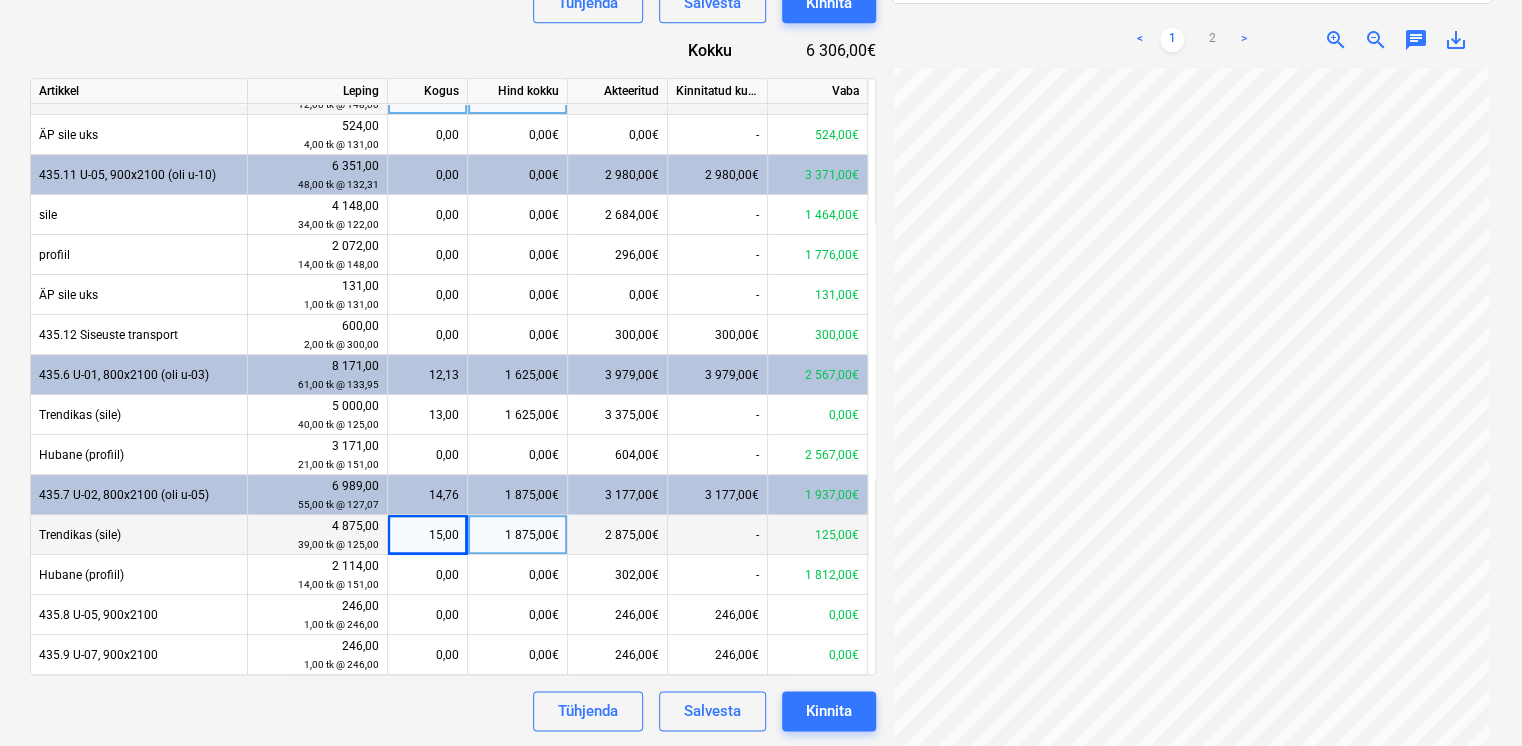 click on "15,00" at bounding box center [427, 535] 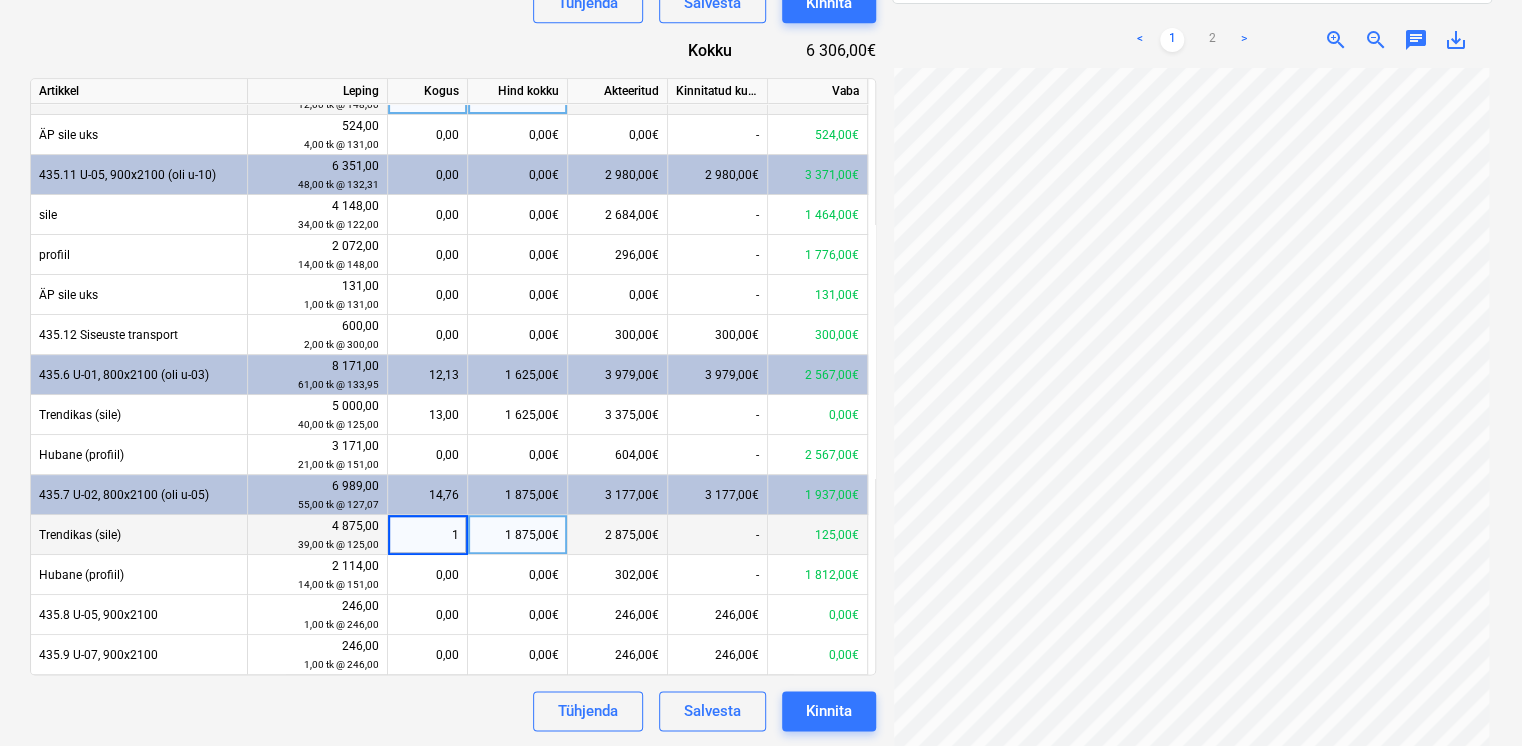 type on "16" 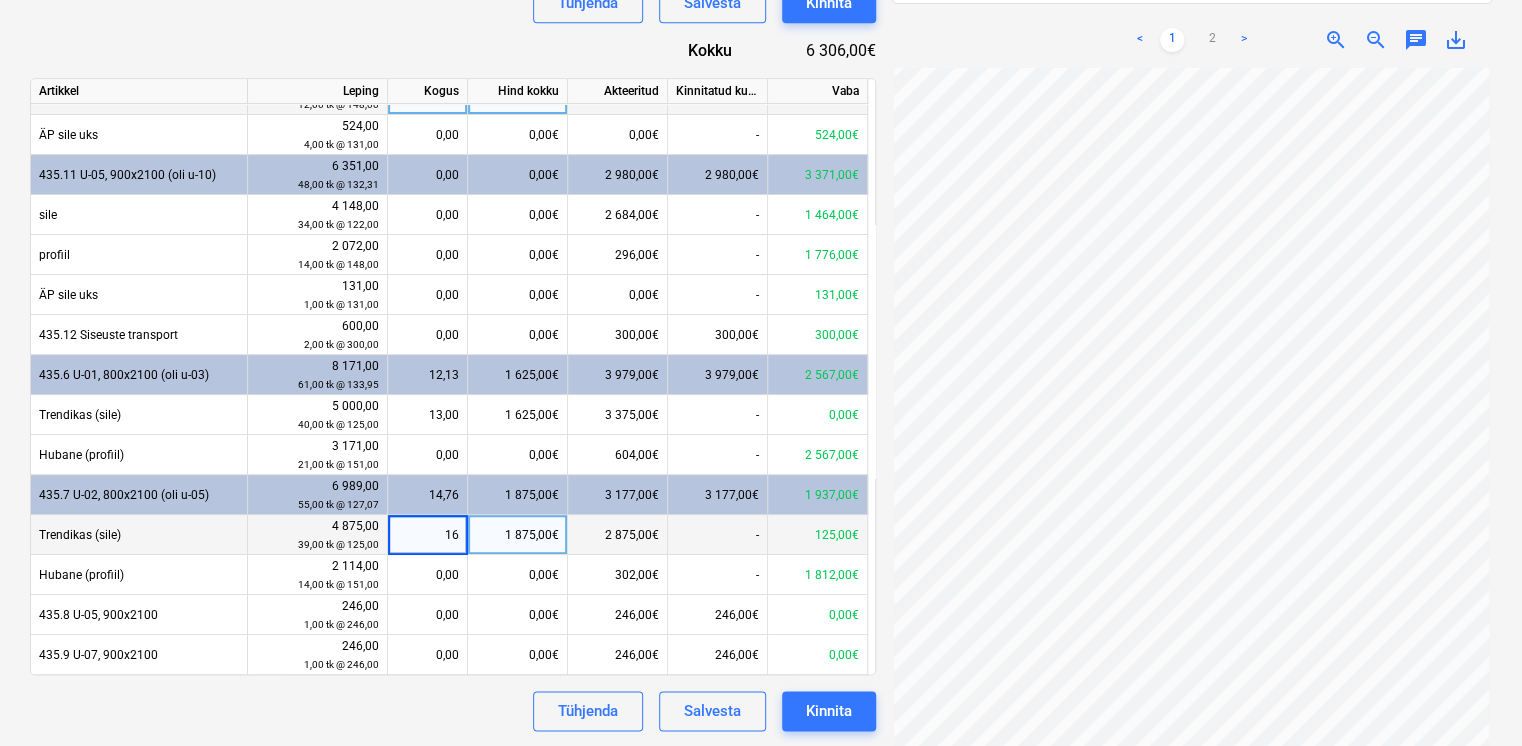 click on "Tühjenda Salvesta Kinnita" at bounding box center [453, 711] 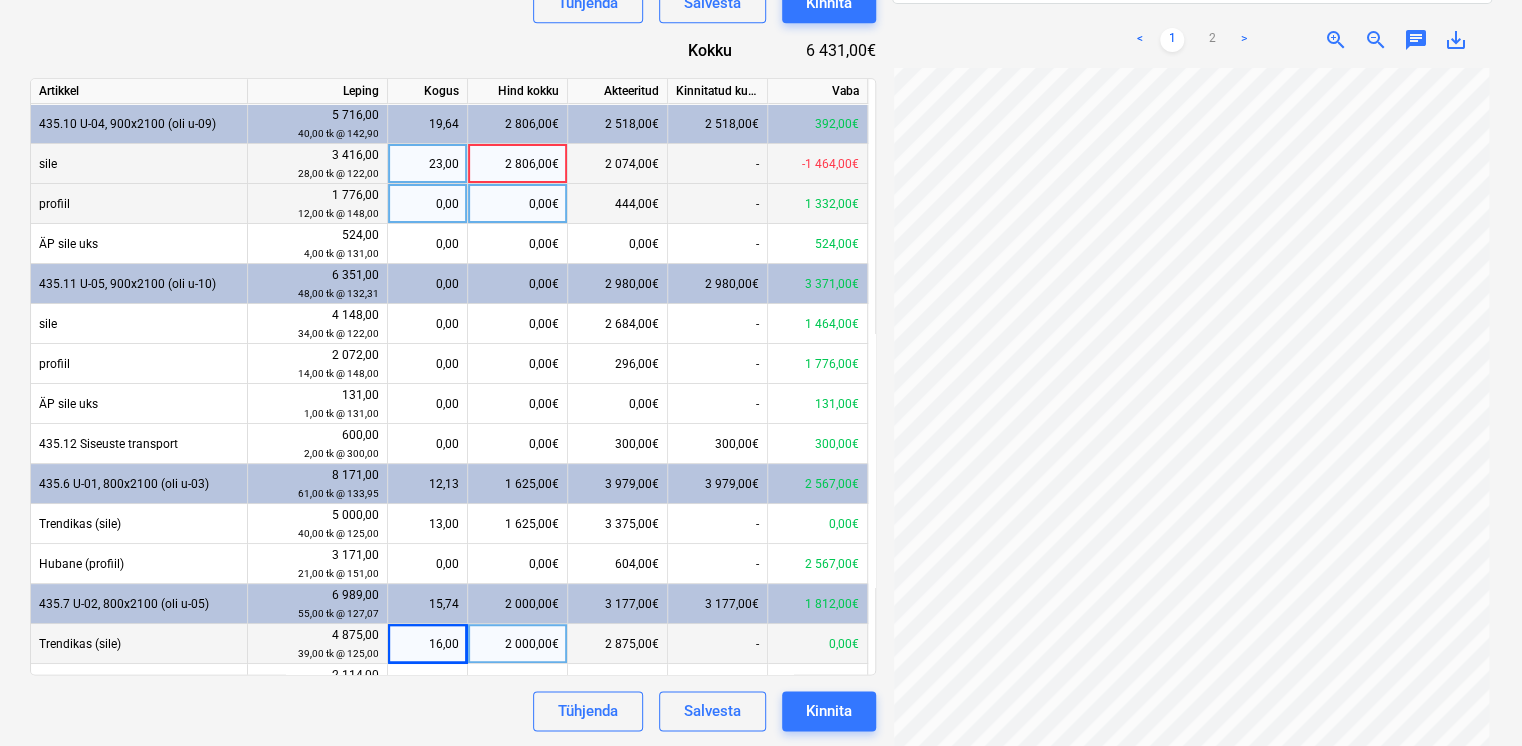 scroll, scrollTop: 0, scrollLeft: 0, axis: both 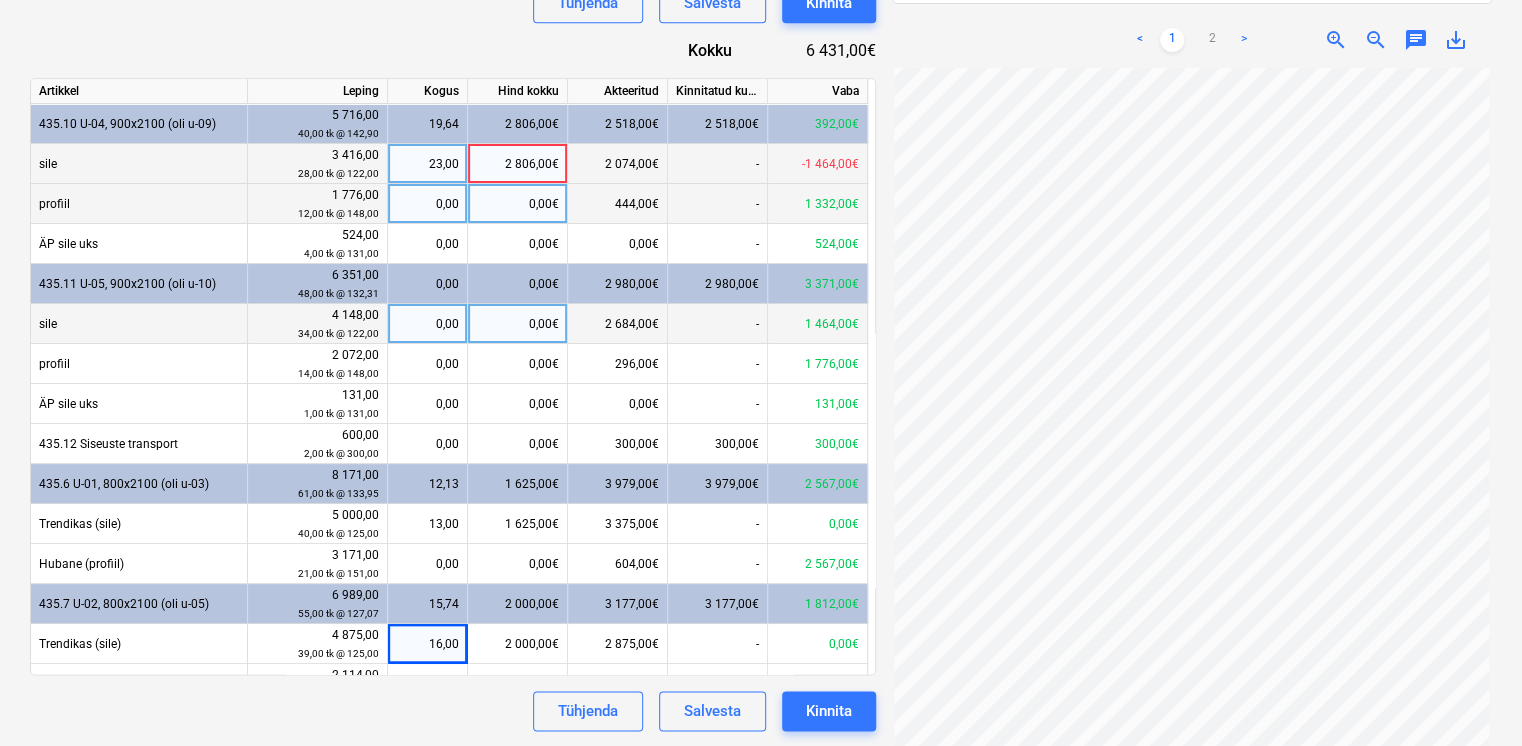 click on "0,00" at bounding box center (427, 324) 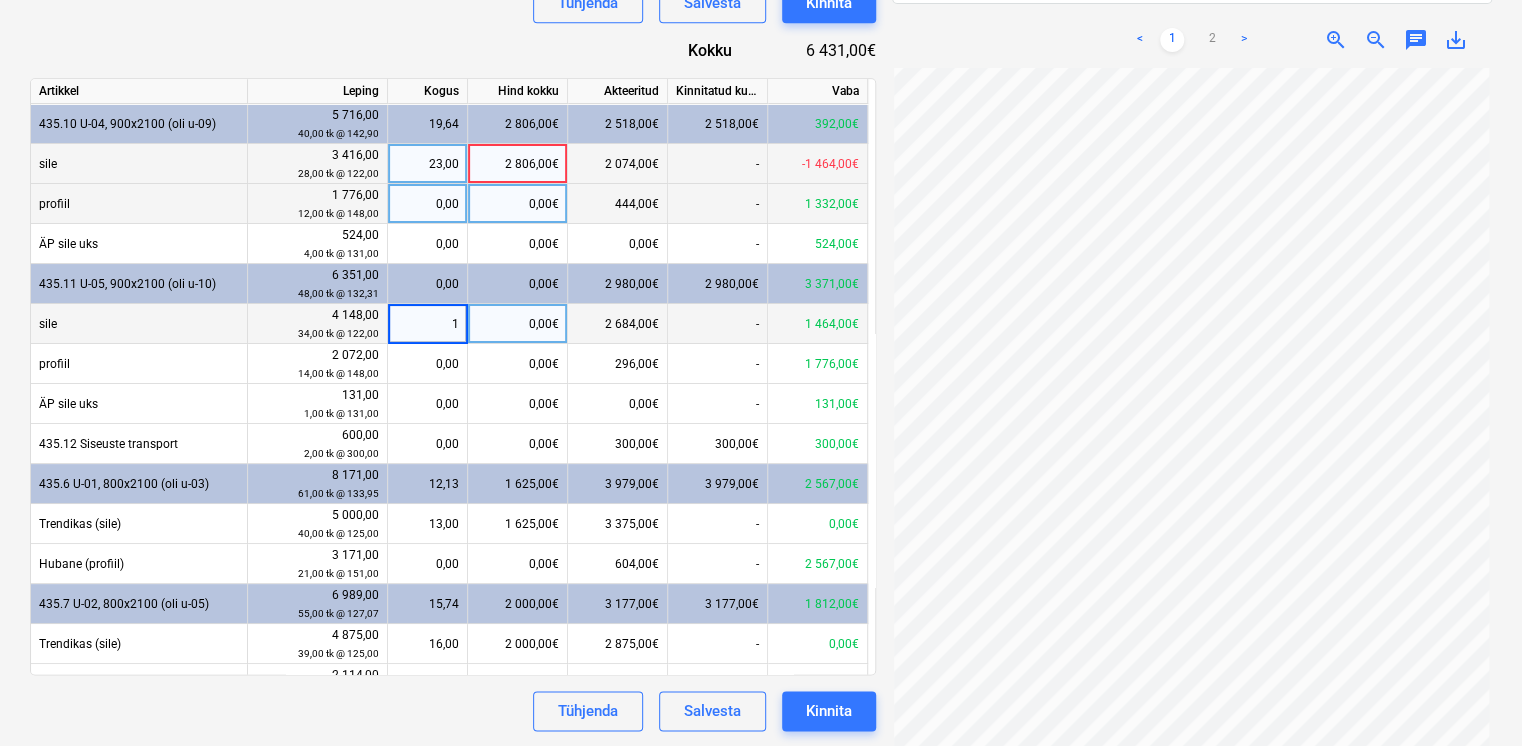 type on "12" 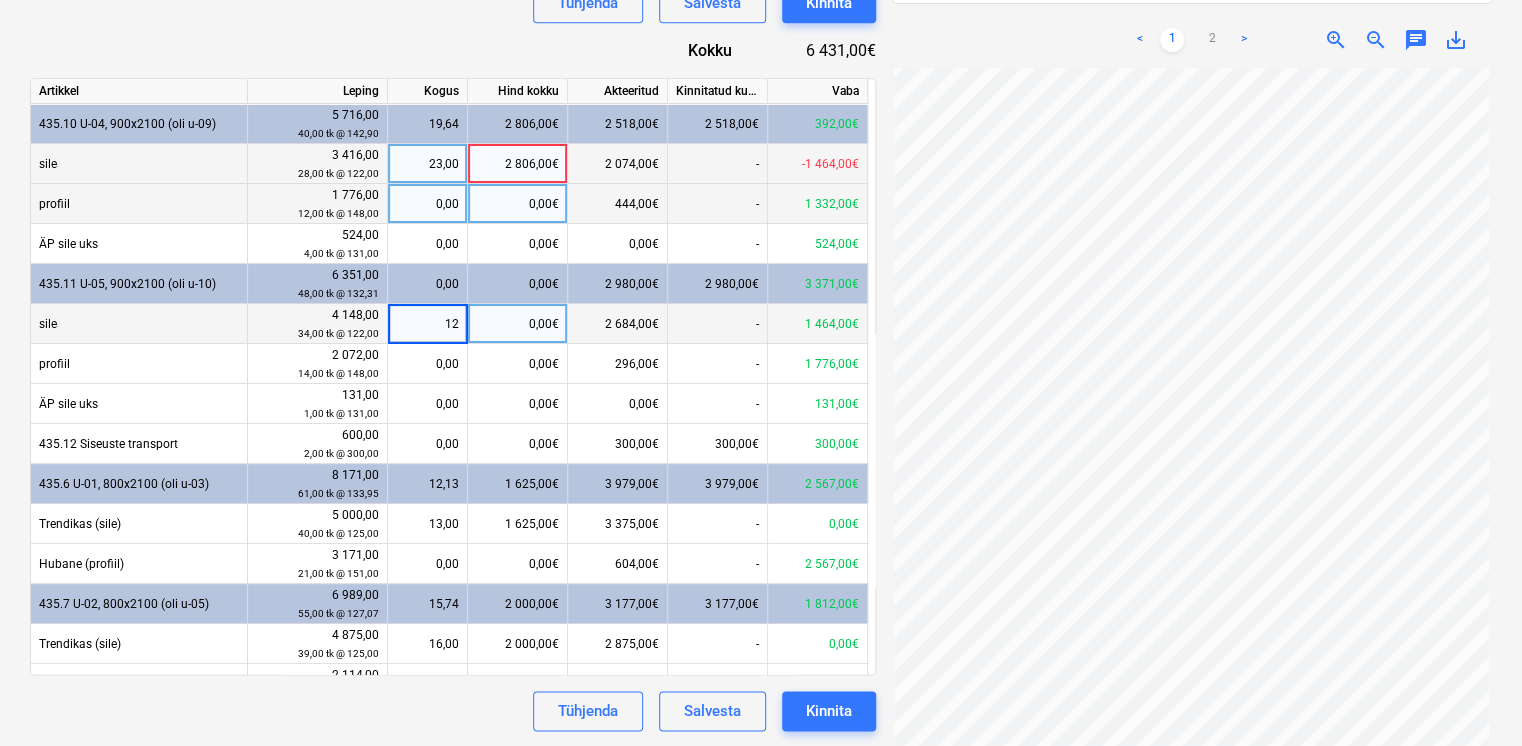 click on "23,00" at bounding box center (427, 164) 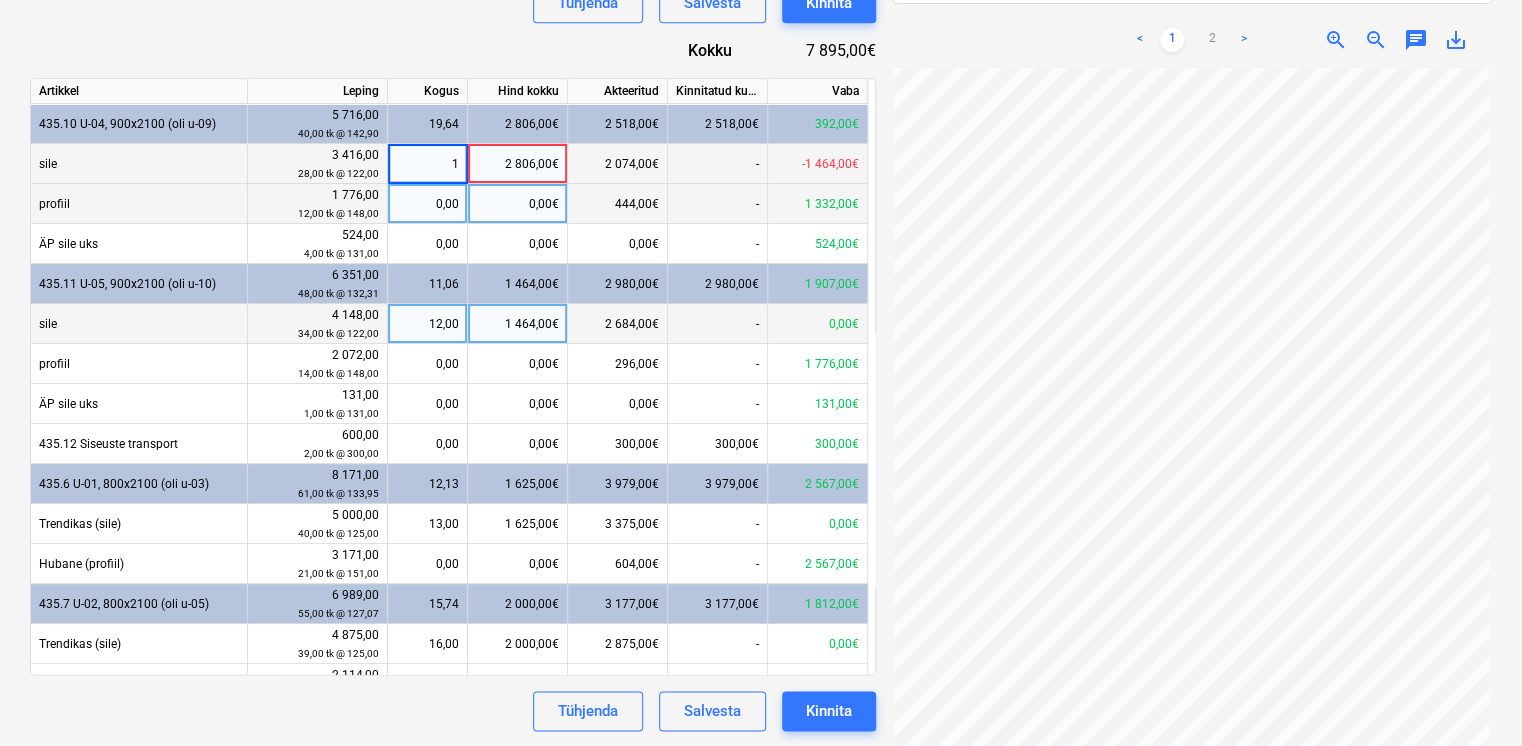 type on "11" 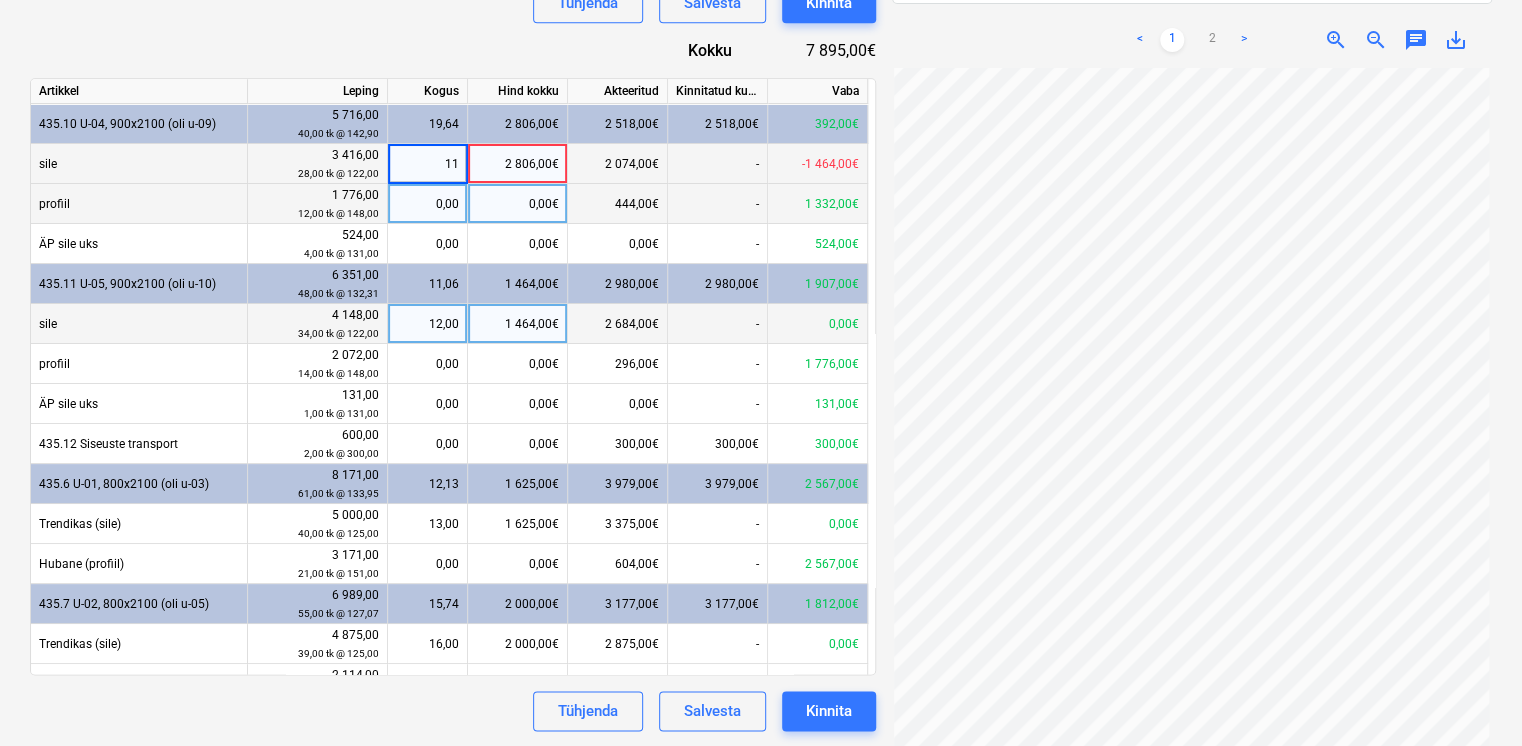 click on "Dokumendi nimi help 329118  Hausers Ehitus VT28 2. osa uste müügiarve..pdf Arve number  (valikuline) help Arve kuupäev help Press the down arrow key to interact with the calendar and
select a date. Press the question mark key to get the keyboard shortcuts for changing dates. Maksetähtaeg help Press the down arrow key to interact with the calendar and
select a date. Press the question mark key to get the keyboard shortcuts for changing dates. Vali alltöövõtuleping help 122-ES-VAU | 122-ES-VAU Arve kogusumma (netokulu, valikuline) 0,00 Kommentaar raamatupidajale (valikuline) help Kirjuta märkmed siia või @mention kaastöötaja teavitamiseks ﻿ Tühjenda Salvesta Kinnita Kokku 7 895,00€ Artikkel Leping Kogus Hind kokku Akteeritud Kinnitatud kulud Vaba 435.10 U-04, 900x2100 (oli u-09) 5 716,00 40,00 tk @ 142,90 19,64 2 806,00€ 2 518,00€ 2 518,00€ 392,00€ sile 3 416,00 28,00 tk @ 122,00 11 2 806,00€ 2 074,00€ - -1 464,00€ profiil 1 776,00 12,00 tk @ 148,00 0,00 0,00€ 444,00€ - - -" at bounding box center (453, 135) 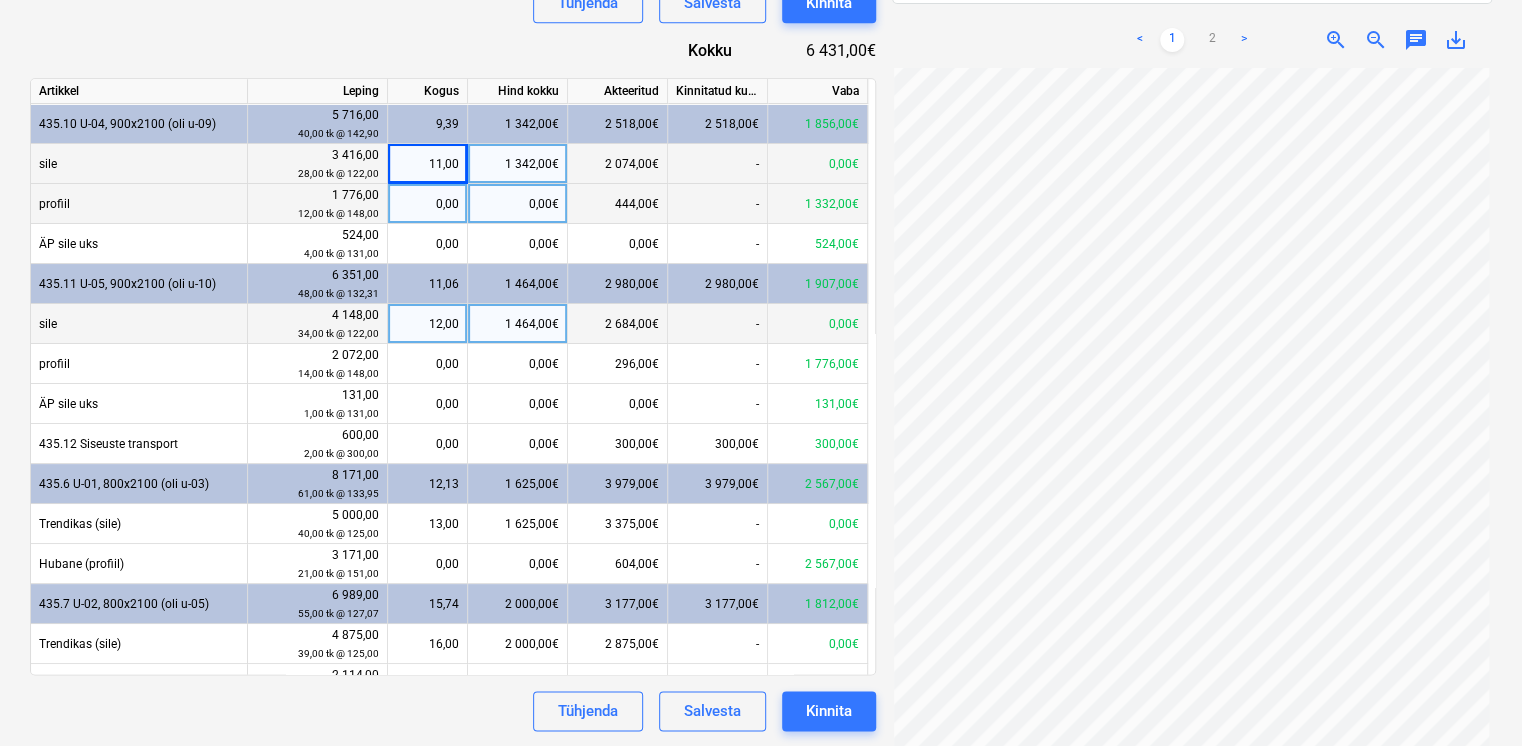 scroll, scrollTop: 166, scrollLeft: 0, axis: vertical 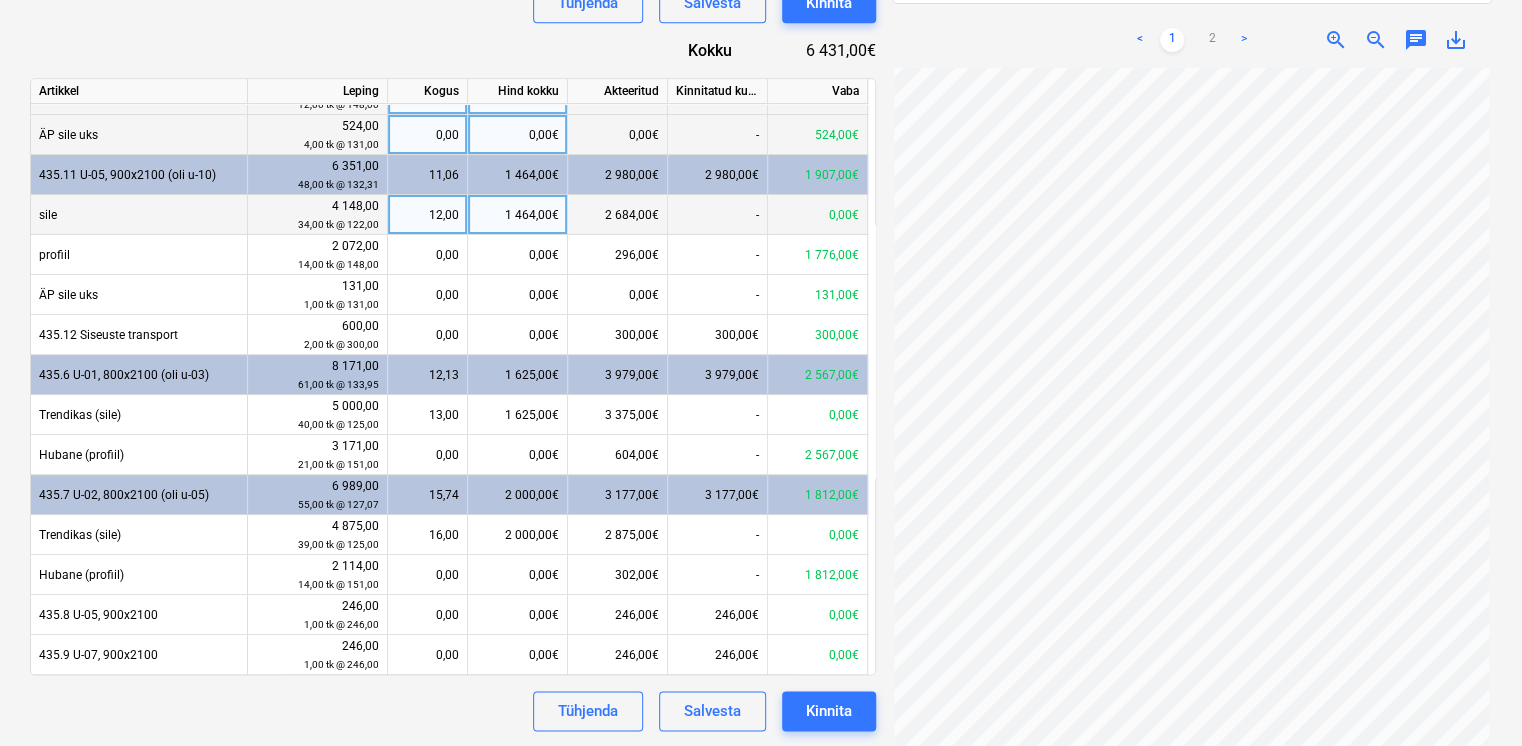 click on "0,00" at bounding box center [427, 135] 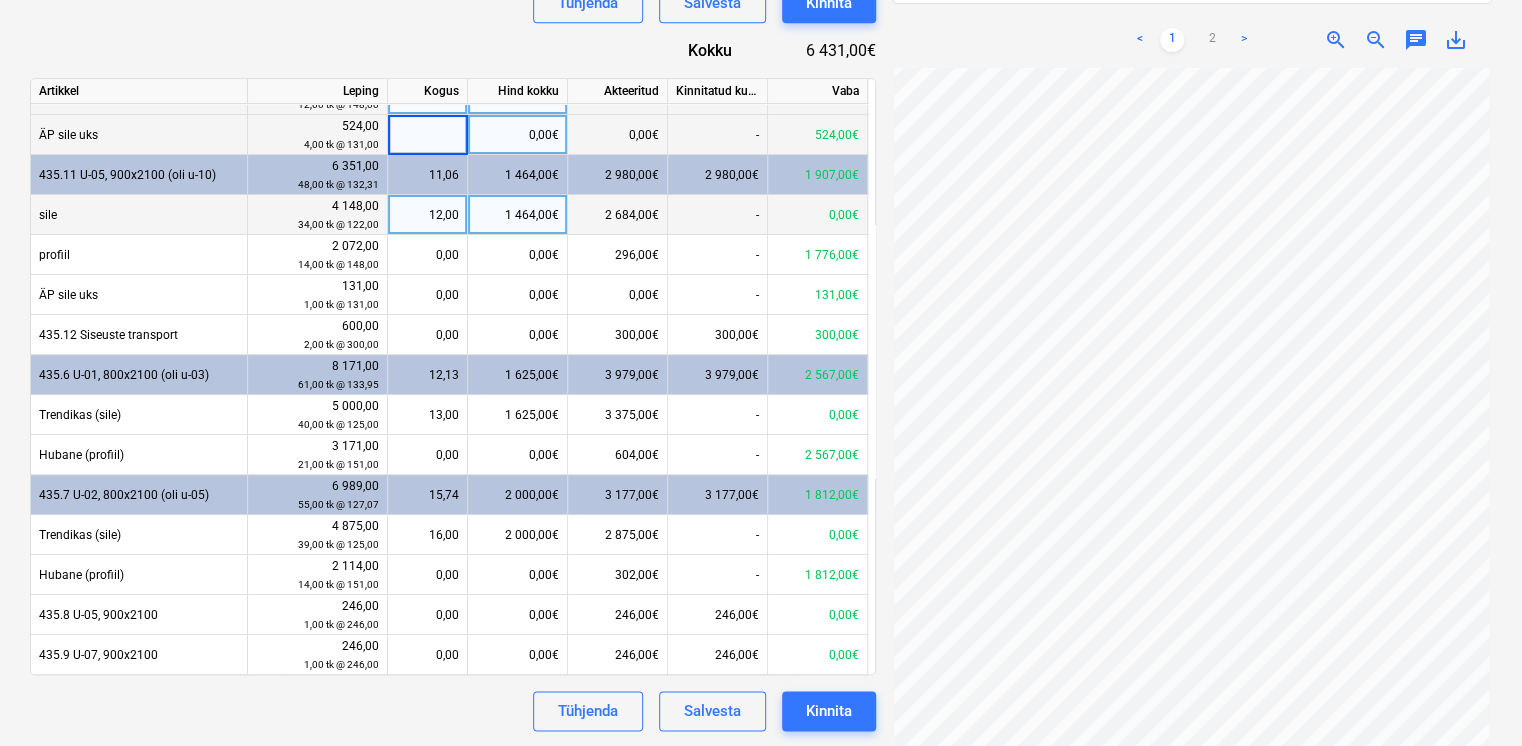 type on "4" 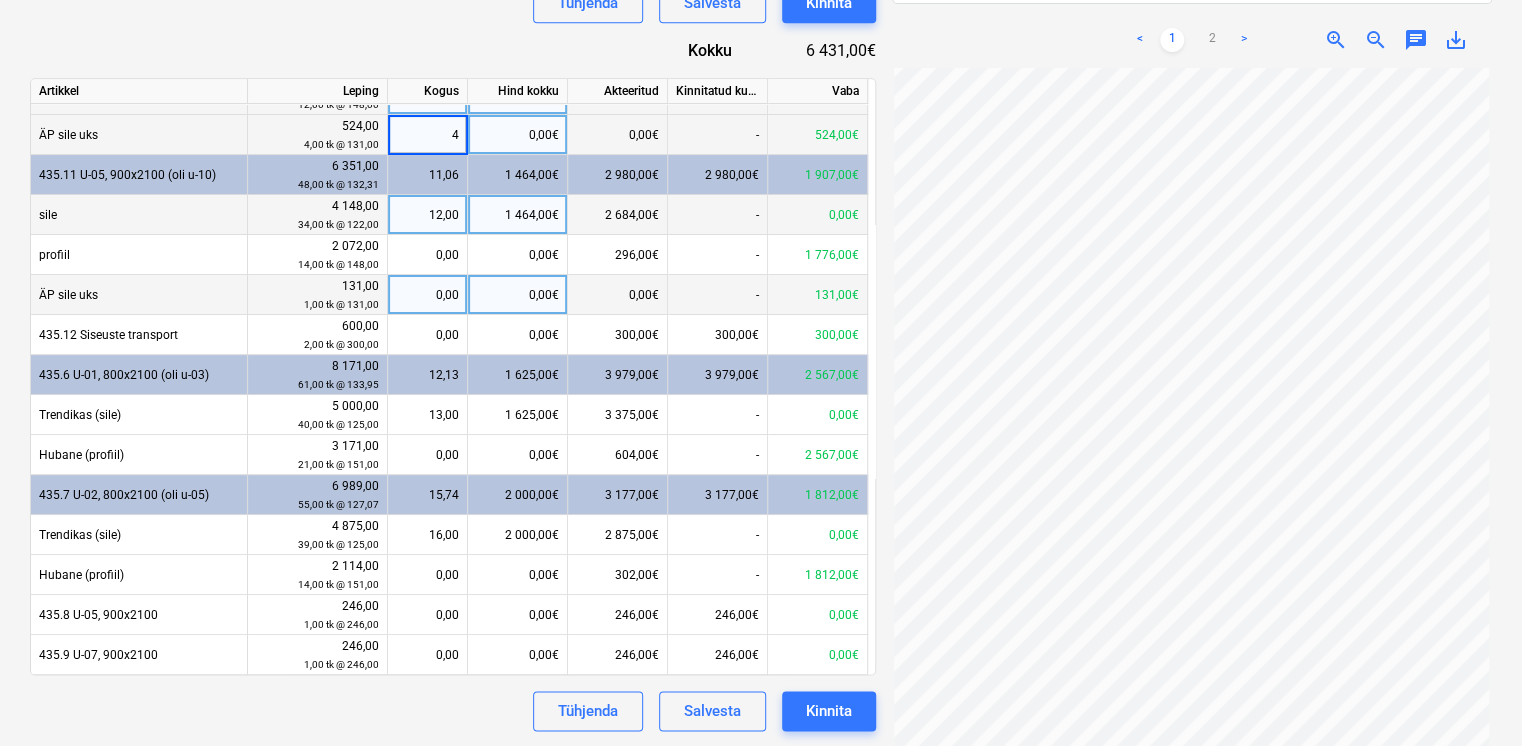 click on "0,00" at bounding box center [427, 295] 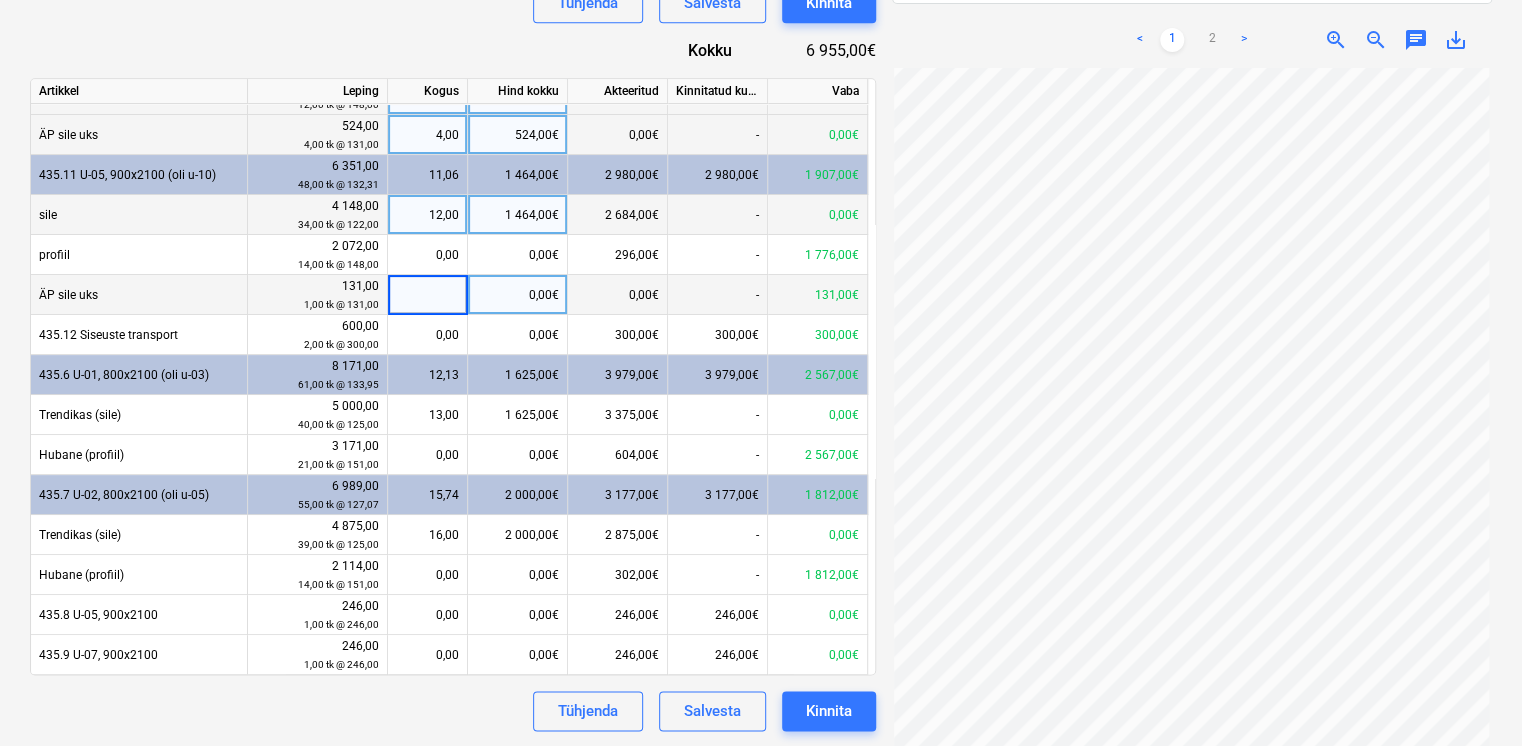 type on "1" 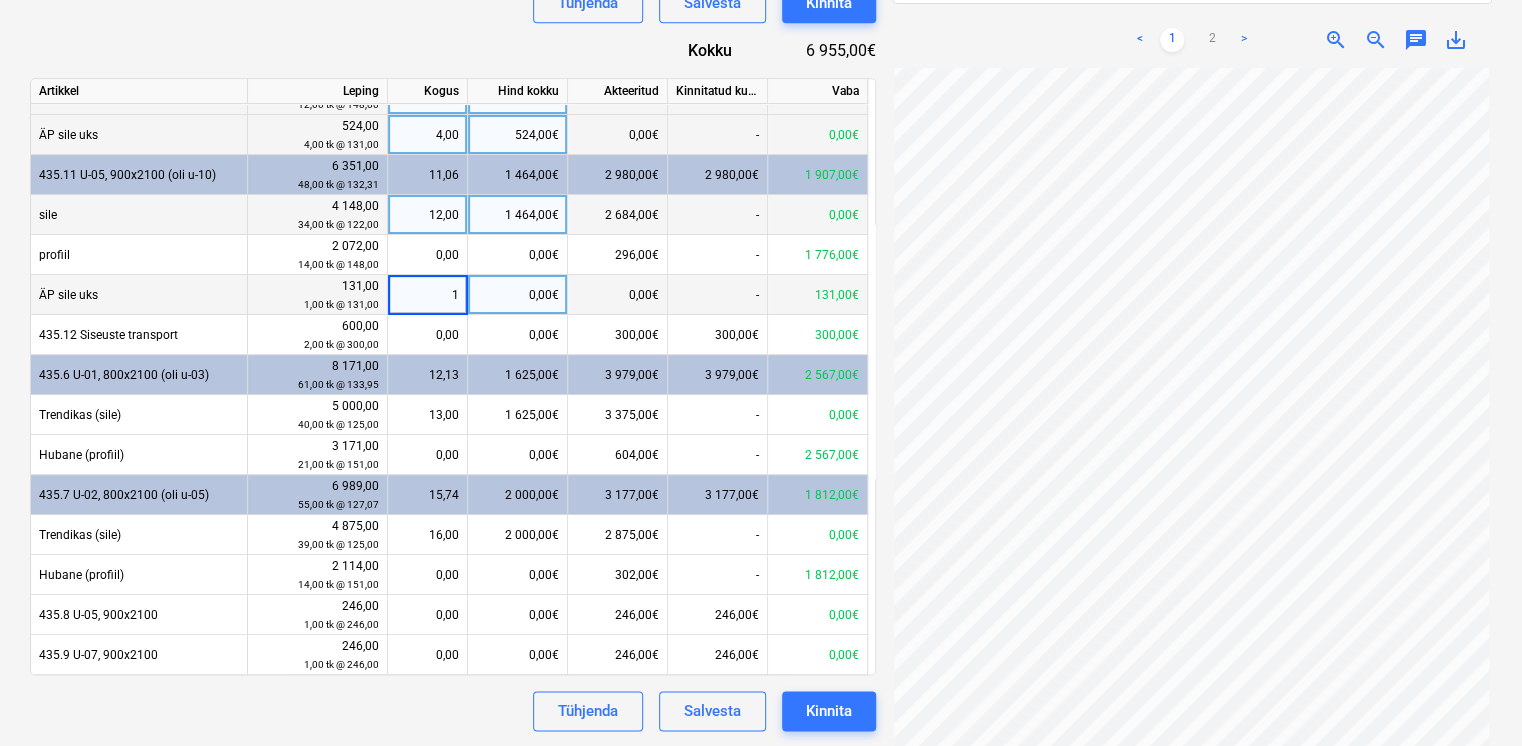 click on "Dokumendi nimi help 329118  Hausers Ehitus VT28 2. osa uste müügiarve..pdf Arve number  (valikuline) help Arve kuupäev help Press the down arrow key to interact with the calendar and
select a date. Press the question mark key to get the keyboard shortcuts for changing dates. Maksetähtaeg help Press the down arrow key to interact with the calendar and
select a date. Press the question mark key to get the keyboard shortcuts for changing dates. Vali alltöövõtuleping help 122-ES-VAU | 122-ES-VAU Arve kogusumma (netokulu, valikuline) 0,00 Kommentaar raamatupidajale (valikuline) help Kirjuta märkmed siia või @mention kaastöötaja teavitamiseks ﻿ Tühjenda Salvesta Kinnita Kokku 6 955,00€ Artikkel Leping Kogus Hind kokku Akteeritud Kinnitatud kulud Vaba 435.10 U-04, 900x2100 (oli u-09) 5 716,00 40,00 tk @ 142,90 13,06 1 866,00€ 2 518,00€ 2 518,00€ 1 332,00€ sile 3 416,00 28,00 tk @ 122,00 11,00 1 342,00€ 2 074,00€ - 0,00€ profiil 1 776,00 12,00 tk @ 148,00 0,00 0,00€ 444,00€ - - -" at bounding box center (453, 135) 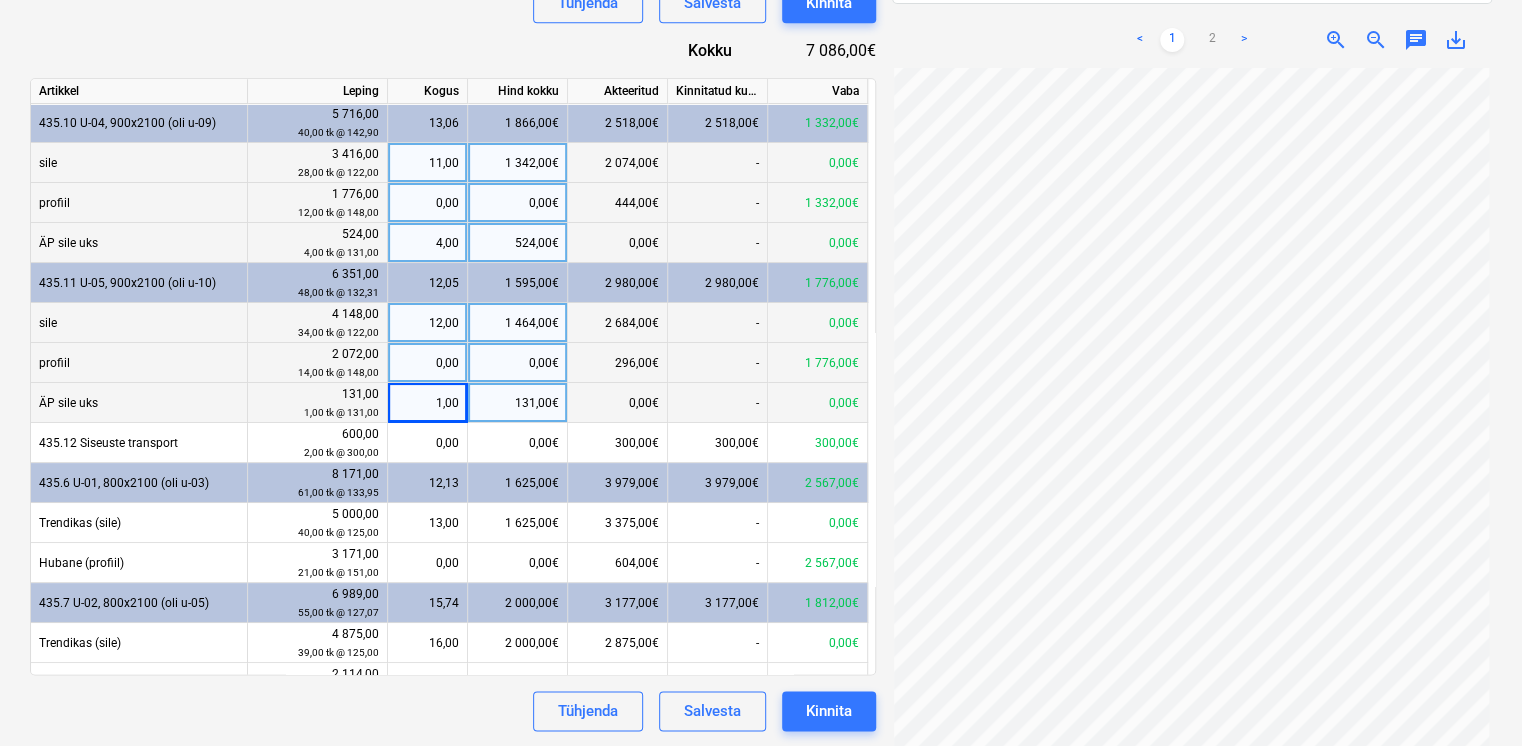 scroll, scrollTop: 0, scrollLeft: 0, axis: both 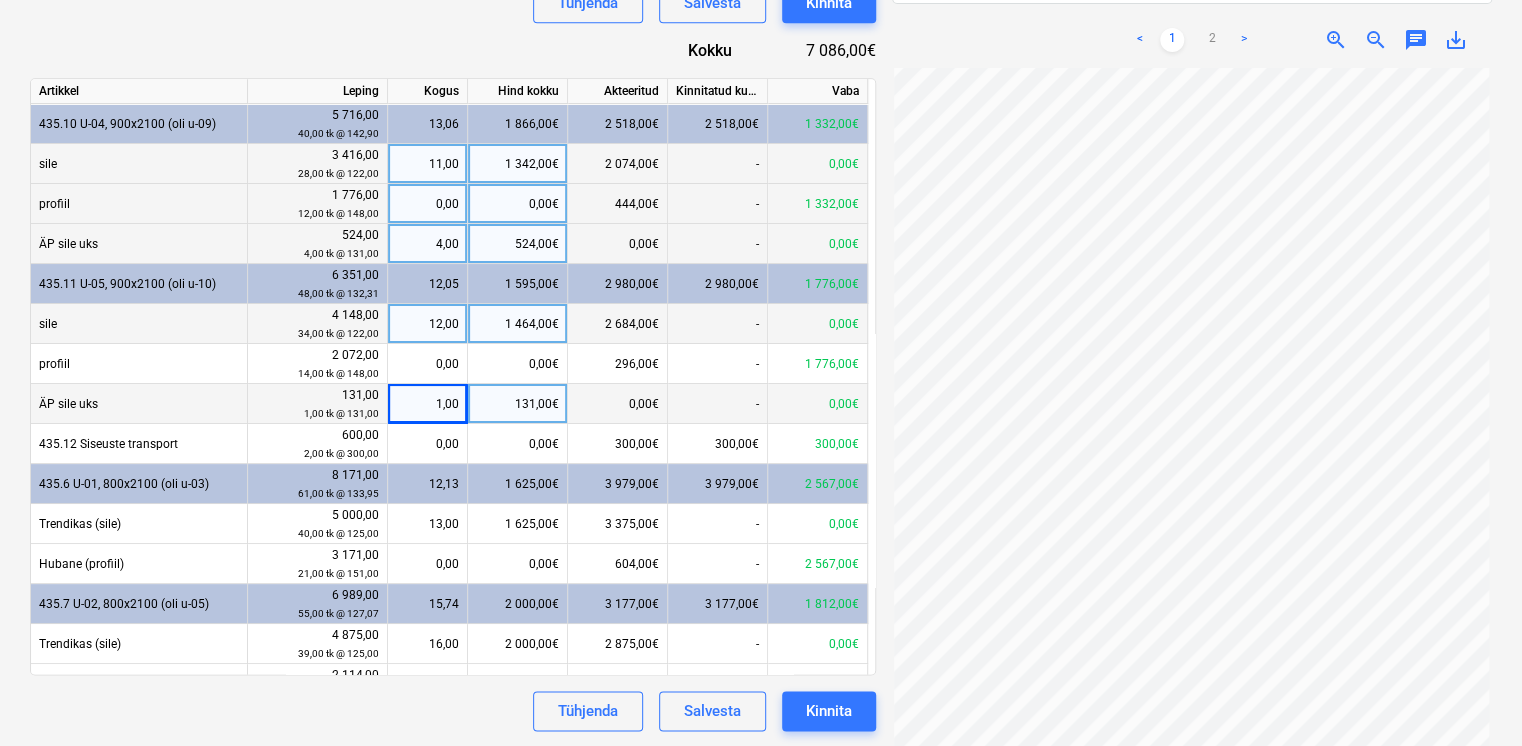 click on "0,00" at bounding box center (427, 204) 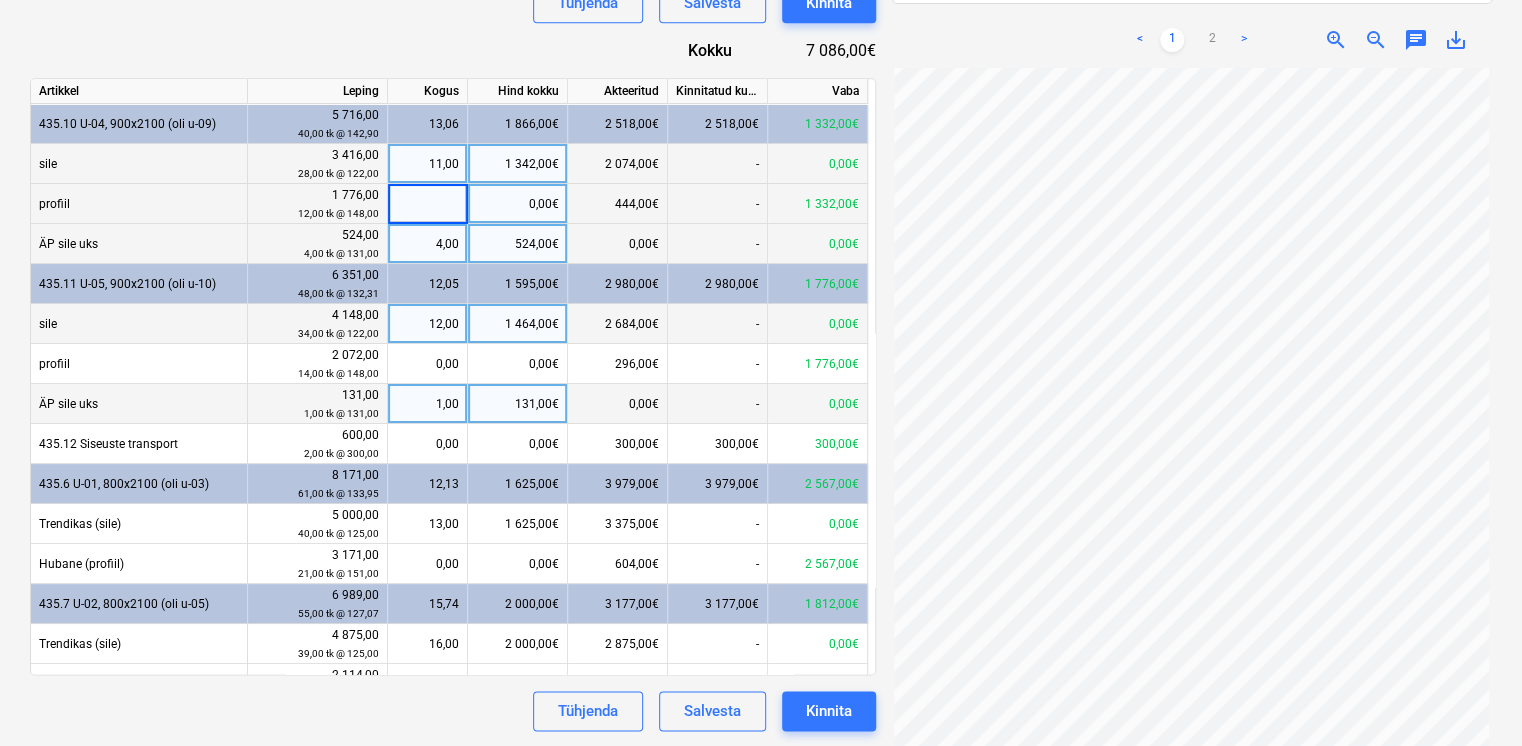 type on "9" 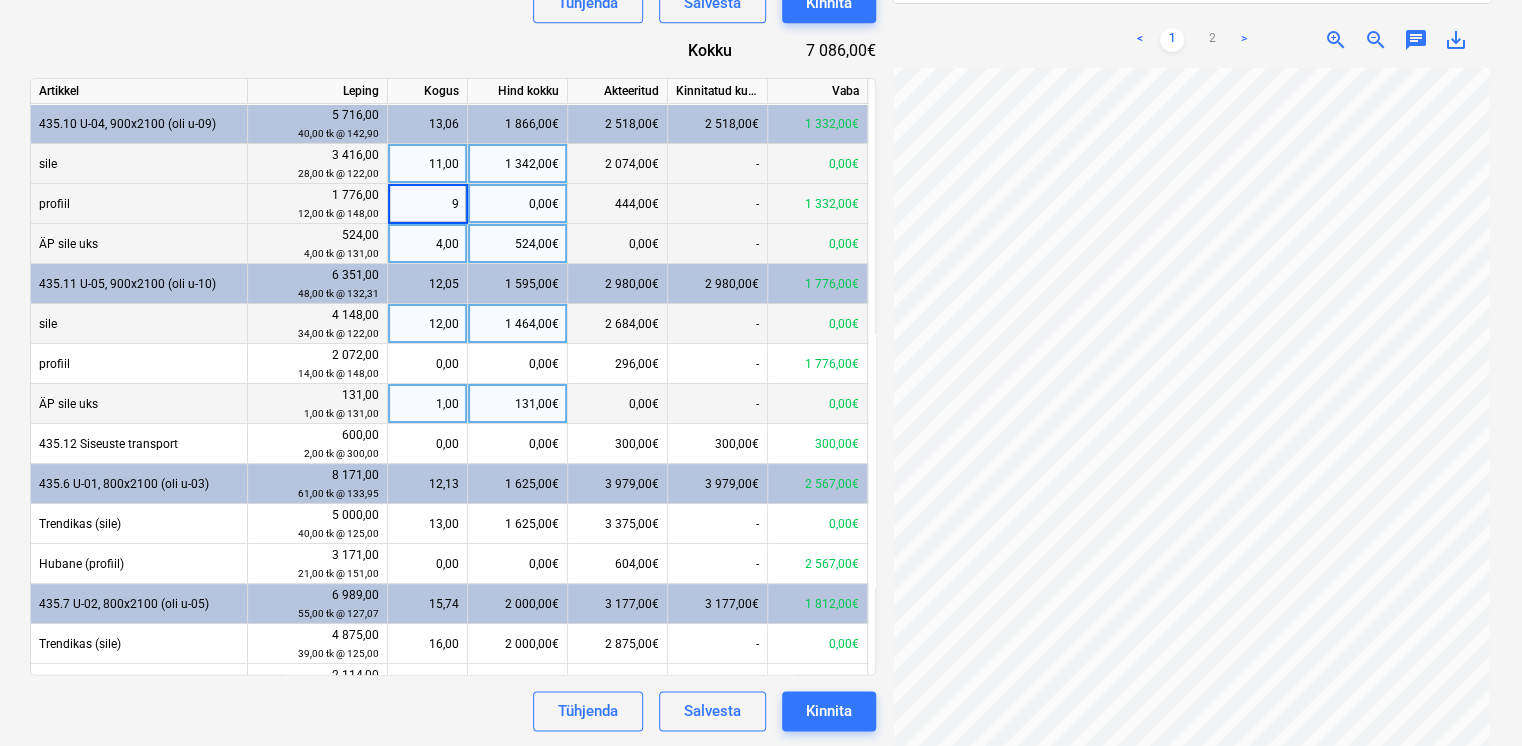 click on "Dokumendi nimi help 329118  Hausers Ehitus VT28 2. osa uste müügiarve..pdf Arve number  (valikuline) help Arve kuupäev help Press the down arrow key to interact with the calendar and
select a date. Press the question mark key to get the keyboard shortcuts for changing dates. Maksetähtaeg help Press the down arrow key to interact with the calendar and
select a date. Press the question mark key to get the keyboard shortcuts for changing dates. Vali alltöövõtuleping help 122-ES-VAU | 122-ES-VAU Arve kogusumma (netokulu, valikuline) 0,00 Kommentaar raamatupidajale (valikuline) help Kirjuta märkmed siia või @mention kaastöötaja teavitamiseks ﻿ Tühjenda Salvesta Kinnita Kokku 7 086,00€ Artikkel Leping Kogus Hind kokku Akteeritud Kinnitatud kulud Vaba 435.10 U-04, 900x2100 (oli u-09) 5 716,00 40,00 tk @ 142,90 13,06 1 866,00€ 2 518,00€ 2 518,00€ 1 332,00€ sile 3 416,00 28,00 tk @ 122,00 11,00 1 342,00€ 2 074,00€ - 0,00€ profiil 1 776,00 12,00 tk @ 148,00 9 0,00€ 444,00€ - 524,00" at bounding box center [453, 135] 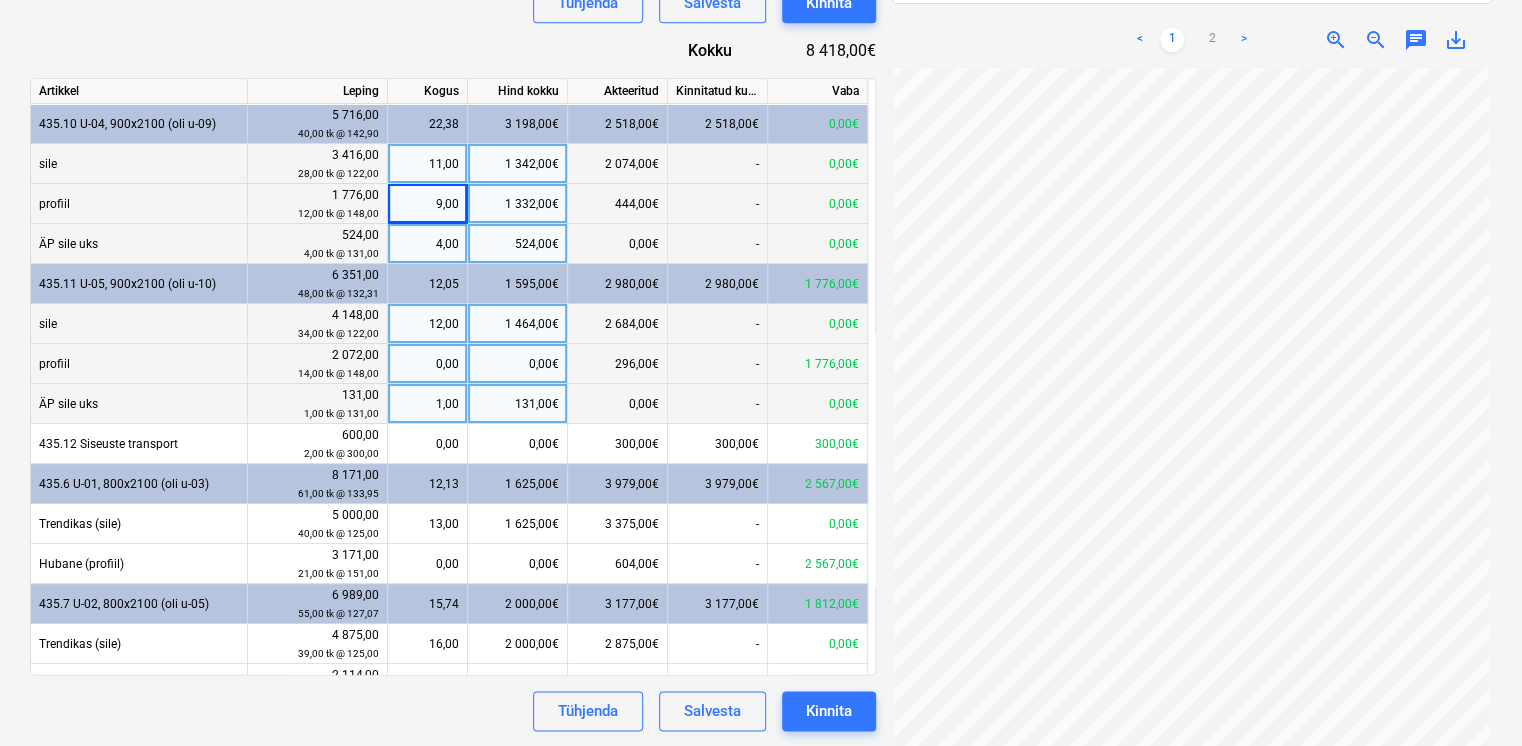 click on "0,00" at bounding box center (427, 364) 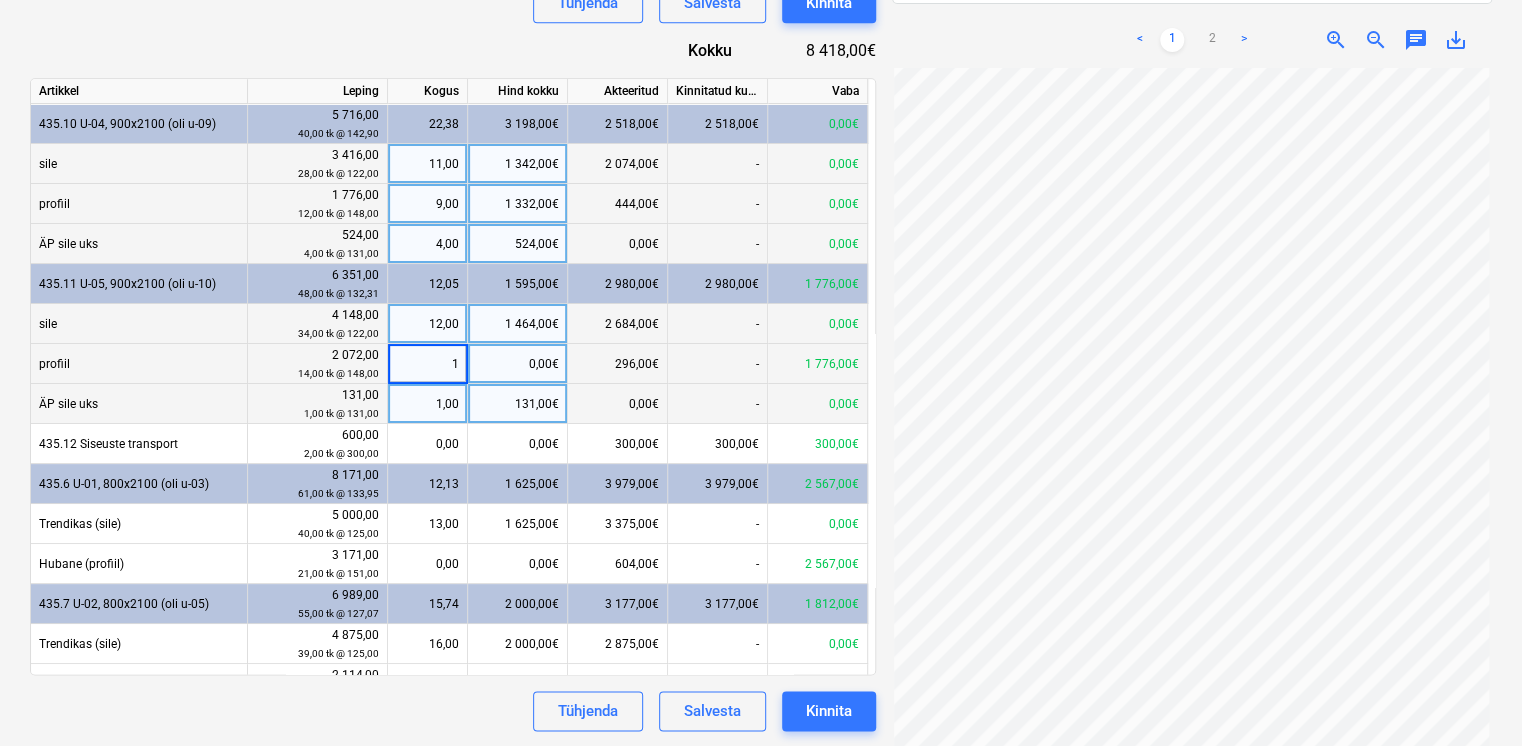 type on "12" 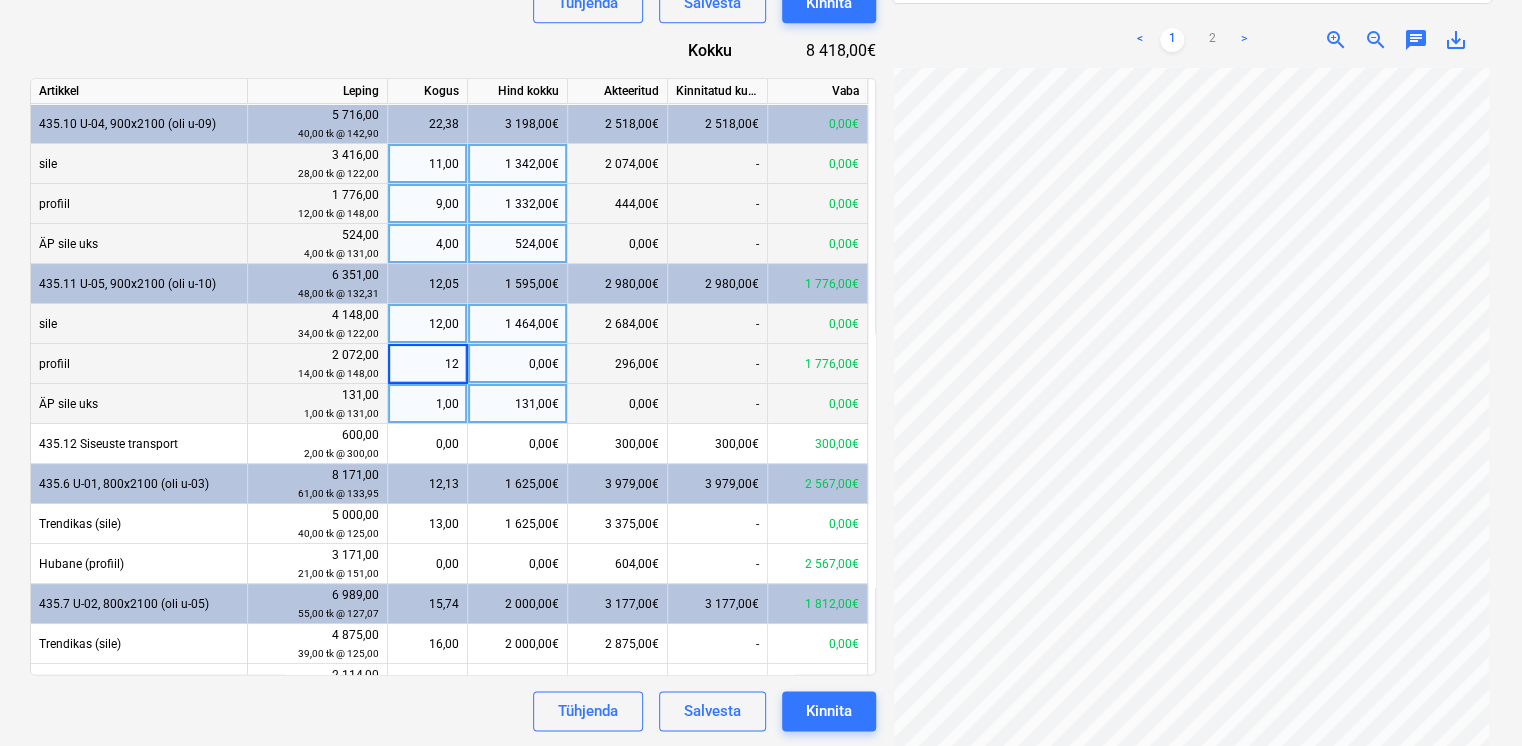 click on "Dokumendi nimi help 329118  Hausers Ehitus VT28 2. osa uste müügiarve..pdf Arve number  (valikuline) help Arve kuupäev help Press the down arrow key to interact with the calendar and
select a date. Press the question mark key to get the keyboard shortcuts for changing dates. Maksetähtaeg help Press the down arrow key to interact with the calendar and
select a date. Press the question mark key to get the keyboard shortcuts for changing dates. Vali alltöövõtuleping help 122-ES-VAU | 122-ES-VAU Arve kogusumma (netokulu, valikuline) 0,00 Kommentaar raamatupidajale (valikuline) help Kirjuta märkmed siia või @mention kaastöötaja teavitamiseks ﻿ Tühjenda Salvesta Kinnita Kokku 8 418,00€ Artikkel Leping Kogus Hind kokku Akteeritud Kinnitatud kulud Vaba 435.10 U-04, 900x2100 (oli u-09) 5 716,00 40,00 tk @ 142,90 22,38 3 198,00€ 2 518,00€ 2 518,00€ 0,00€ sile 3 416,00 28,00 tk @ 122,00 11,00 1 342,00€ 2 074,00€ - 0,00€ profiil 1 776,00 12,00 tk @ 148,00 9,00 1 332,00€ 444,00€ - - -" at bounding box center (453, 135) 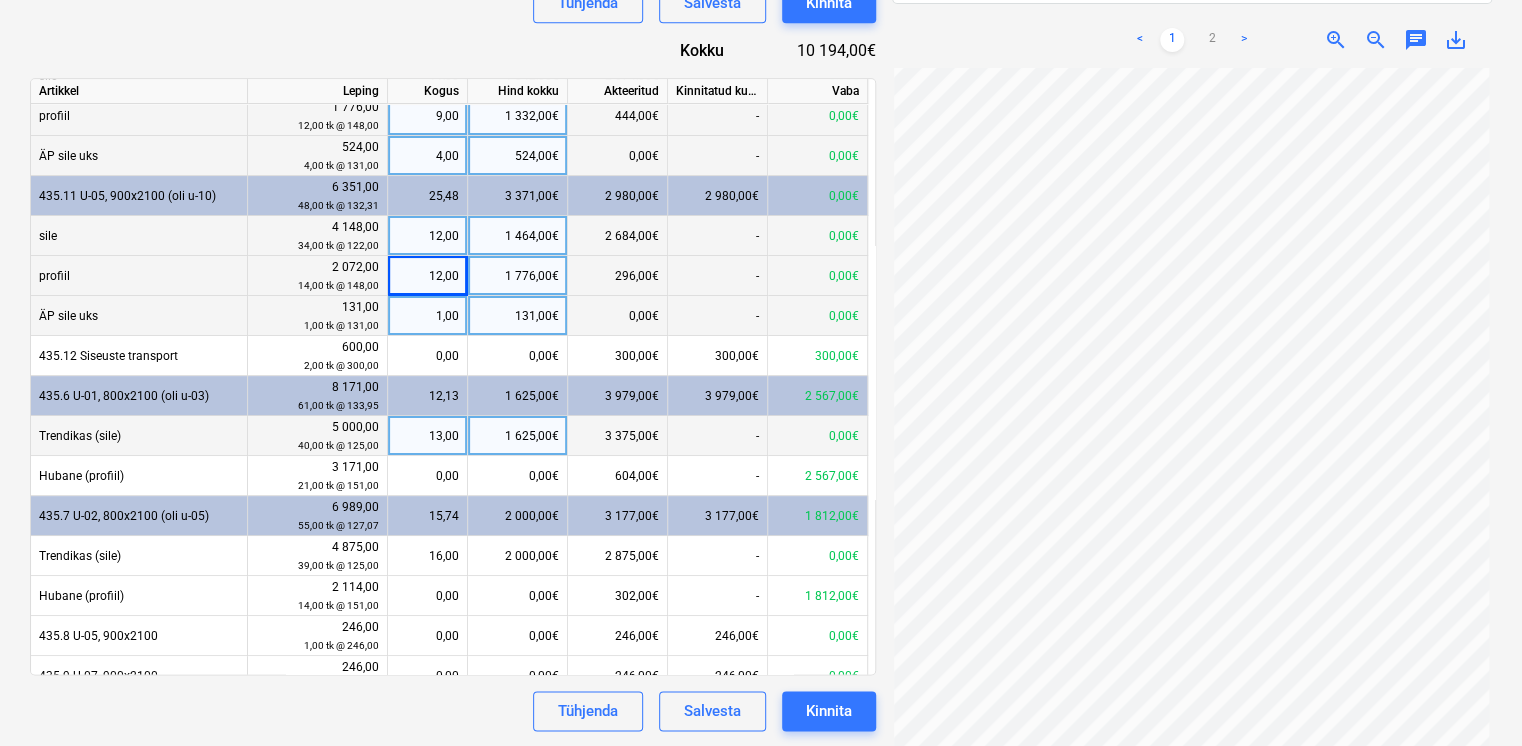 scroll, scrollTop: 109, scrollLeft: 0, axis: vertical 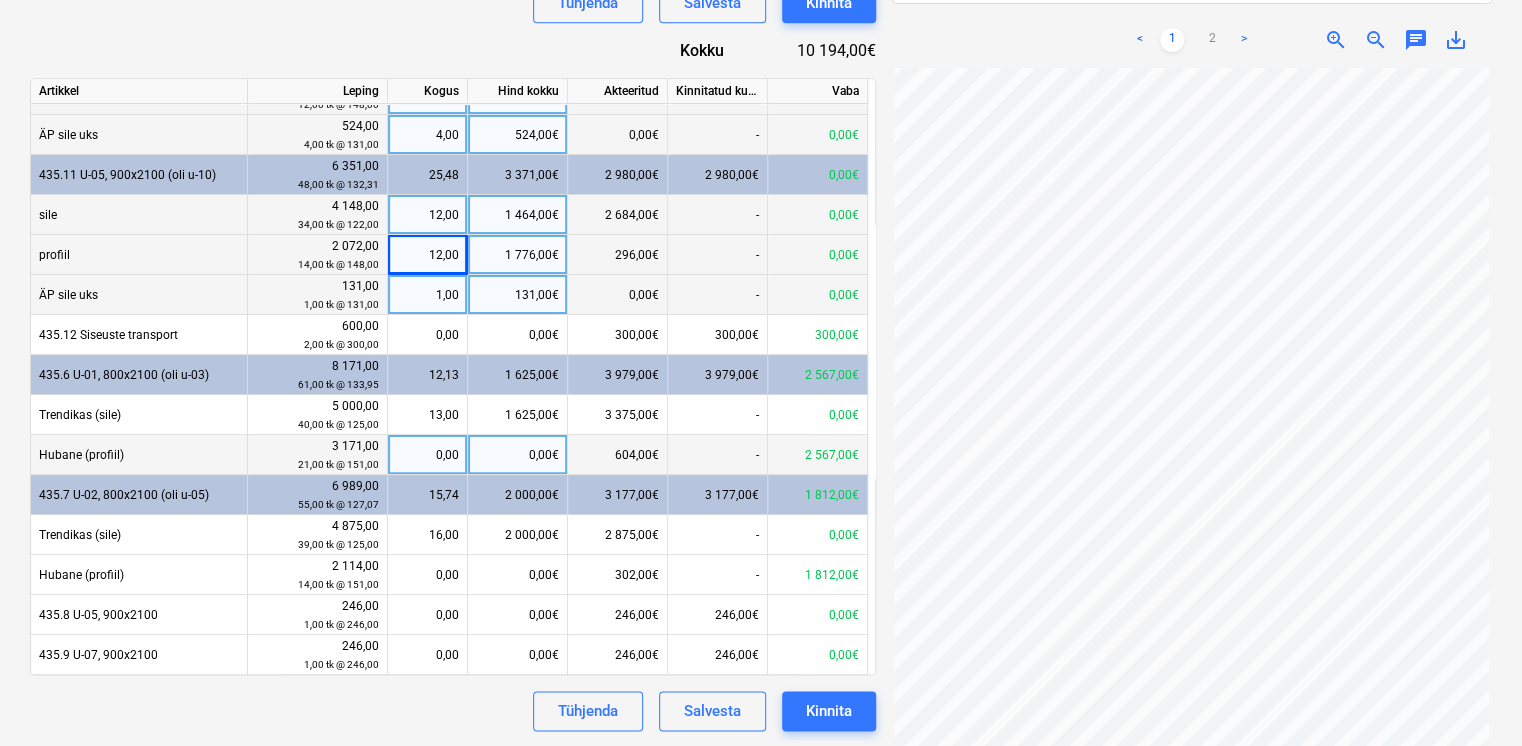 click on "0,00" at bounding box center [427, 455] 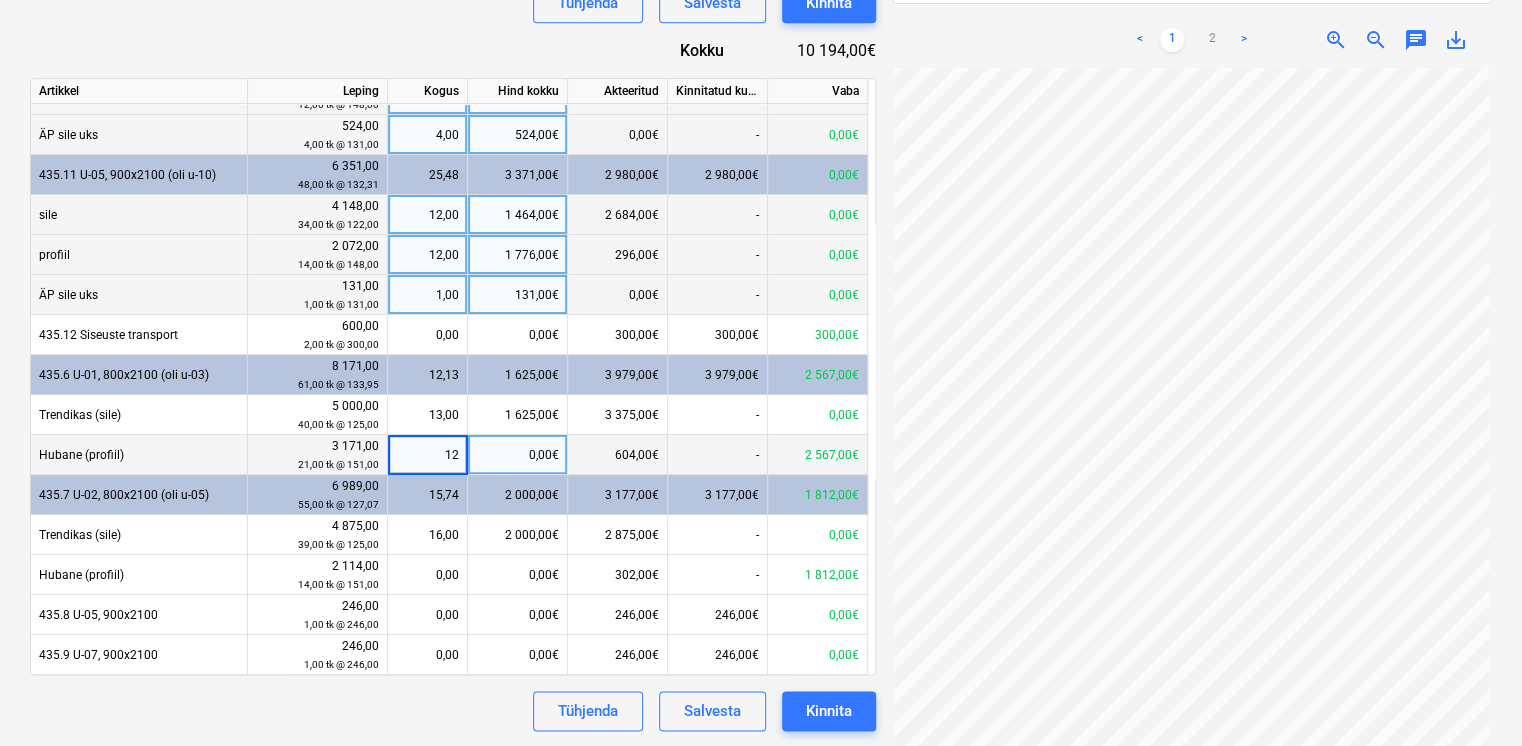 type on "1" 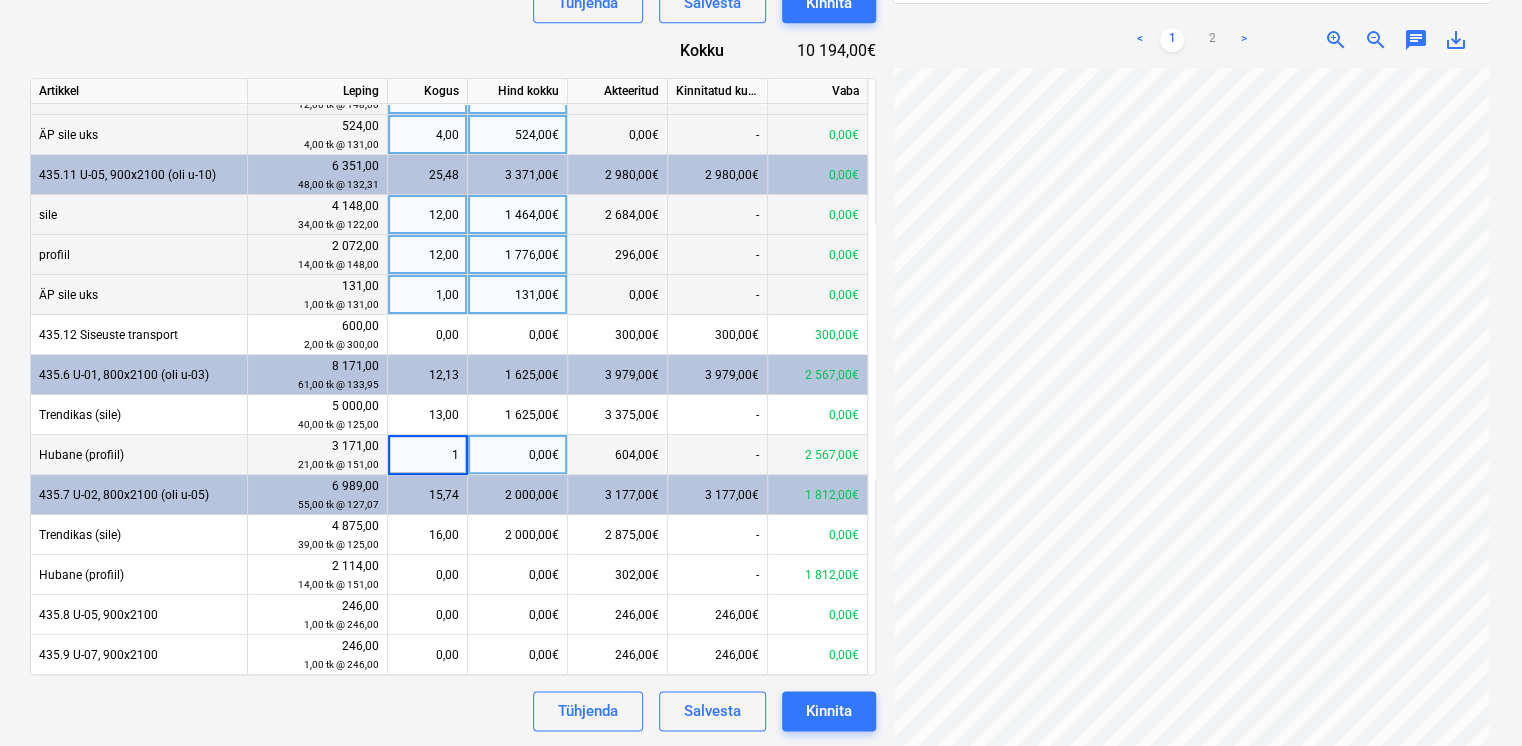 type on "17" 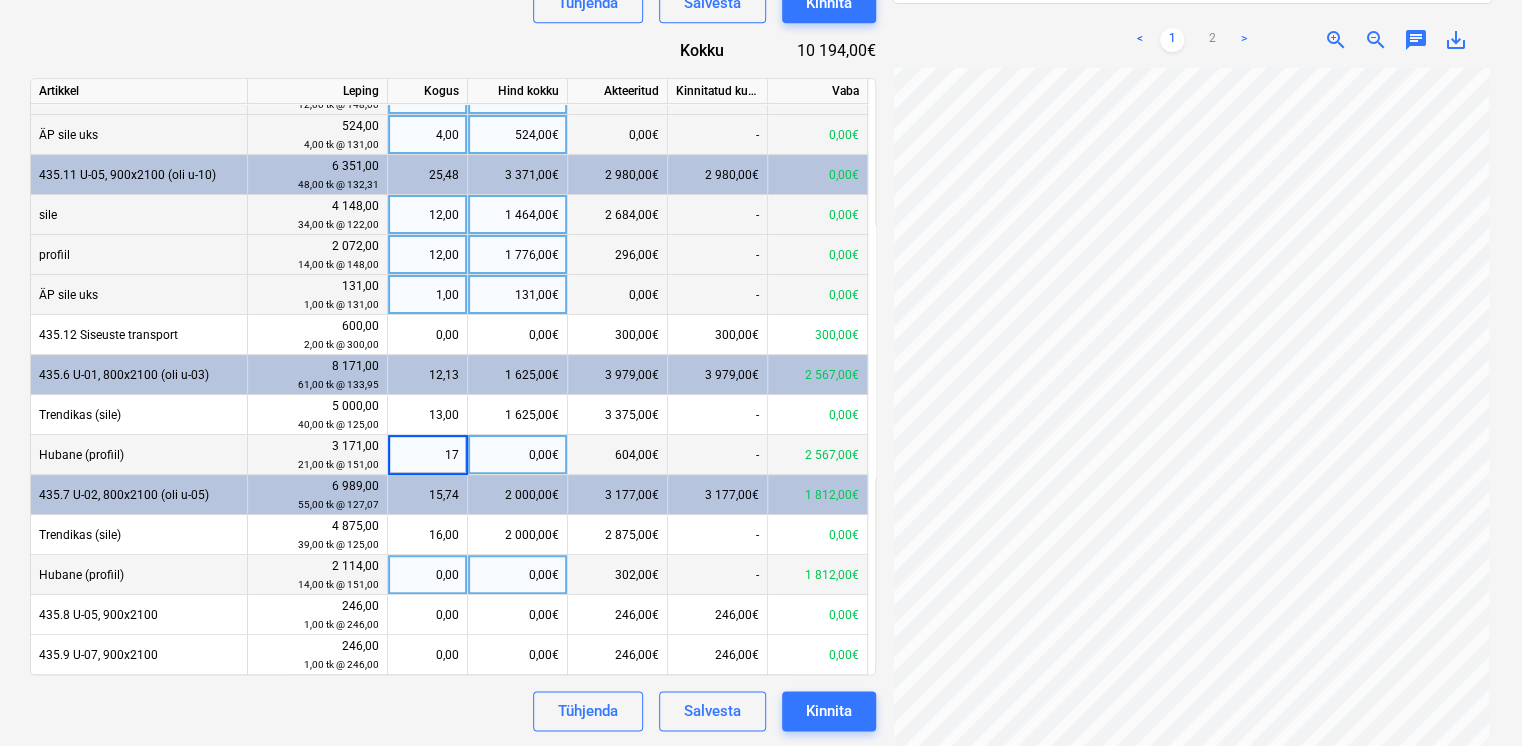 click on "0,00" at bounding box center [427, 575] 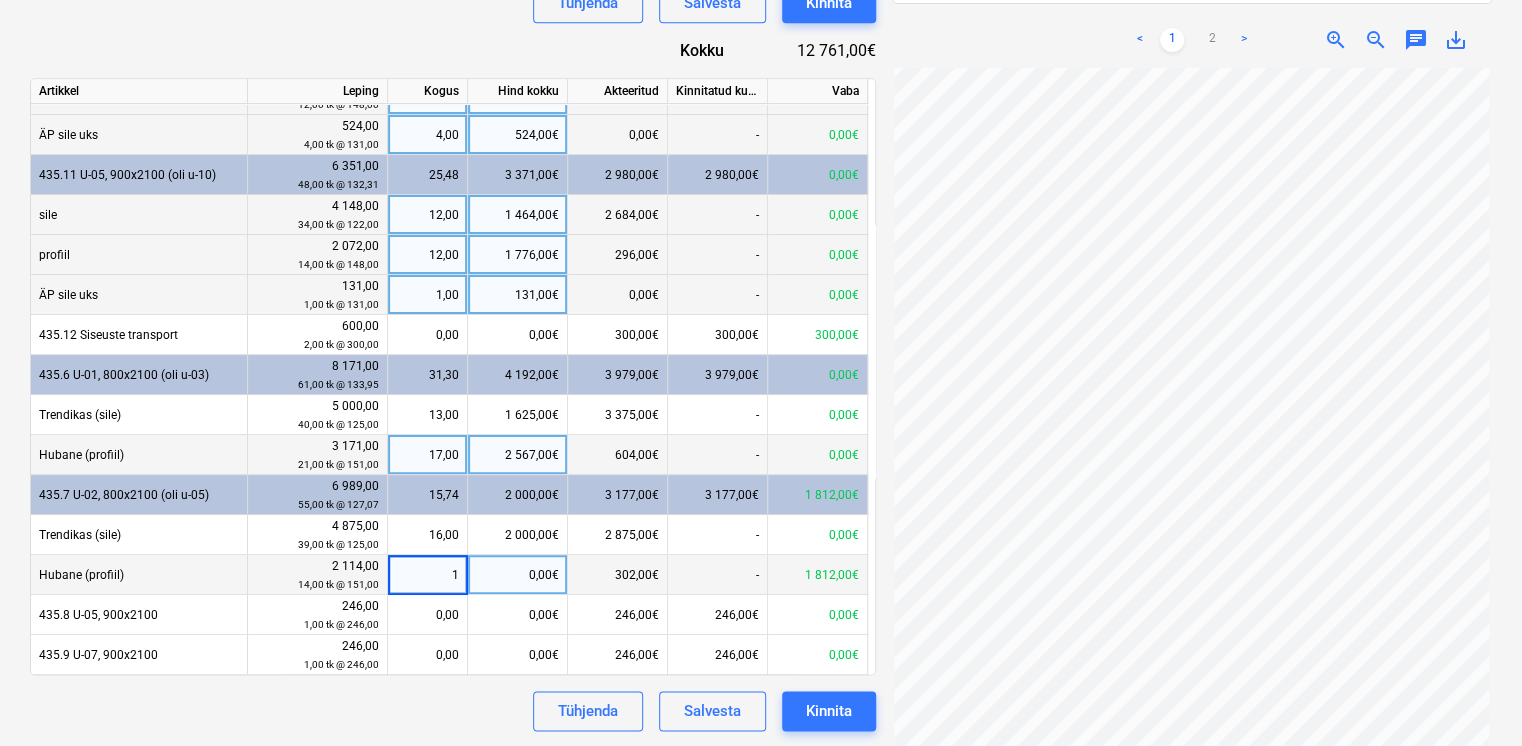 type on "12" 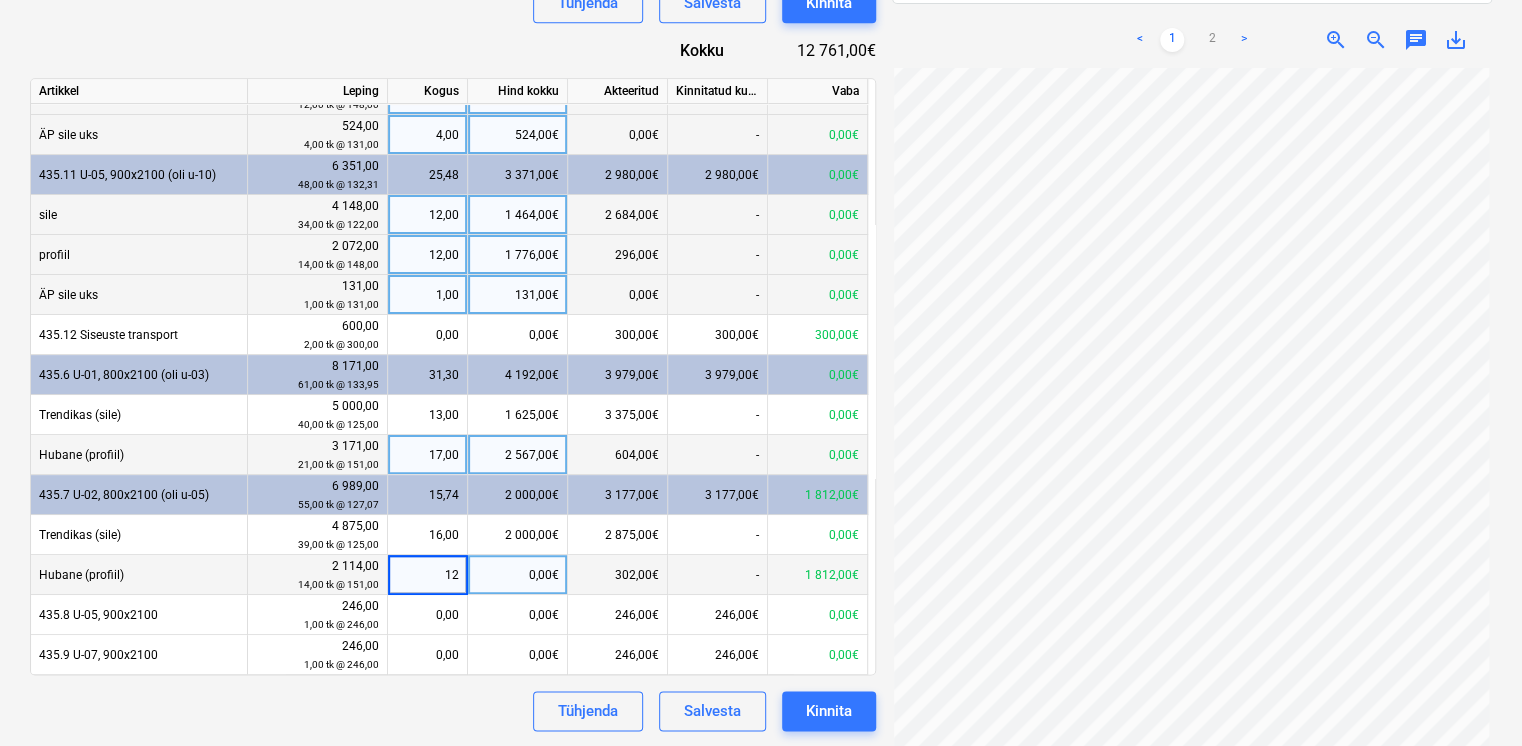 click on "Tühjenda Salvesta Kinnita" at bounding box center [453, 711] 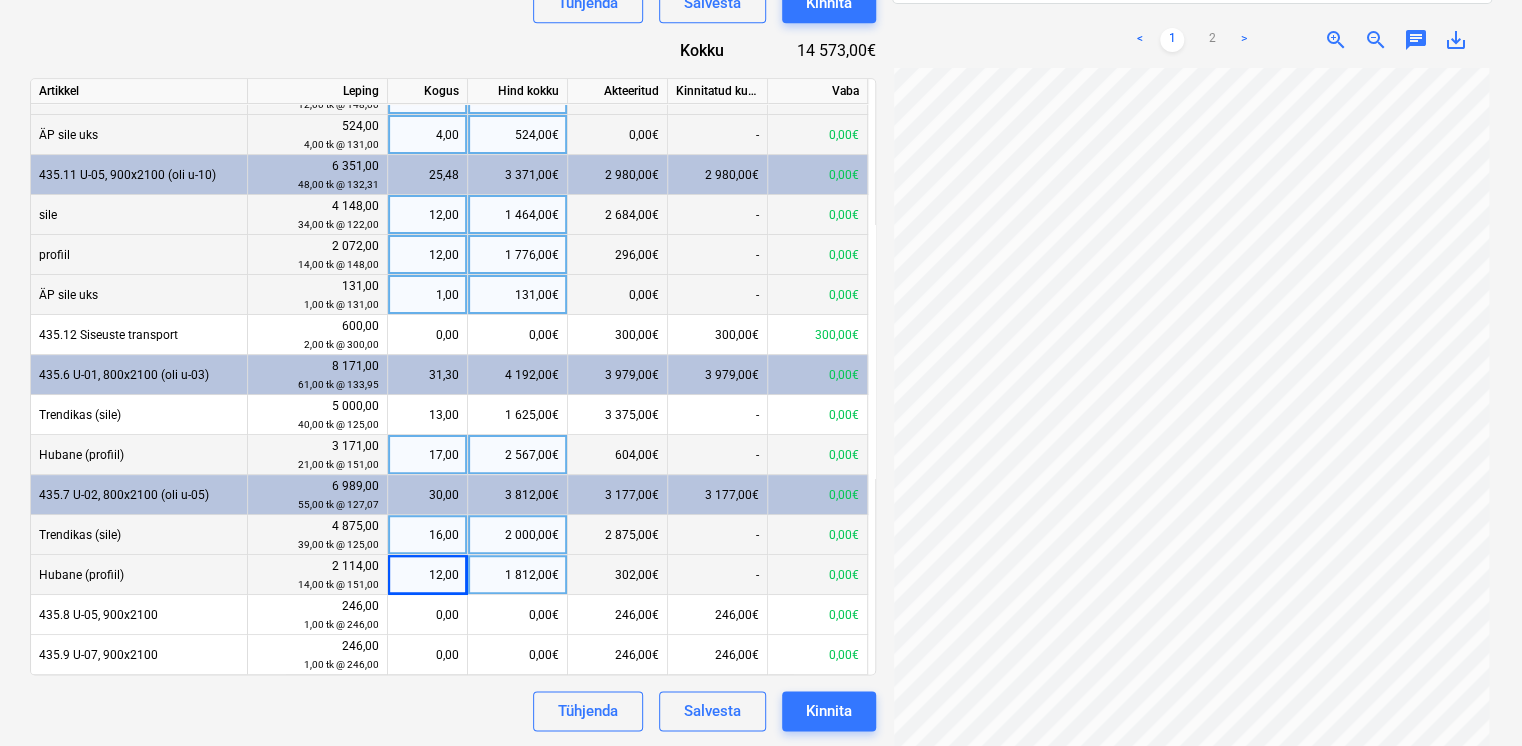 scroll, scrollTop: 0, scrollLeft: 0, axis: both 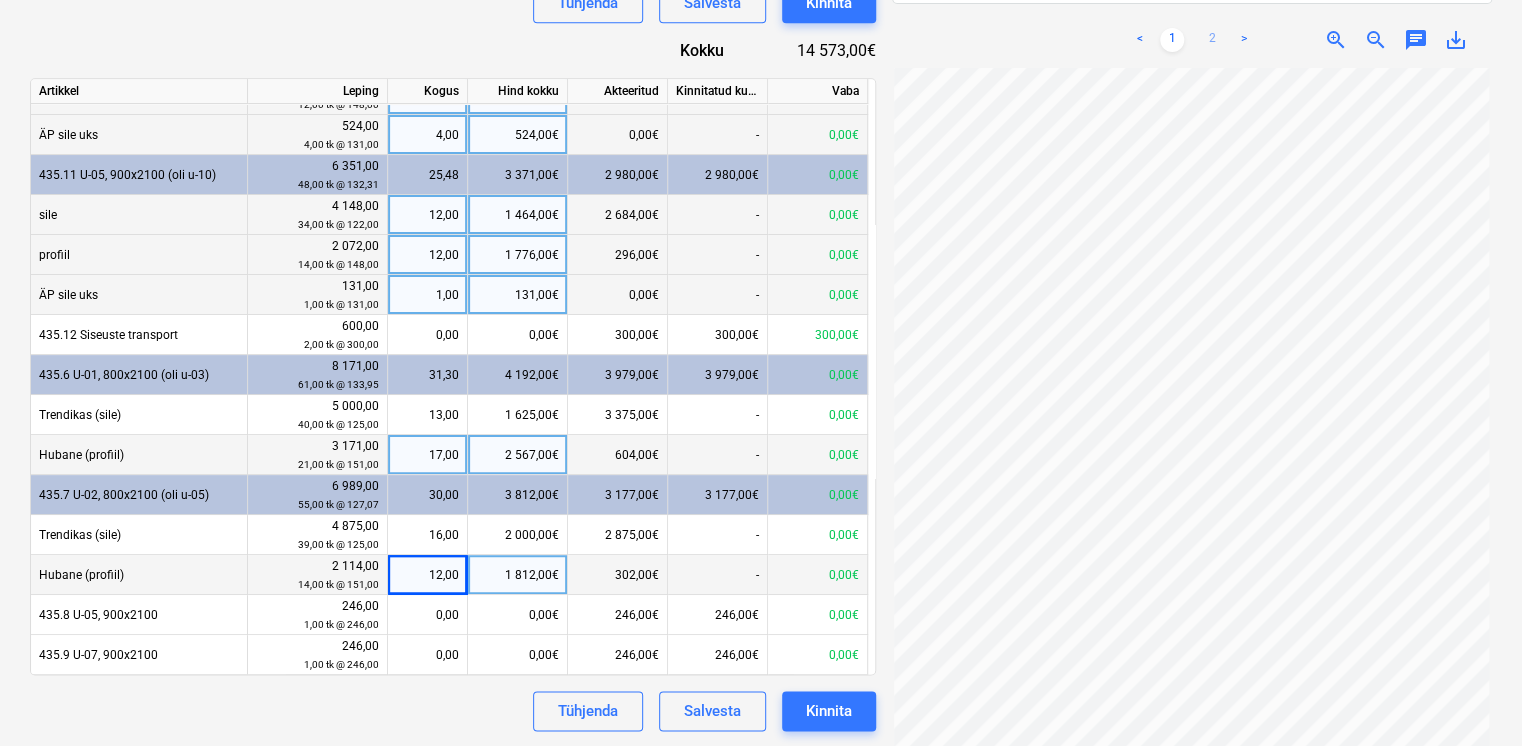 click on "2" at bounding box center [1212, 40] 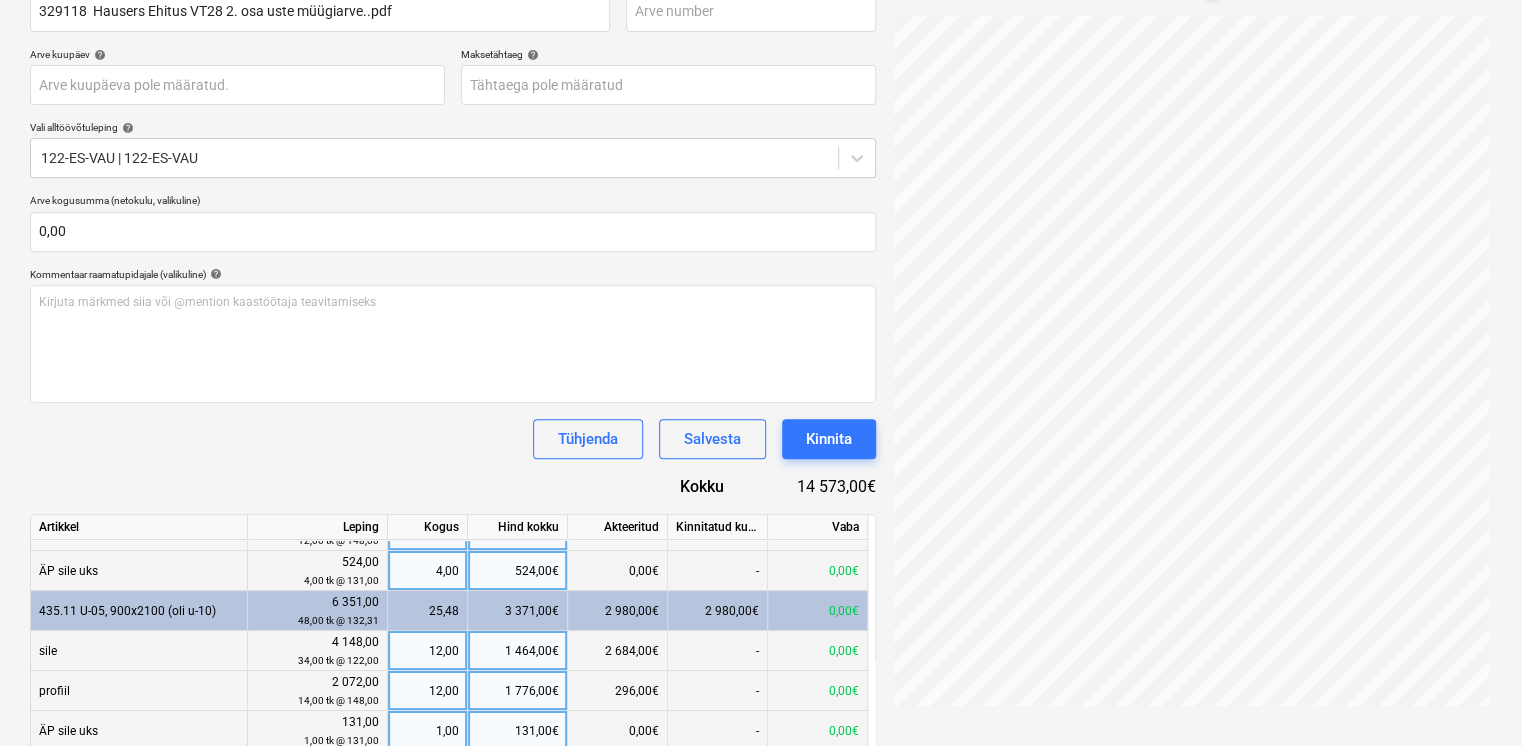 scroll, scrollTop: 400, scrollLeft: 0, axis: vertical 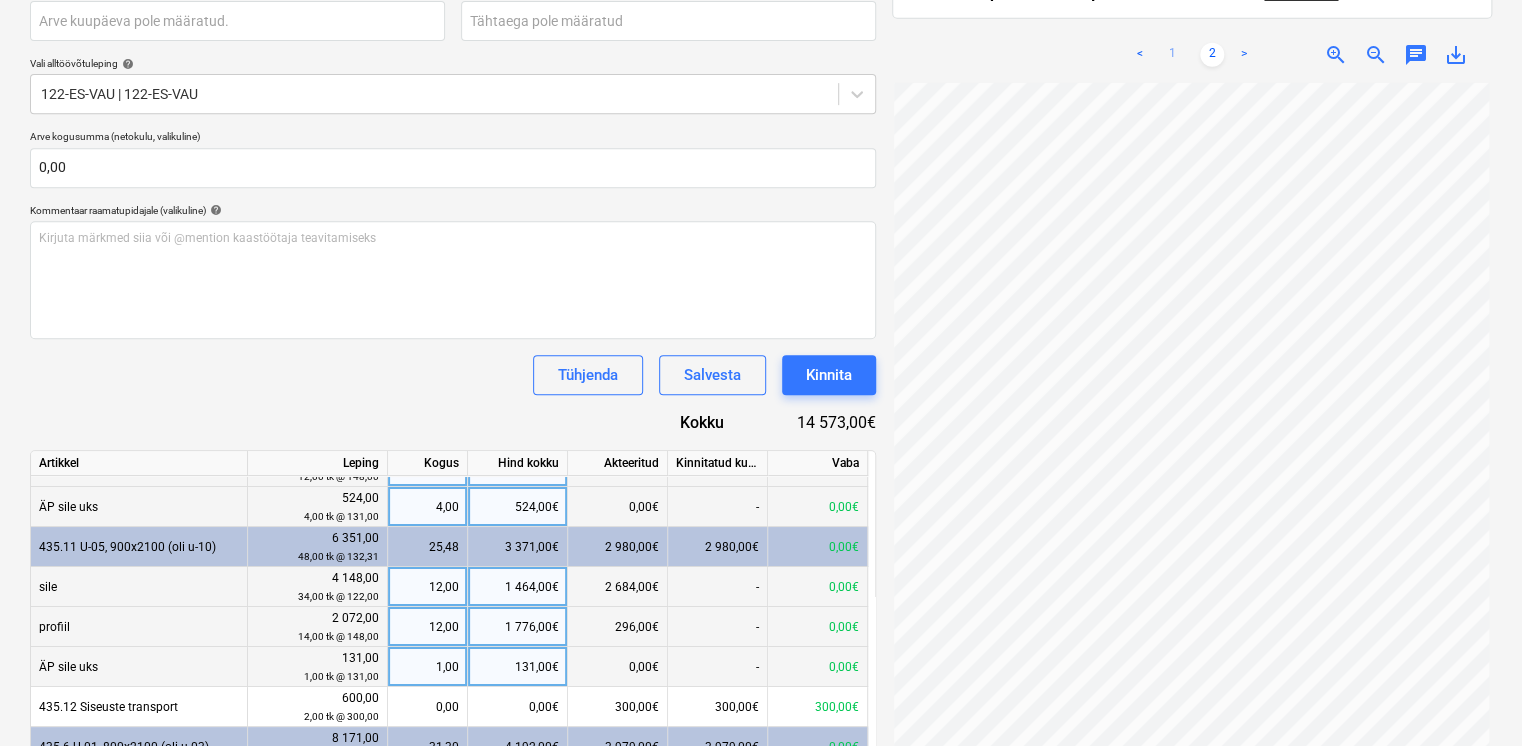 click on "1" at bounding box center [1172, 55] 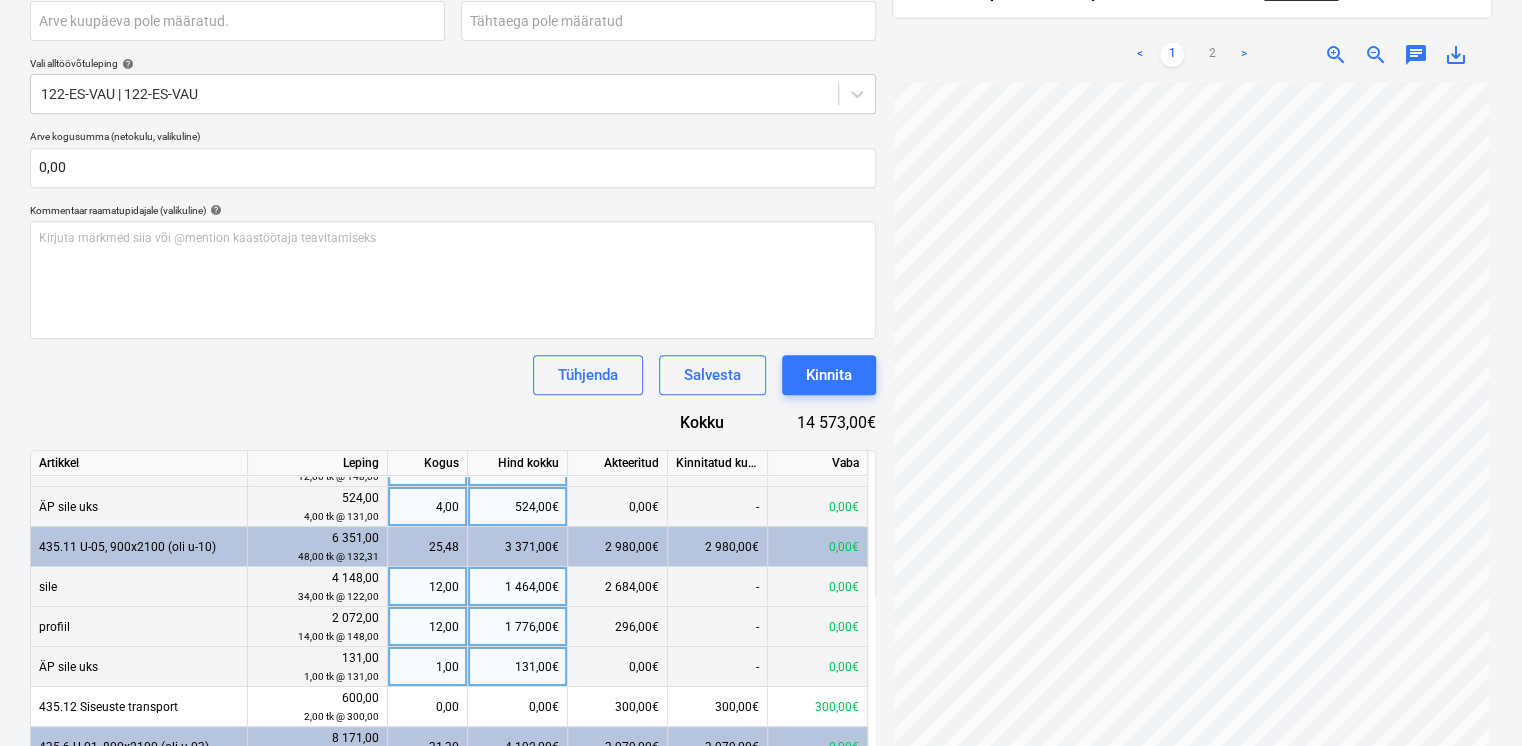 scroll, scrollTop: 166, scrollLeft: 0, axis: vertical 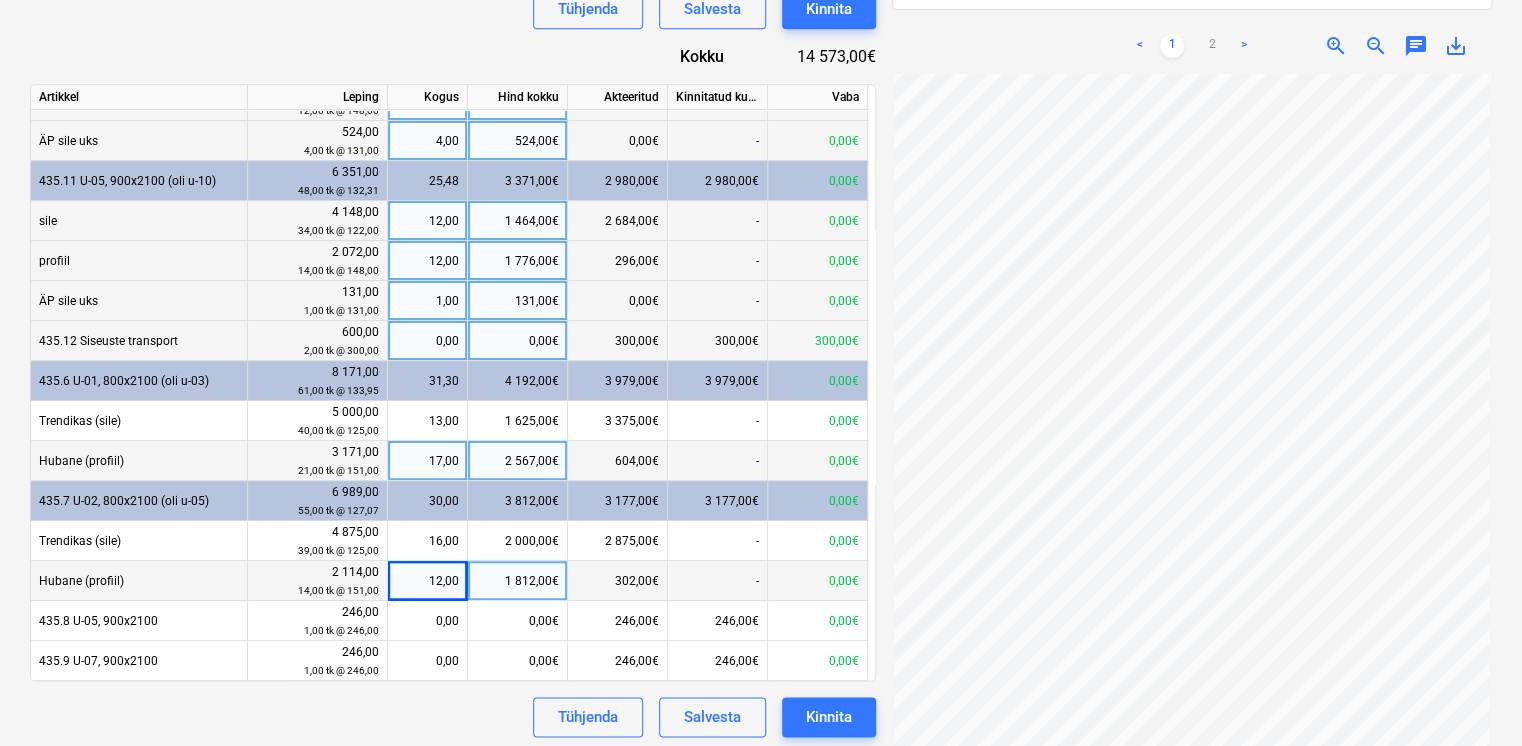 click on "0,00" at bounding box center (427, 341) 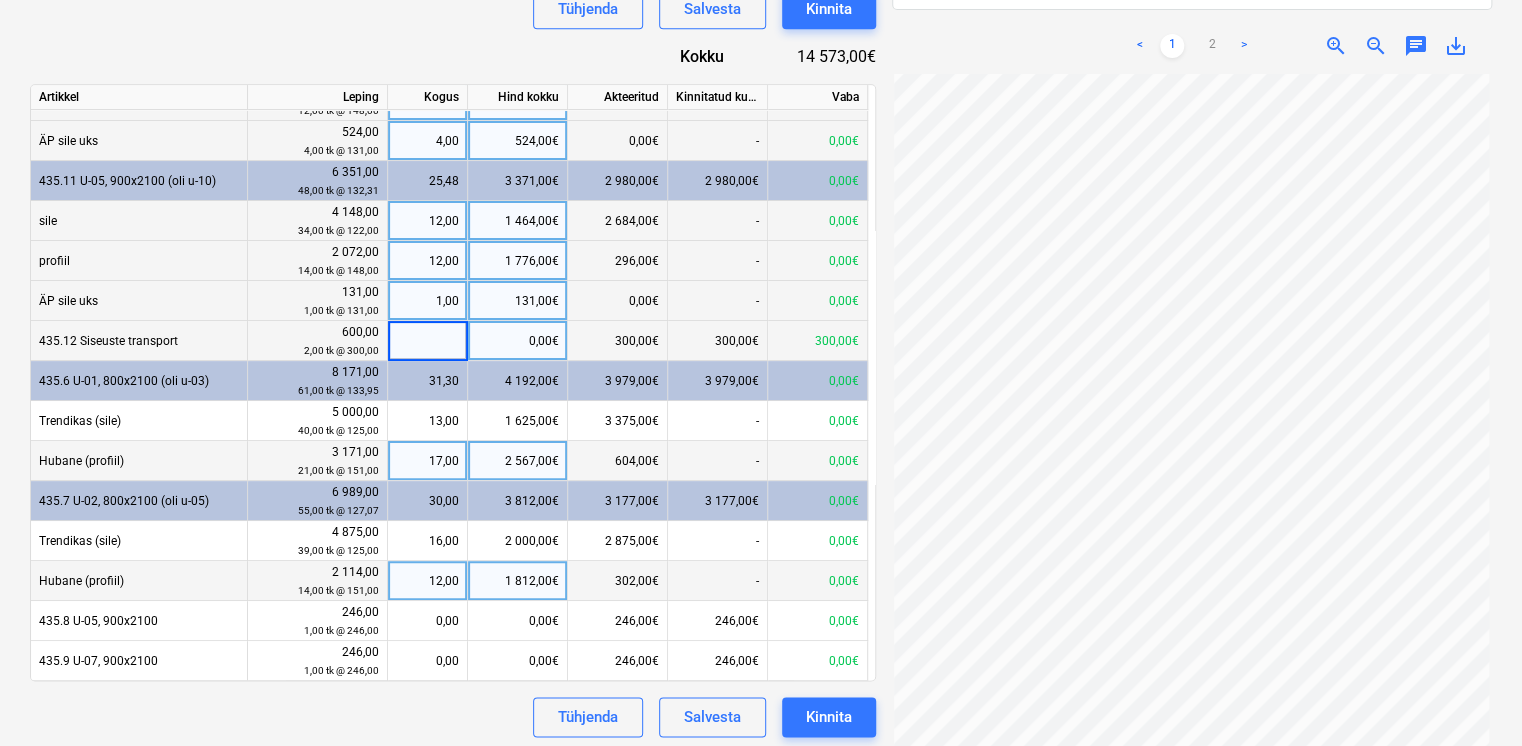 type on "1" 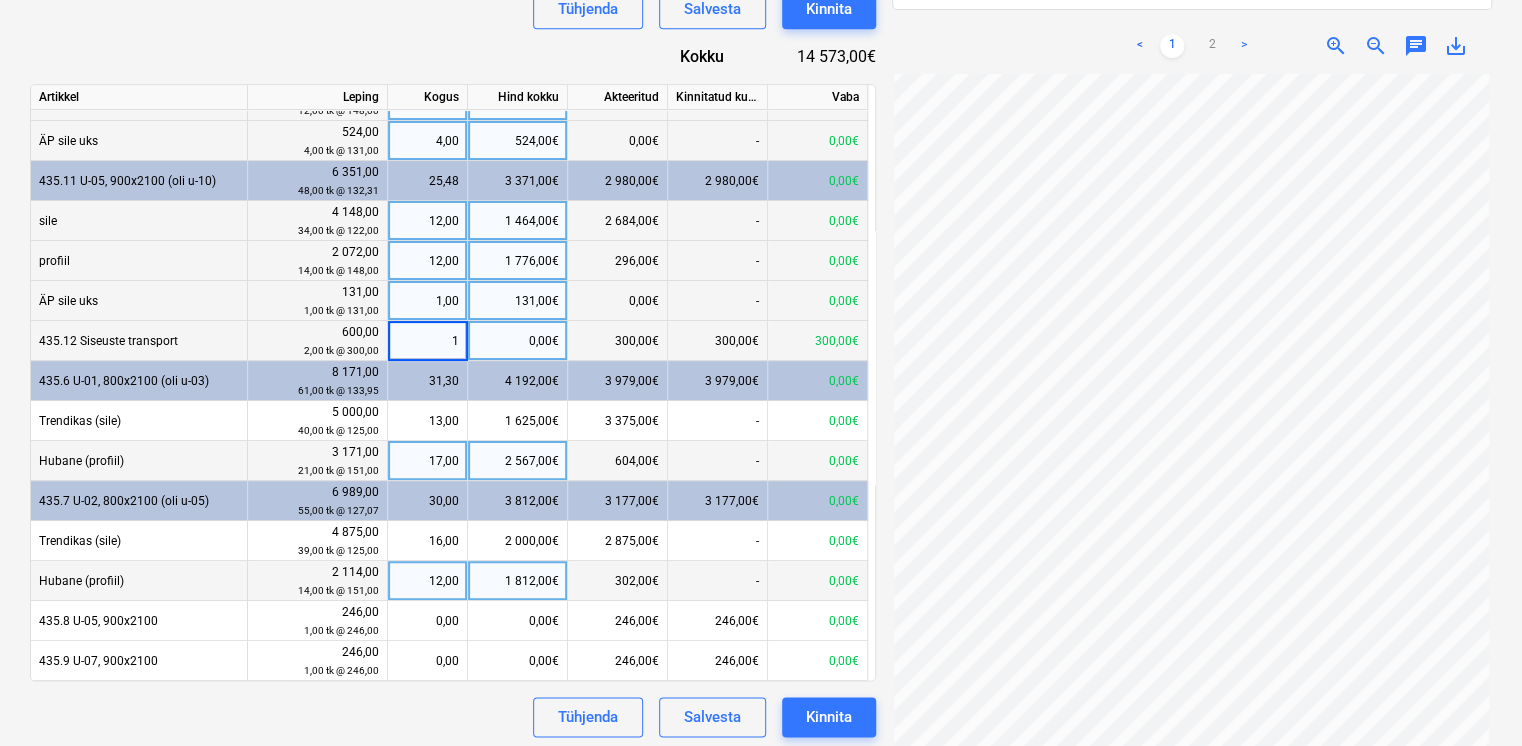 click on "Dokumendi nimi help 329118  Hausers Ehitus VT28 2. osa uste müügiarve..pdf Arve number  (valikuline) help Arve kuupäev help Press the down arrow key to interact with the calendar and
select a date. Press the question mark key to get the keyboard shortcuts for changing dates. Maksetähtaeg help Press the down arrow key to interact with the calendar and
select a date. Press the question mark key to get the keyboard shortcuts for changing dates. Vali alltöövõtuleping help 122-ES-VAU | 122-ES-VAU Arve kogusumma (netokulu, valikuline) 0,00 Kommentaar raamatupidajale (valikuline) help Kirjuta märkmed siia või @mention kaastöötaja teavitamiseks ﻿ Tühjenda Salvesta Kinnita Kokku 14 573,00€ Artikkel Leping Kogus Hind kokku Akteeritud Kinnitatud kulud Vaba 435.10 U-04, 900x2100 (oli u-09) 5 716,00 40,00 tk @ 142,90 22,38 3 198,00€ 2 518,00€ 2 518,00€ 0,00€ sile 3 416,00 28,00 tk @ 122,00 11,00 1 342,00€ 2 074,00€ - 0,00€ profiil 1 776,00 12,00 tk @ 148,00 9,00 1 332,00€ 444,00€ - -" at bounding box center (453, 141) 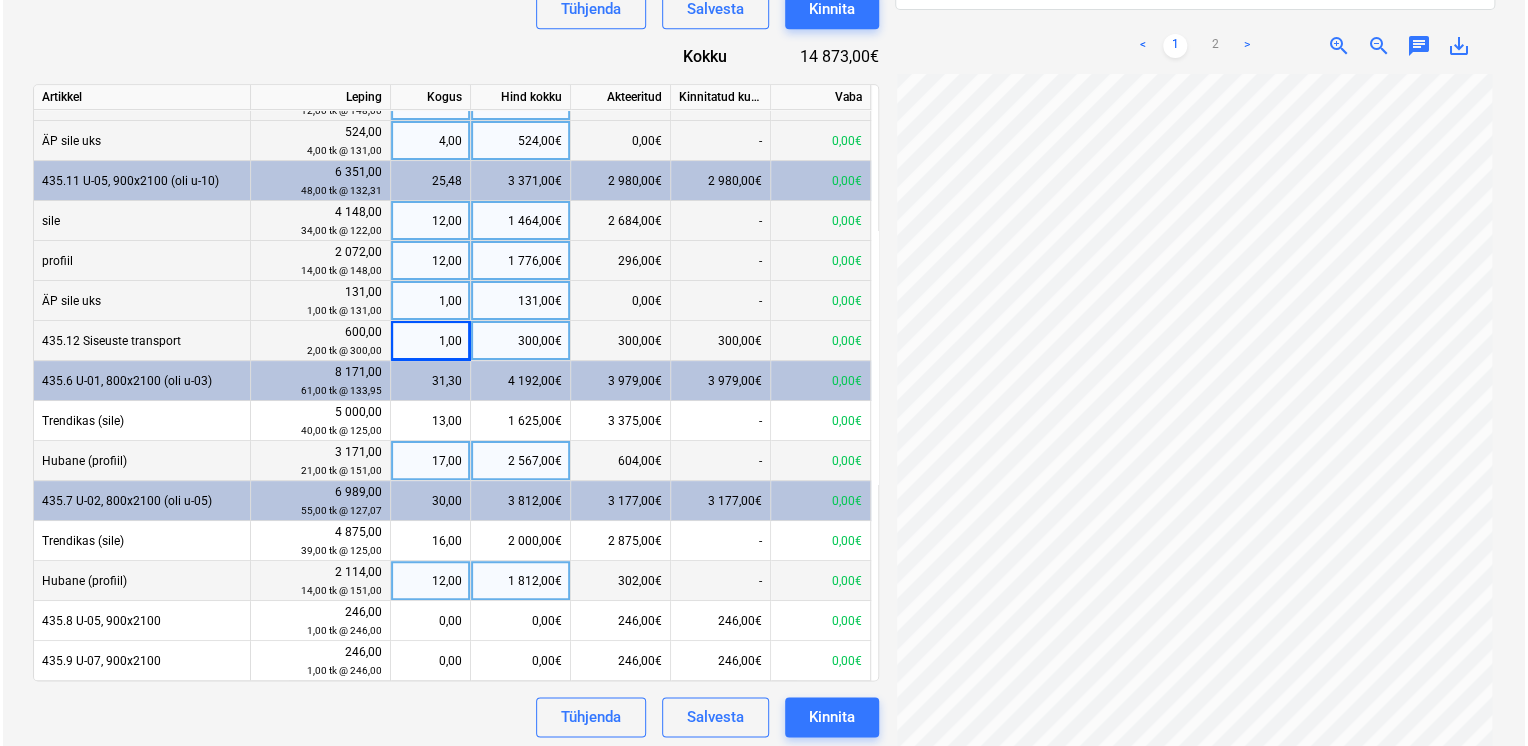scroll, scrollTop: 0, scrollLeft: 0, axis: both 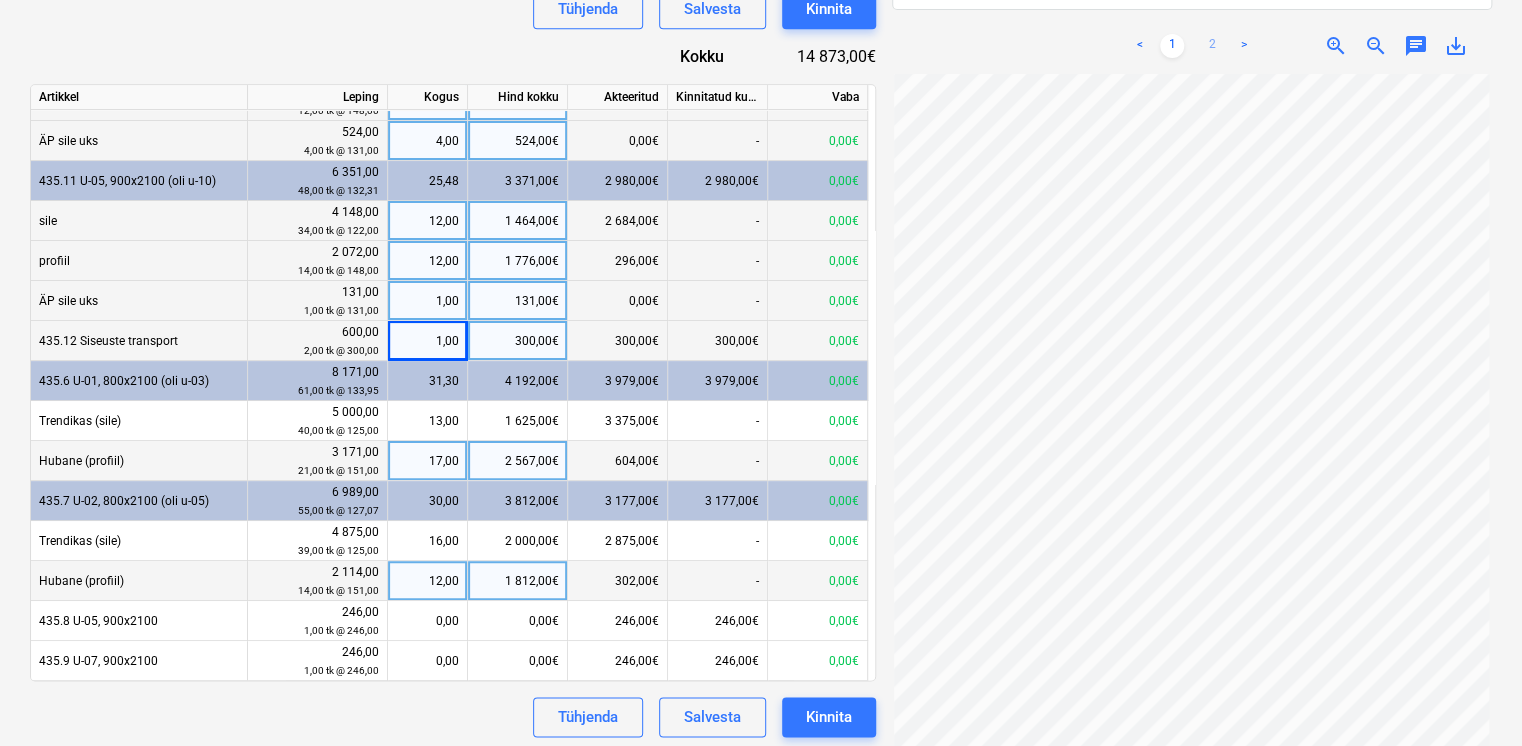 click on "2" at bounding box center [1212, 46] 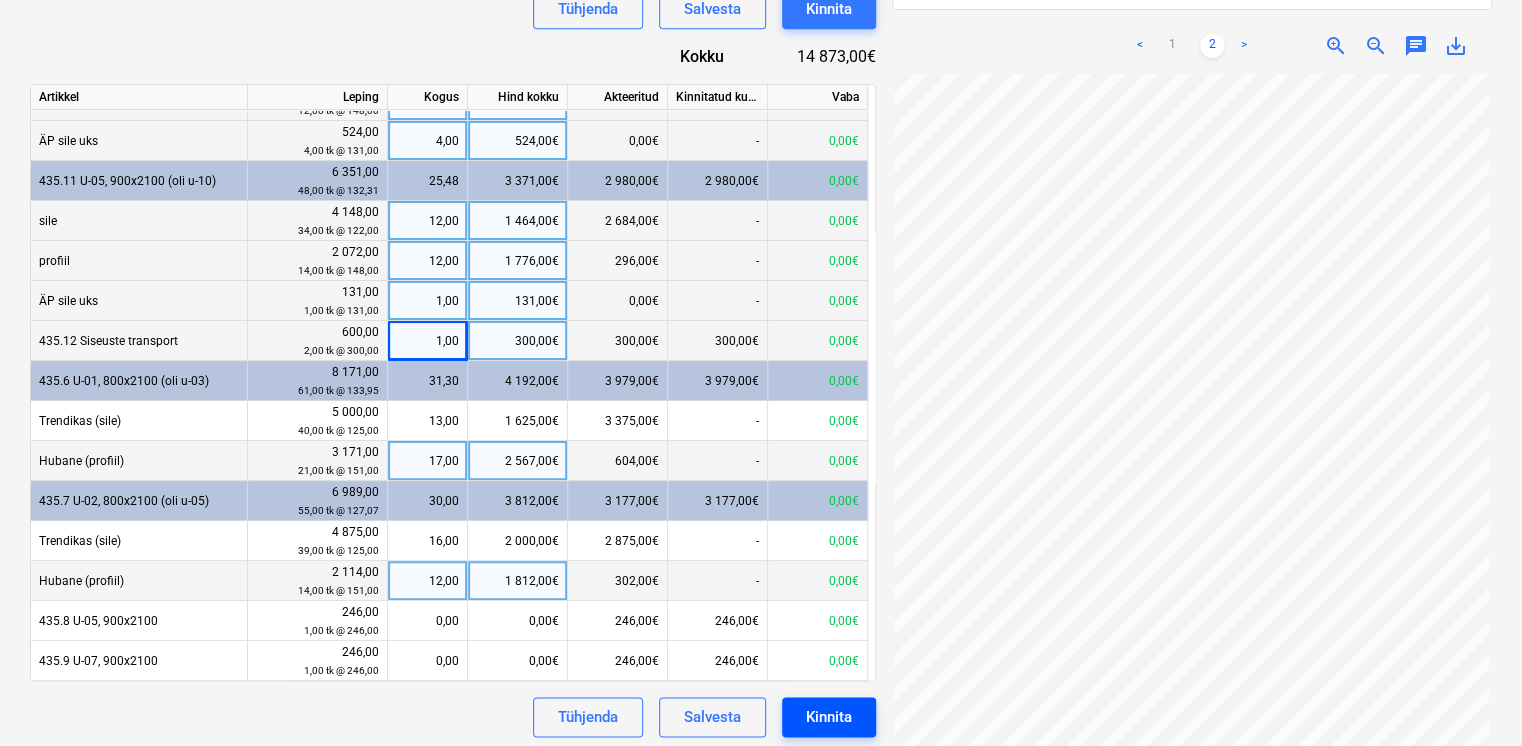 click on "Kinnita" at bounding box center (829, 717) 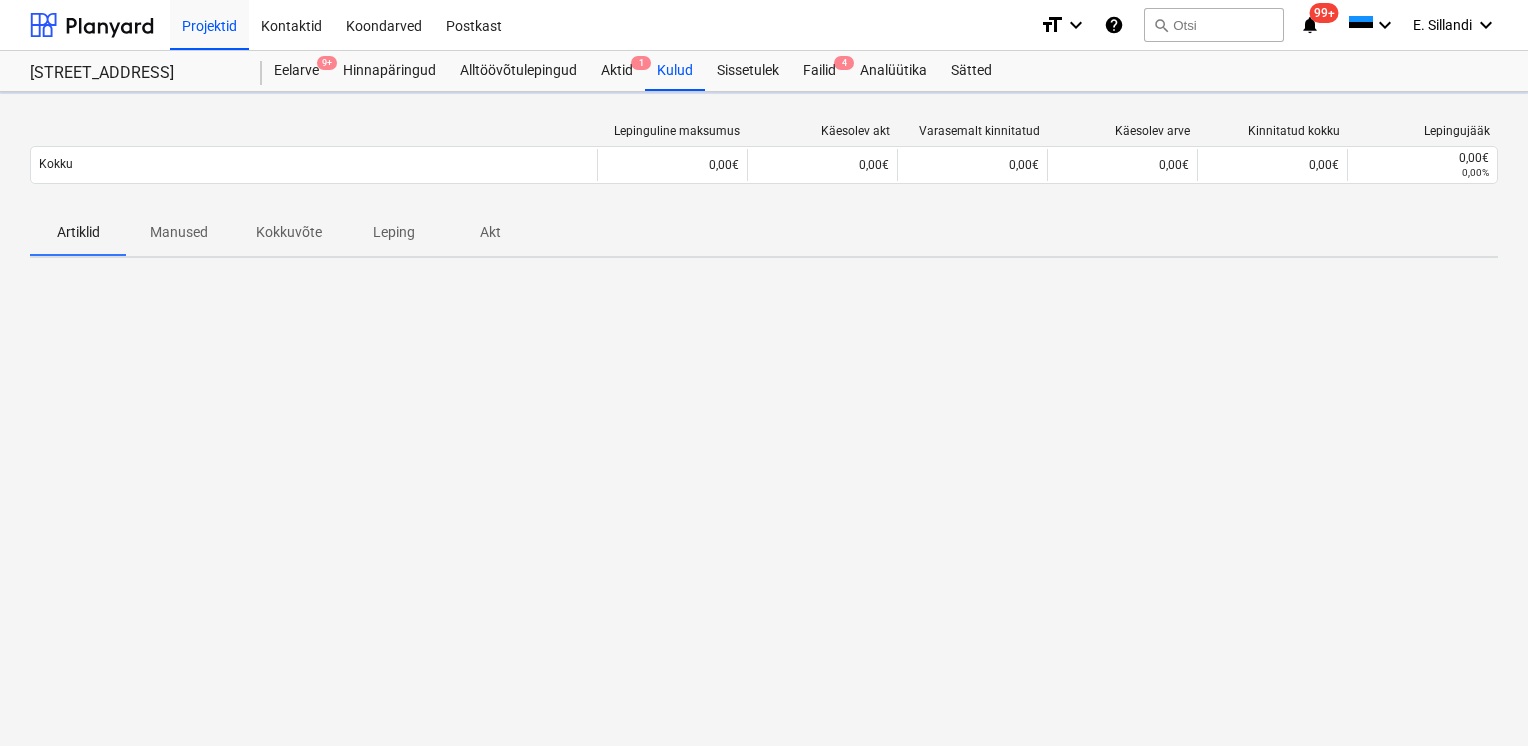 scroll, scrollTop: 0, scrollLeft: 0, axis: both 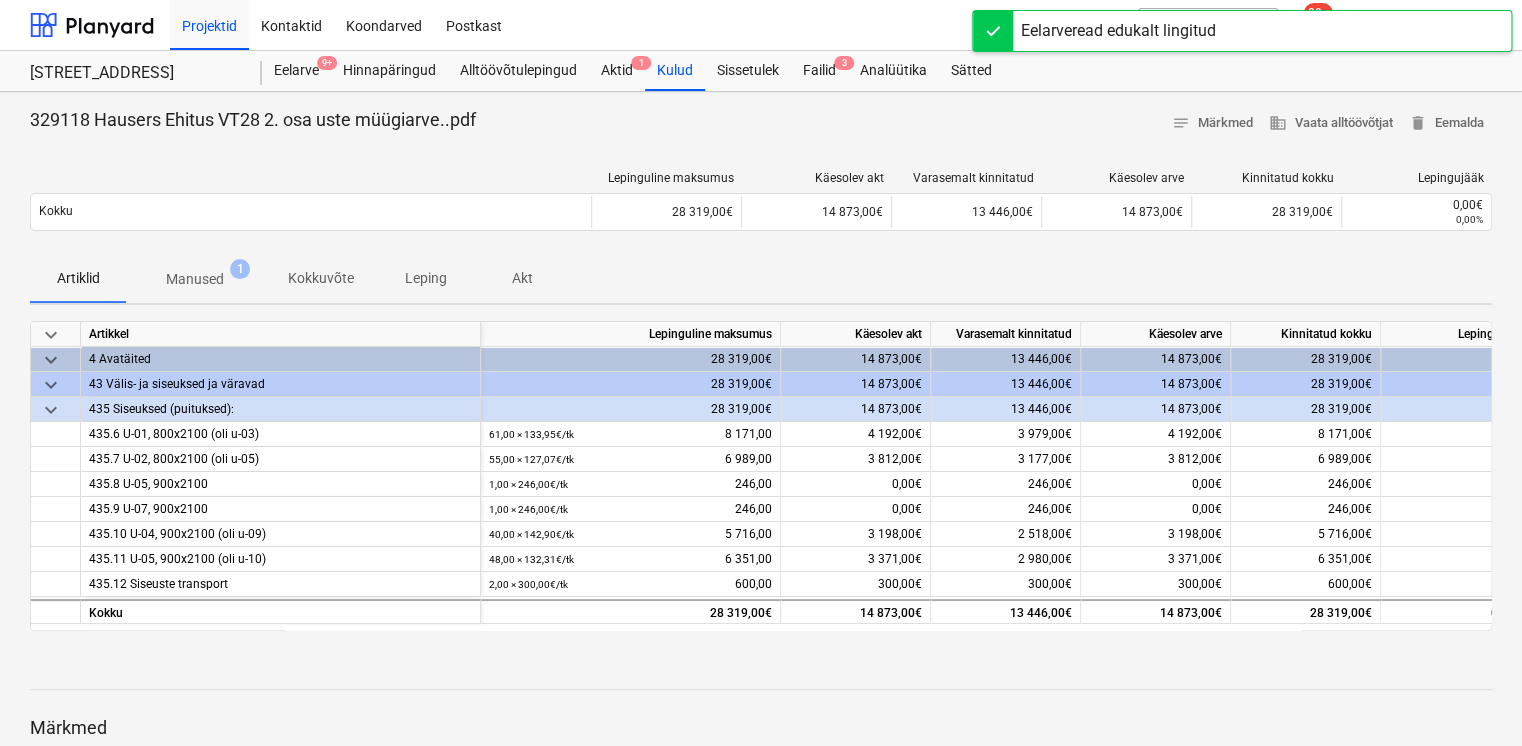 click on "Manused" at bounding box center [195, 279] 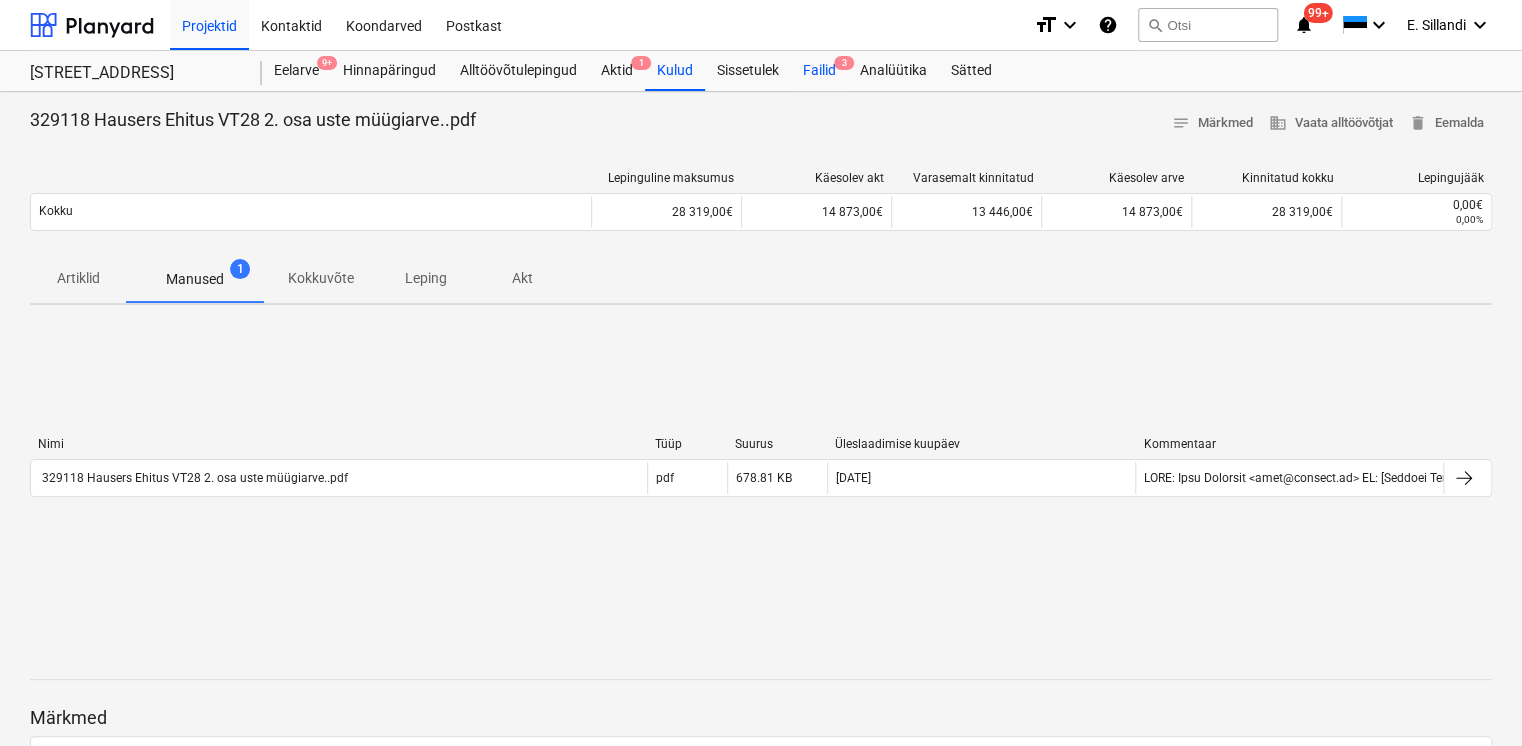 click on "Failid 3" at bounding box center [819, 71] 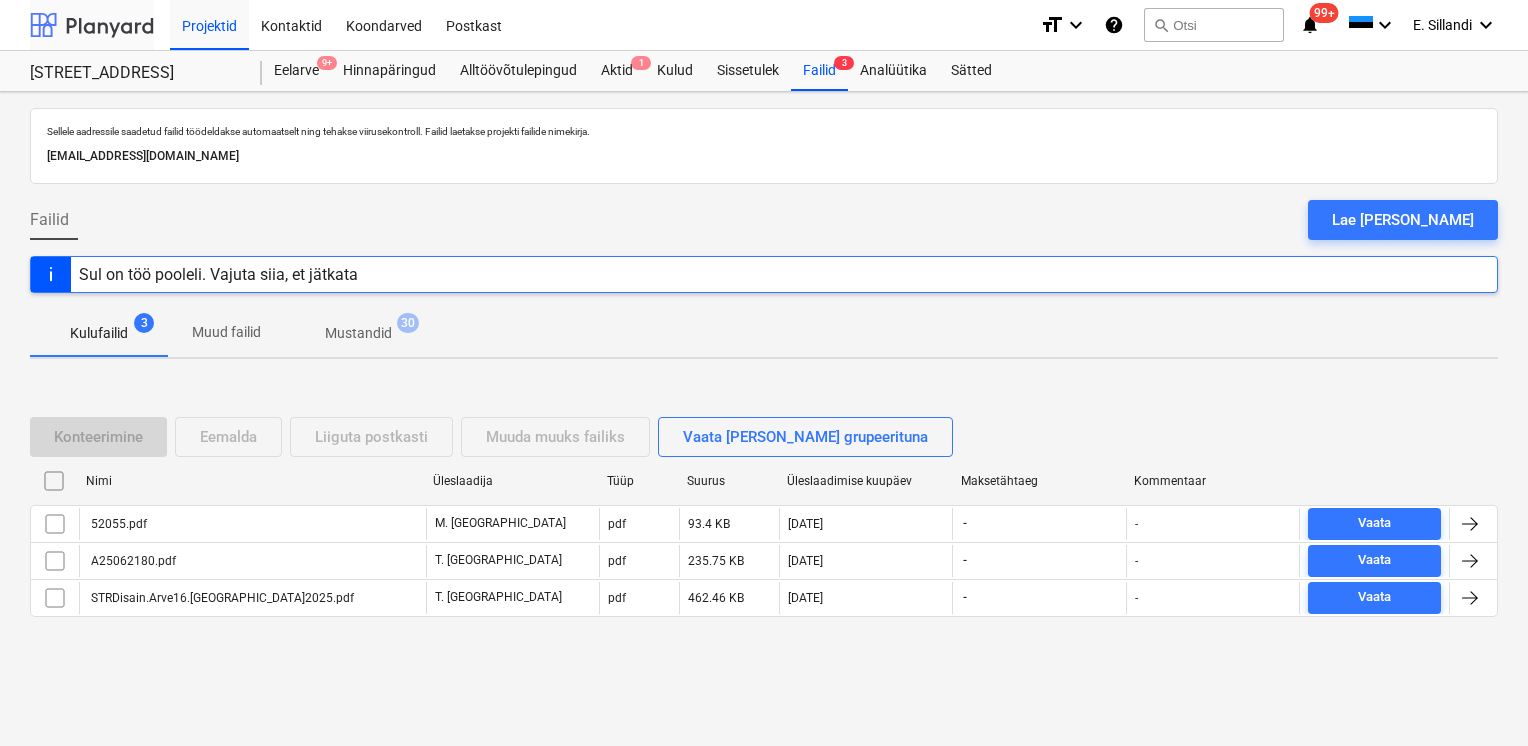 click at bounding box center [92, 25] 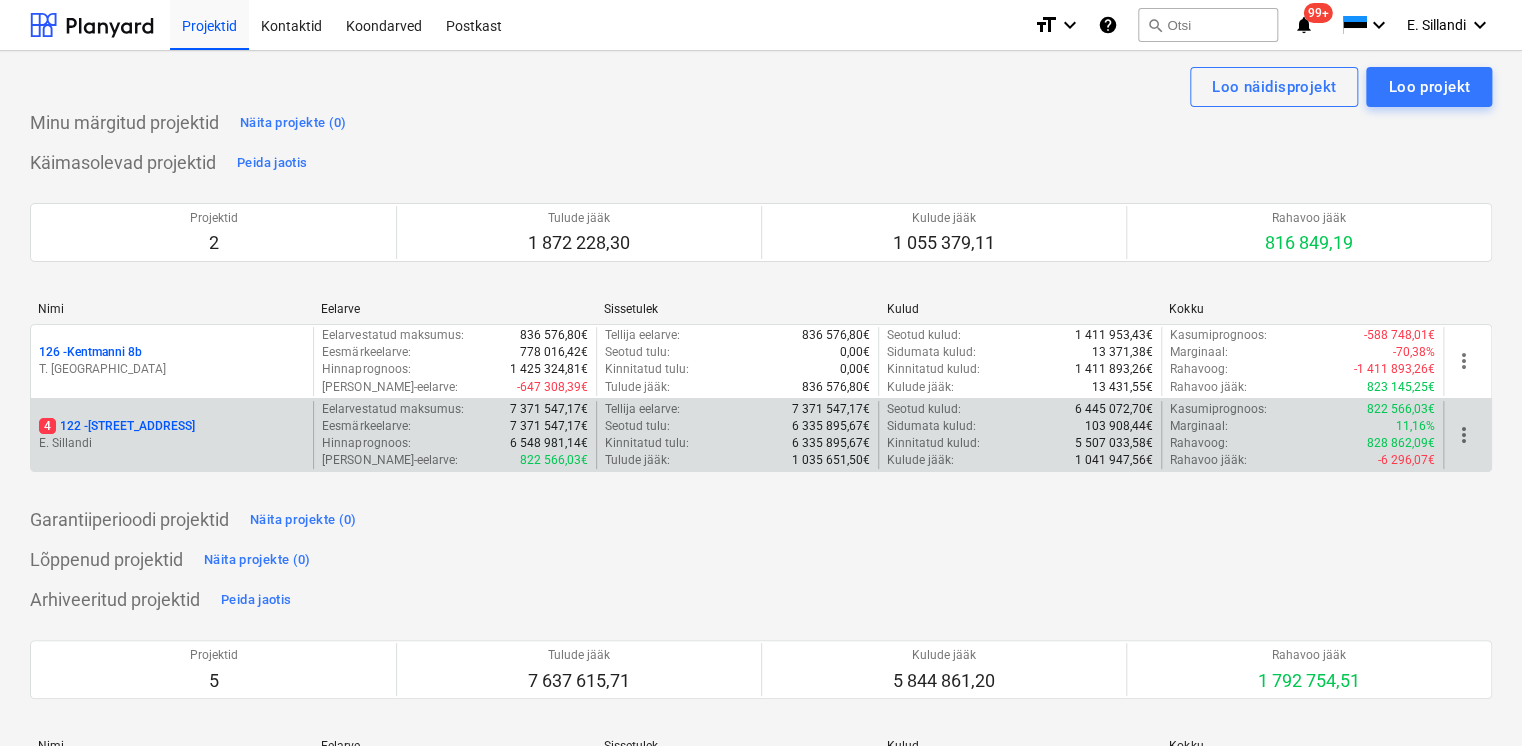 click on "4  122 -  Viieaia tee 28" at bounding box center (117, 426) 